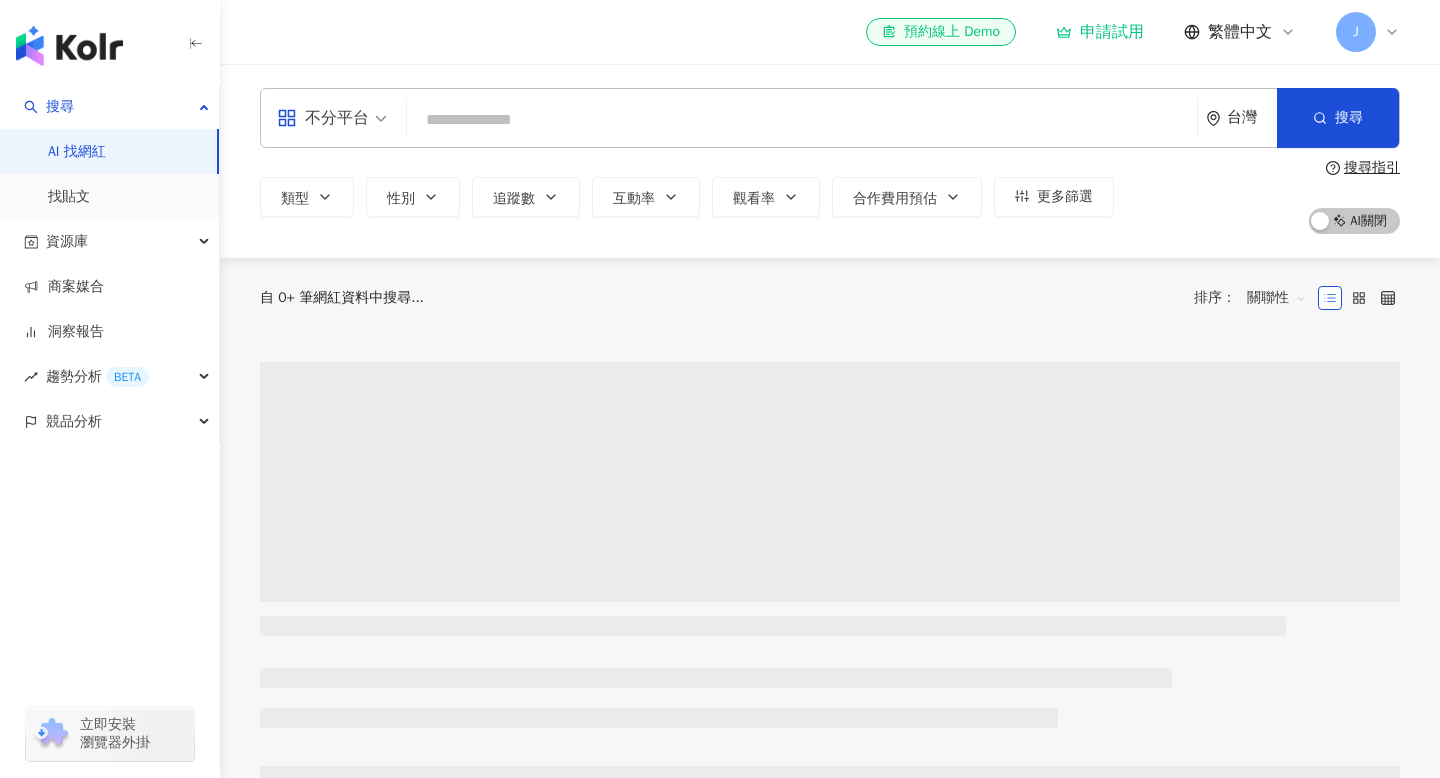 scroll, scrollTop: 0, scrollLeft: 0, axis: both 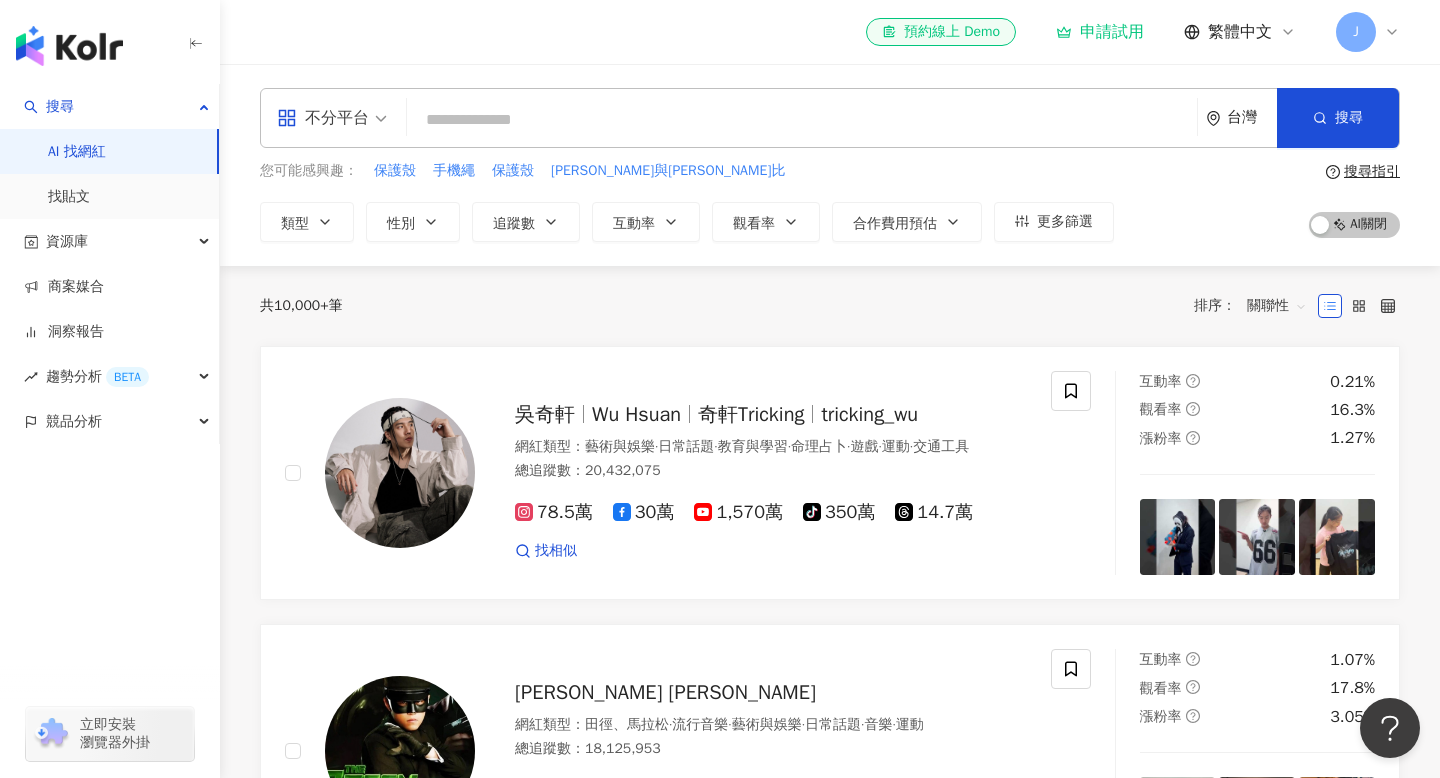 click on "J" at bounding box center (1356, 32) 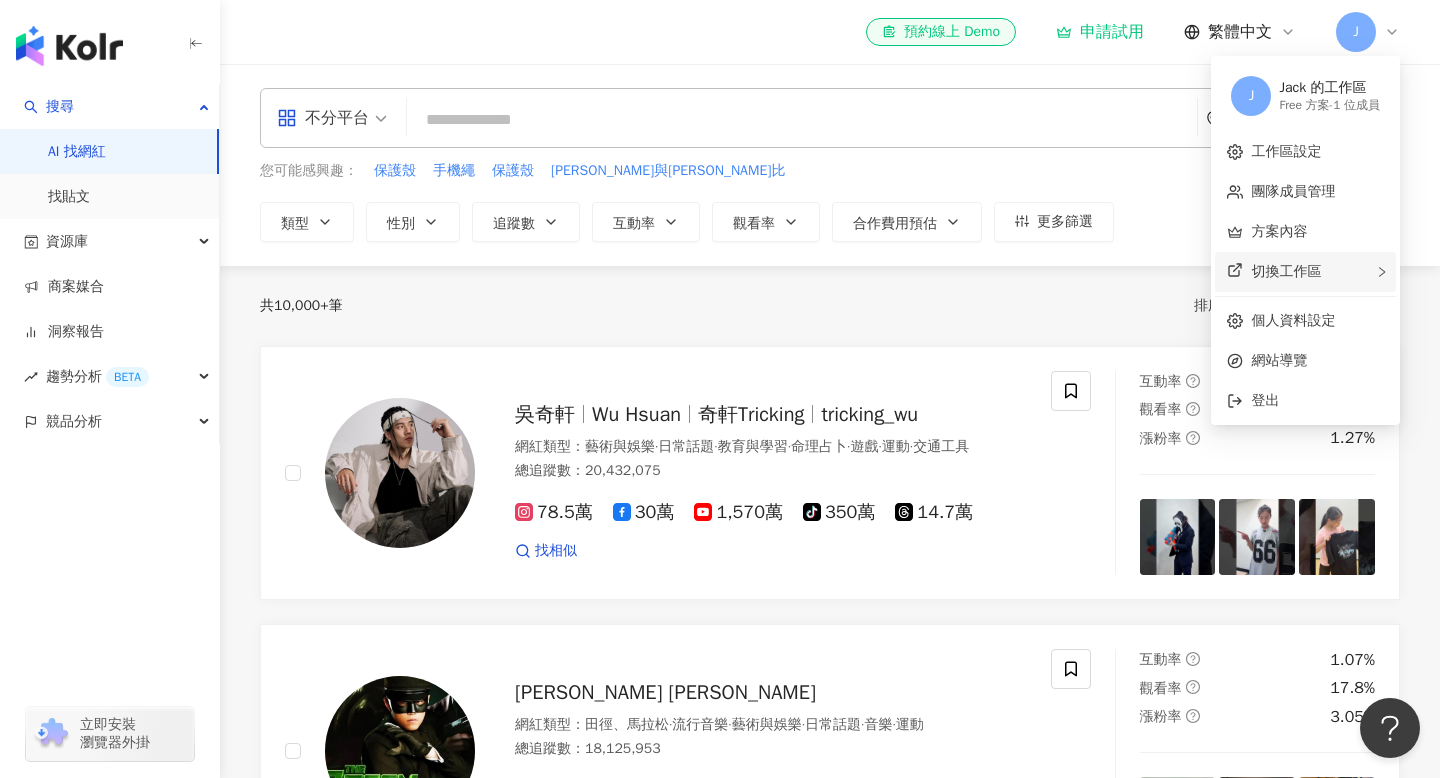 click on "切換工作區" at bounding box center [1286, 271] 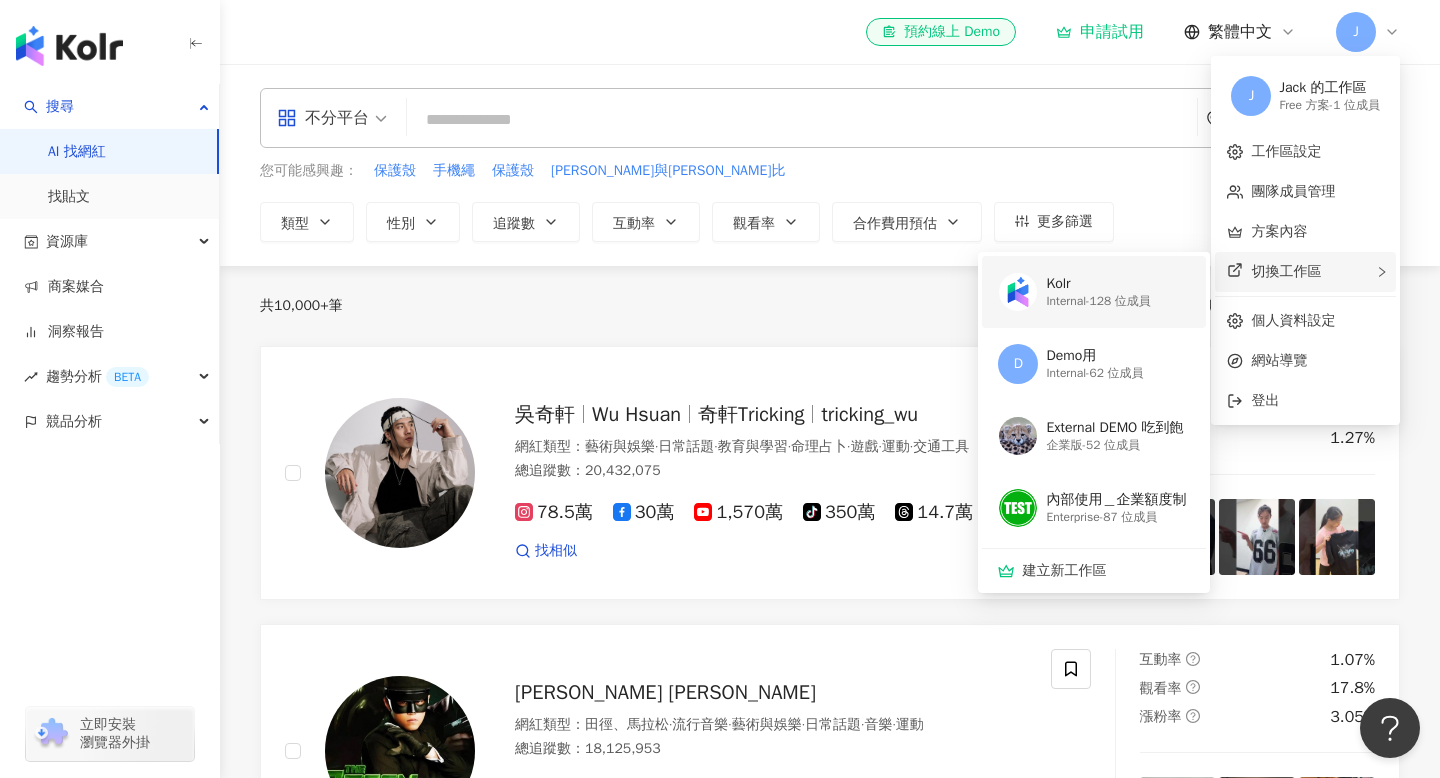 click on "Kolr   Internal  -  128 位成員" at bounding box center (1092, 292) 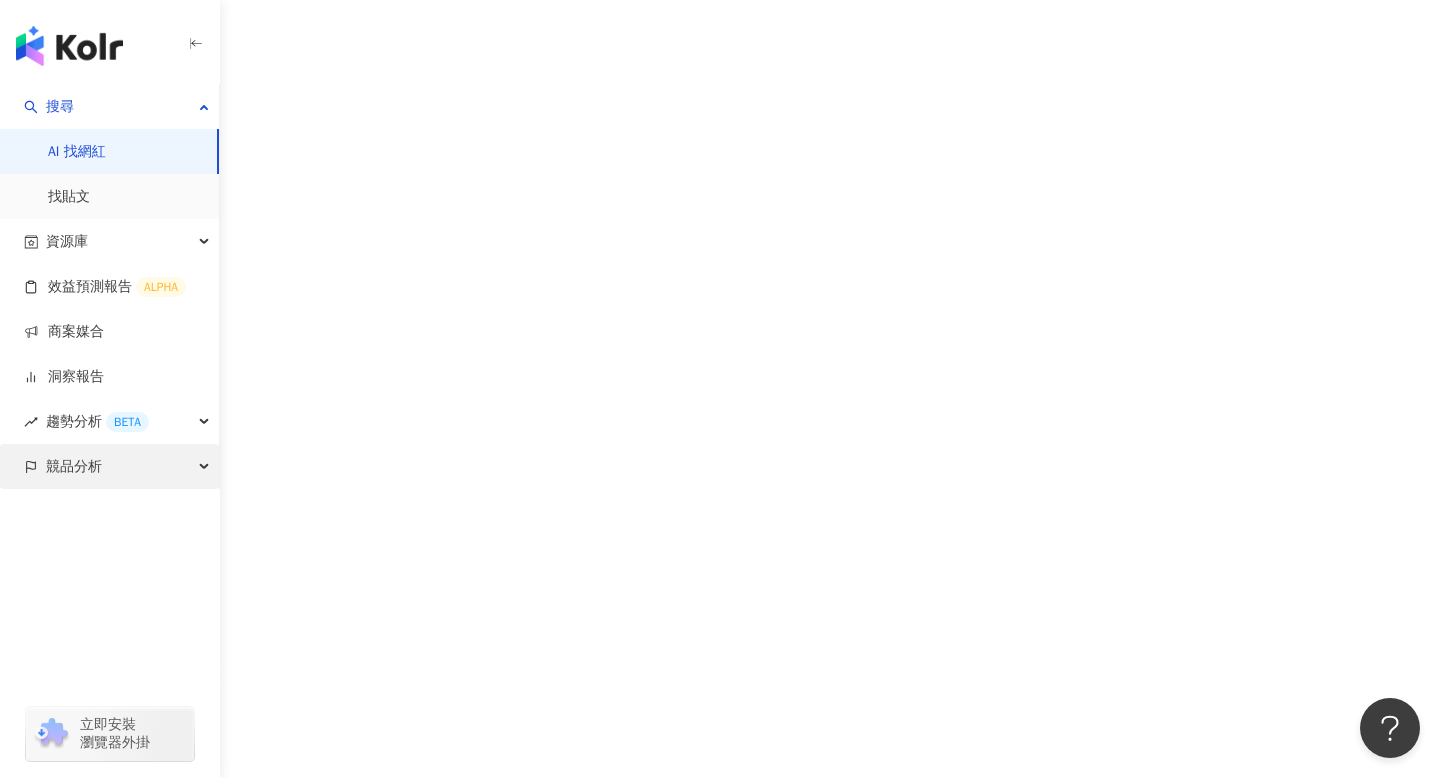 click on "競品分析" at bounding box center [109, 466] 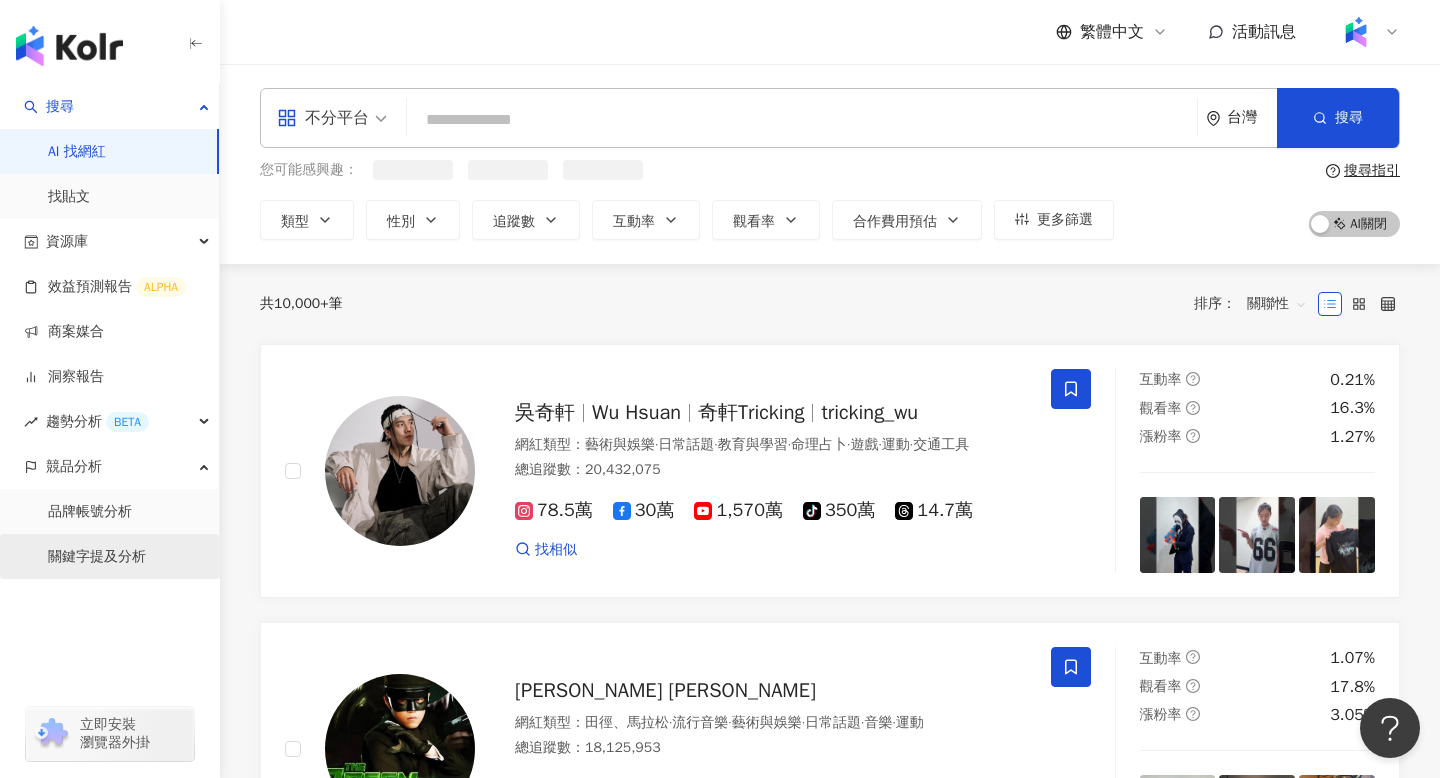 click on "關鍵字提及分析" at bounding box center [97, 557] 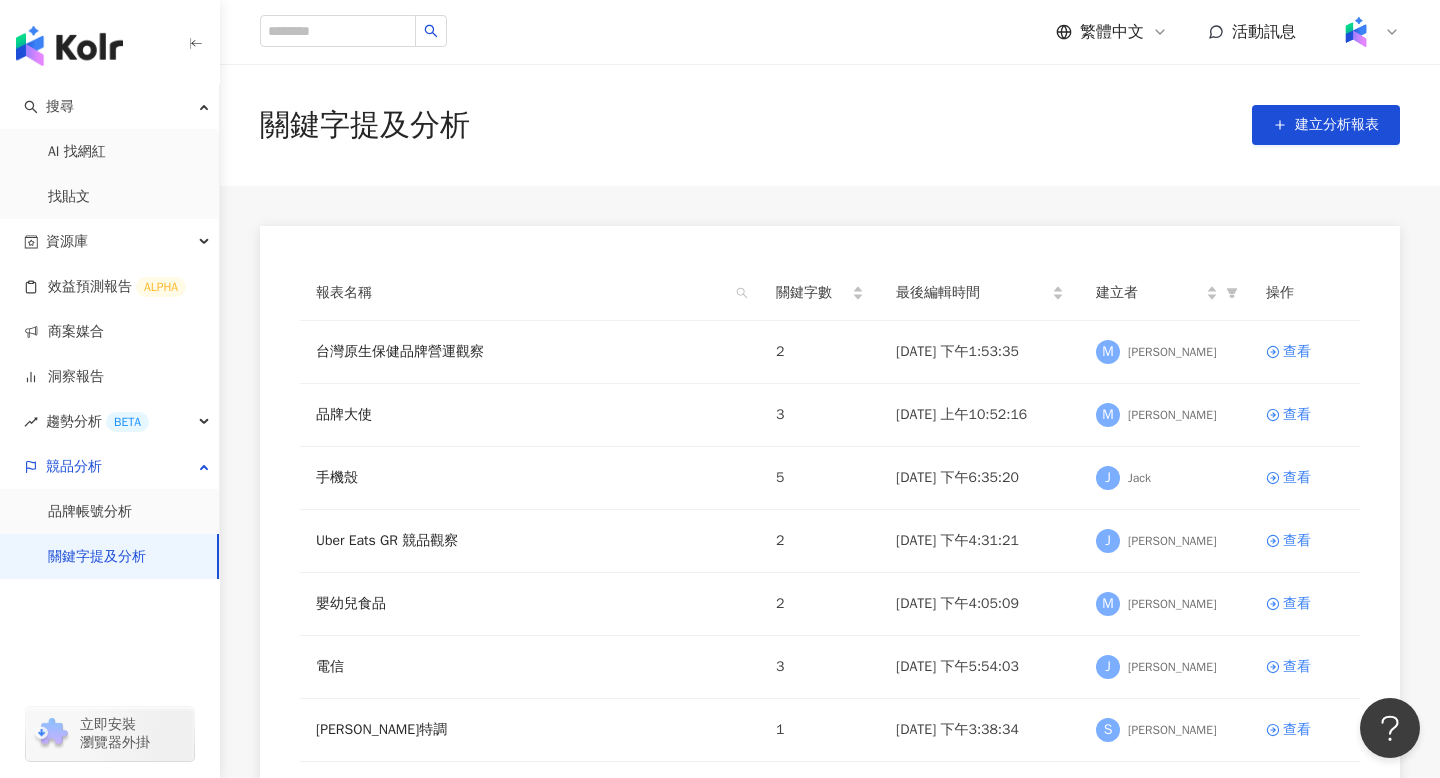 click on "關鍵字提及分析 建立分析報表 報表名稱 關鍵字數 最後編輯時間 建立者 操作           台灣原生保健品牌營運觀察 2 [DATE] 下午1:53:35 M Molly 查看 品牌大使 3 [DATE] 上午10:52:16 M Molly 查看 手機殼 5 [DATE] 下午6:35:20 J Jack 查看 Uber Eats GR 競品觀察 2 [DATE] 下午4:31:21 J [PERSON_NAME] 查看 嬰幼兒食品 2 [DATE] 下午4:05:09 M [PERSON_NAME] 查看 電信 3 [DATE] 下午5:54:03 J [PERSON_NAME] [PERSON_NAME]特調 1 [DATE] 下午3:38:34 S [PERSON_NAME] 查看 NEWBALANCE 1 [DATE] 下午2:59:10 S [PERSON_NAME] 查看 舒酸定 1 [DATE] 下午2:55:32 A [PERSON_NAME] 屈臣氏 3 [DATE] 下午1:40:27 L Lily 查看 1 2 3 4 5 ••• 36" at bounding box center (830, 559) 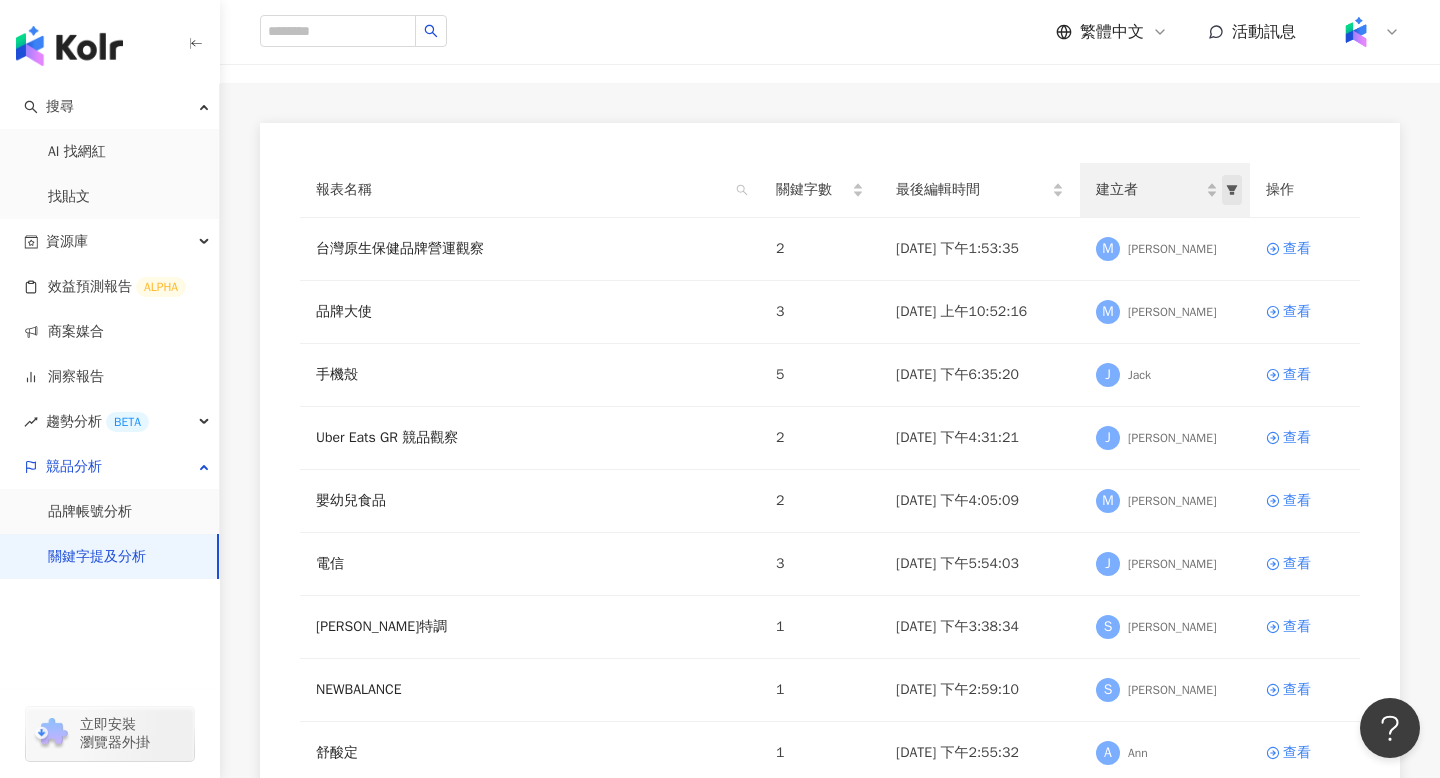 scroll, scrollTop: 0, scrollLeft: 0, axis: both 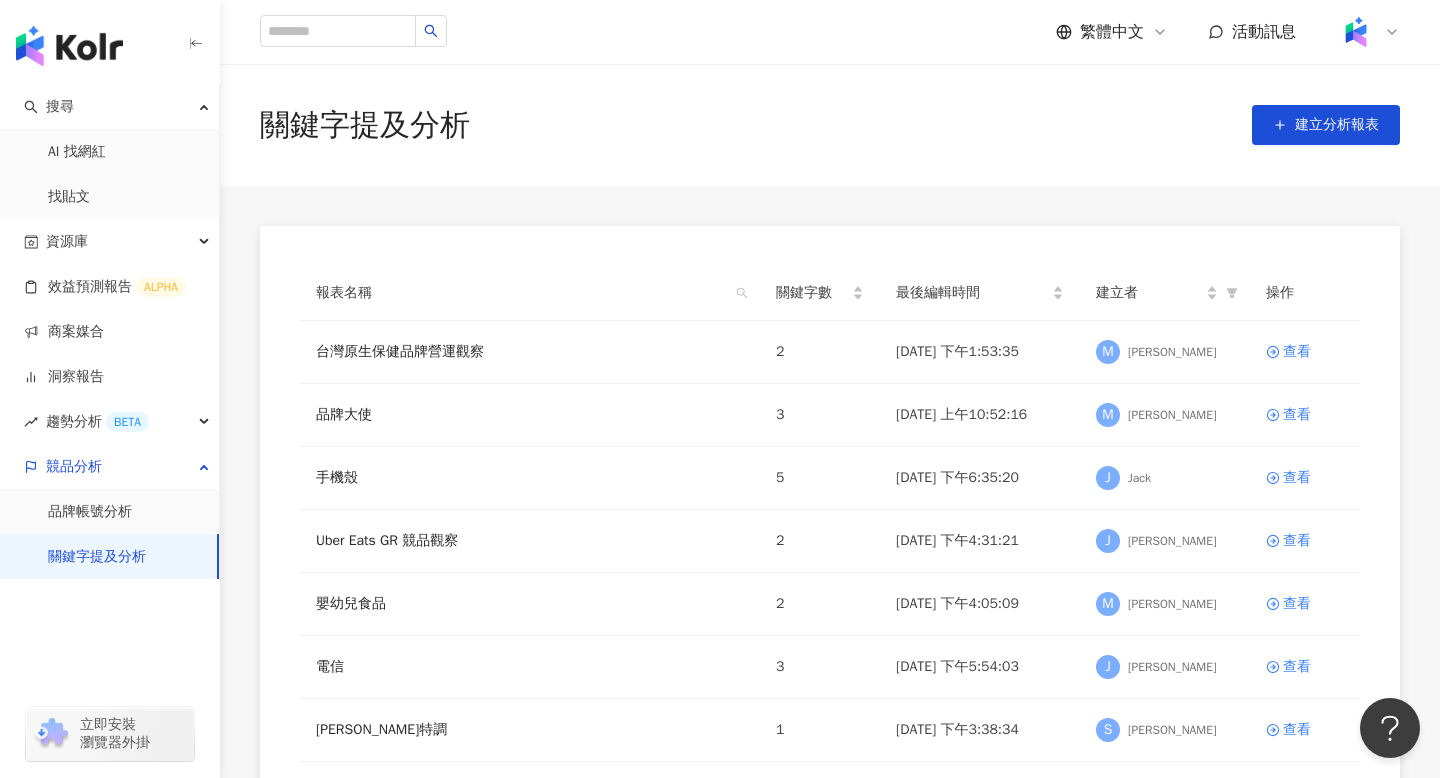 click at bounding box center [1356, 32] 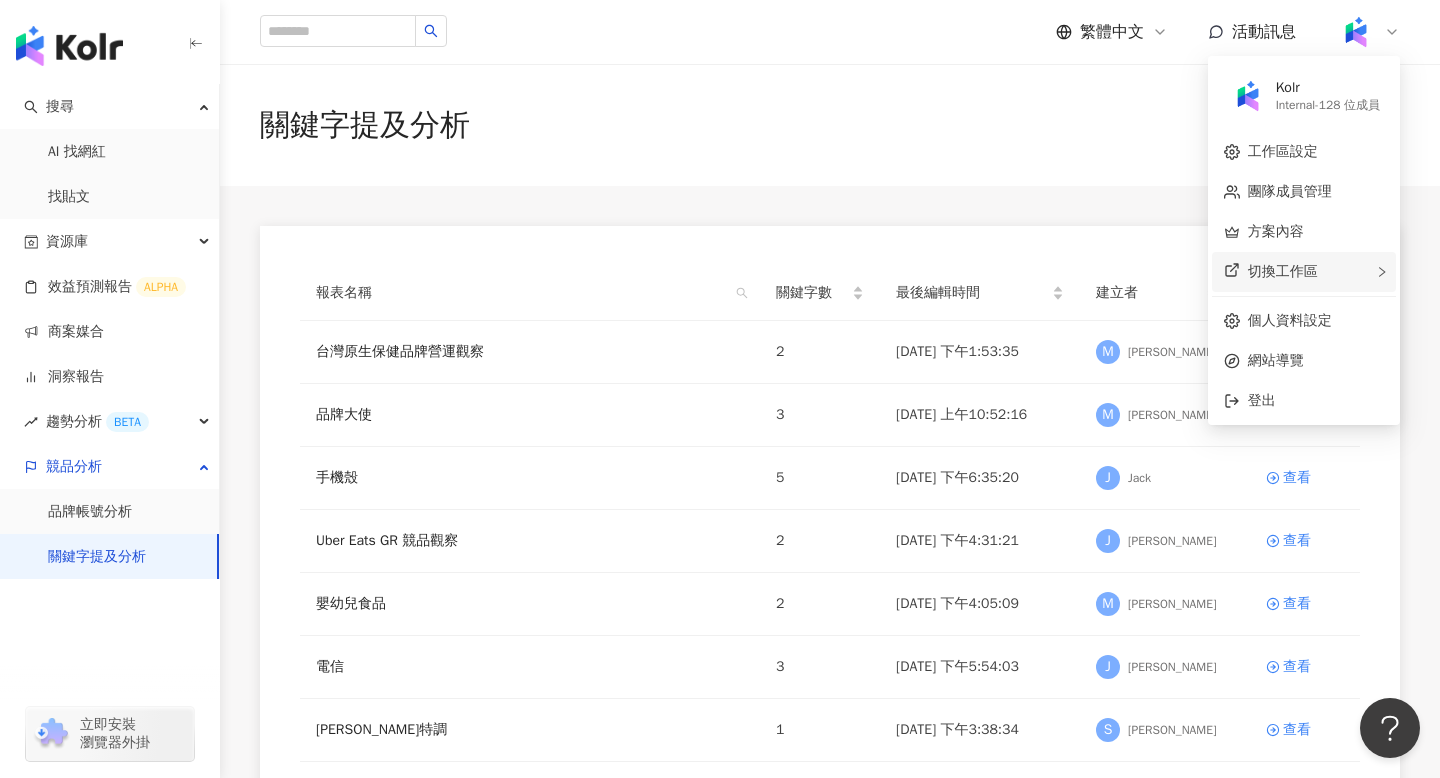click on "切換工作區" at bounding box center (1283, 271) 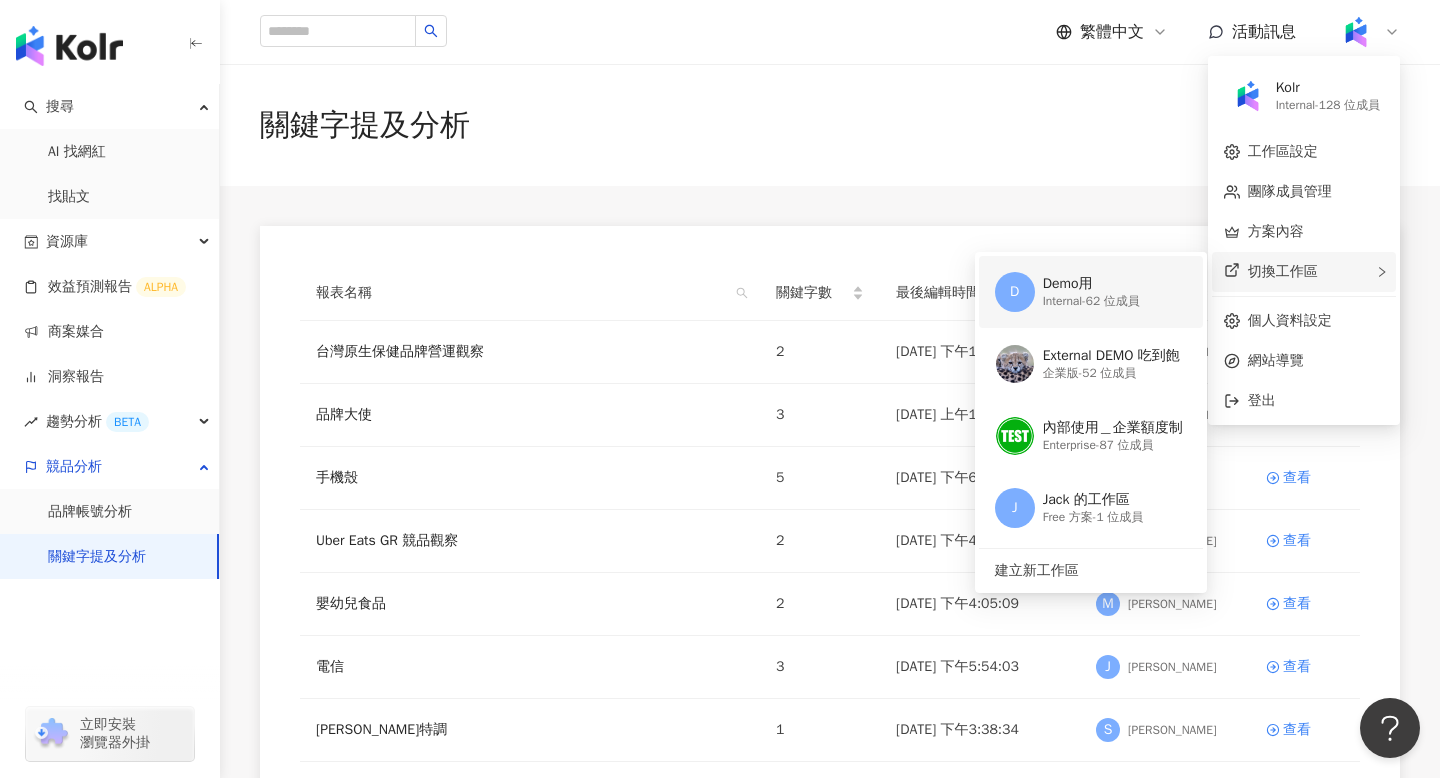 click on "D Demo用   Internal  -  62 位成員" at bounding box center [1089, 292] 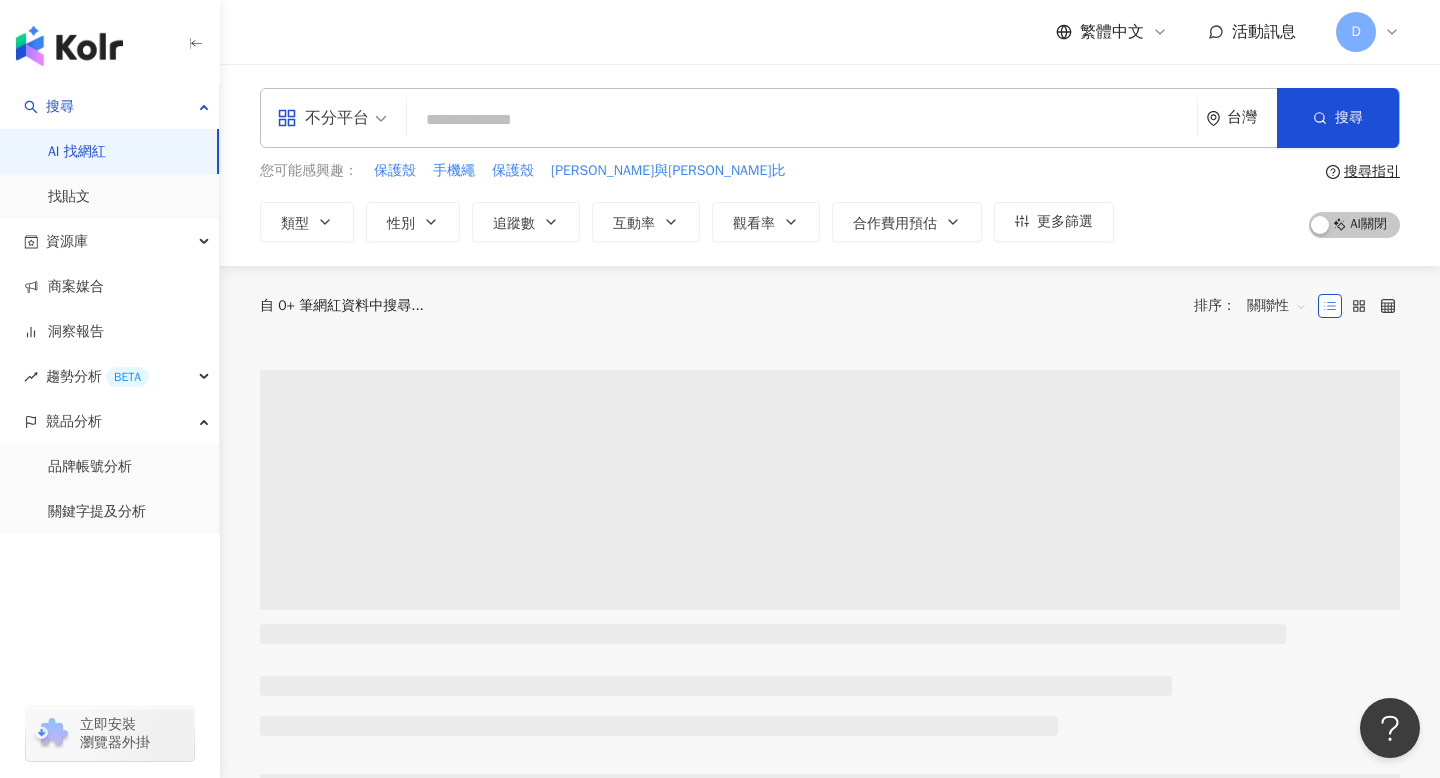click on "不分平台 台灣 搜尋 您可能感興趣： 保護殼  手機繩  保護殼  [PERSON_NAME]與卡比  類型 性別 追蹤數 互動率 觀看率 合作費用預估  更多篩選 搜尋指引 AI  開啟 AI  關閉" at bounding box center [830, 165] 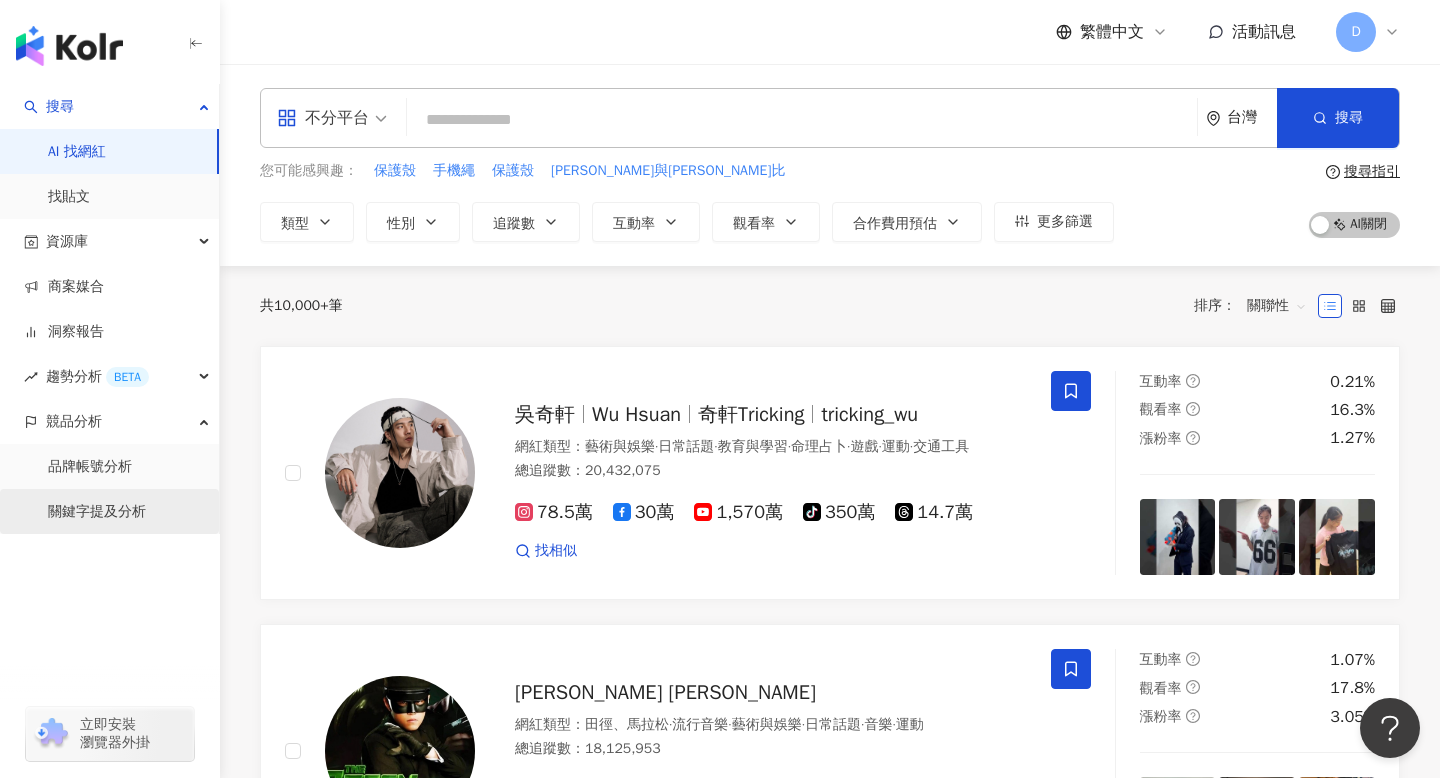 click on "關鍵字提及分析" at bounding box center (97, 512) 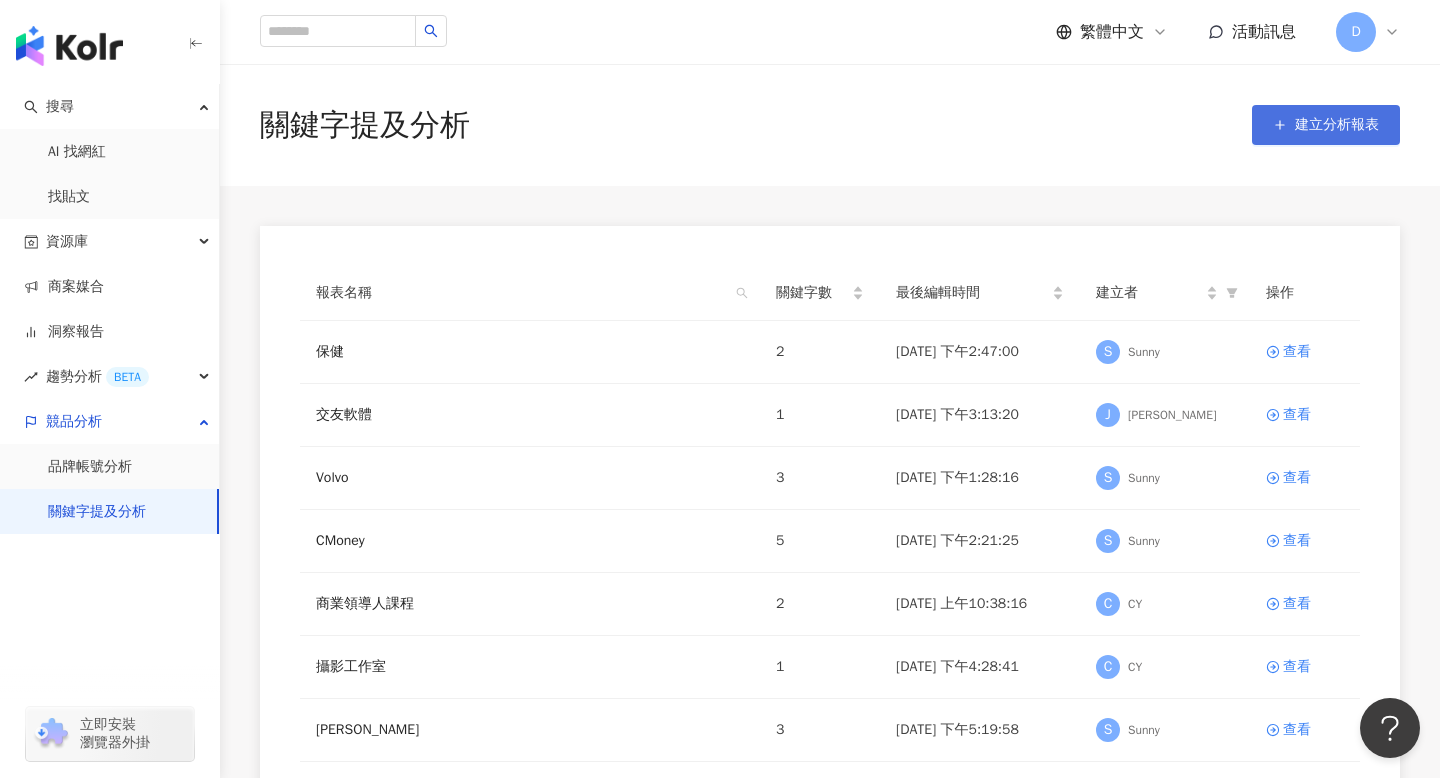 click on "建立分析報表" at bounding box center (1326, 125) 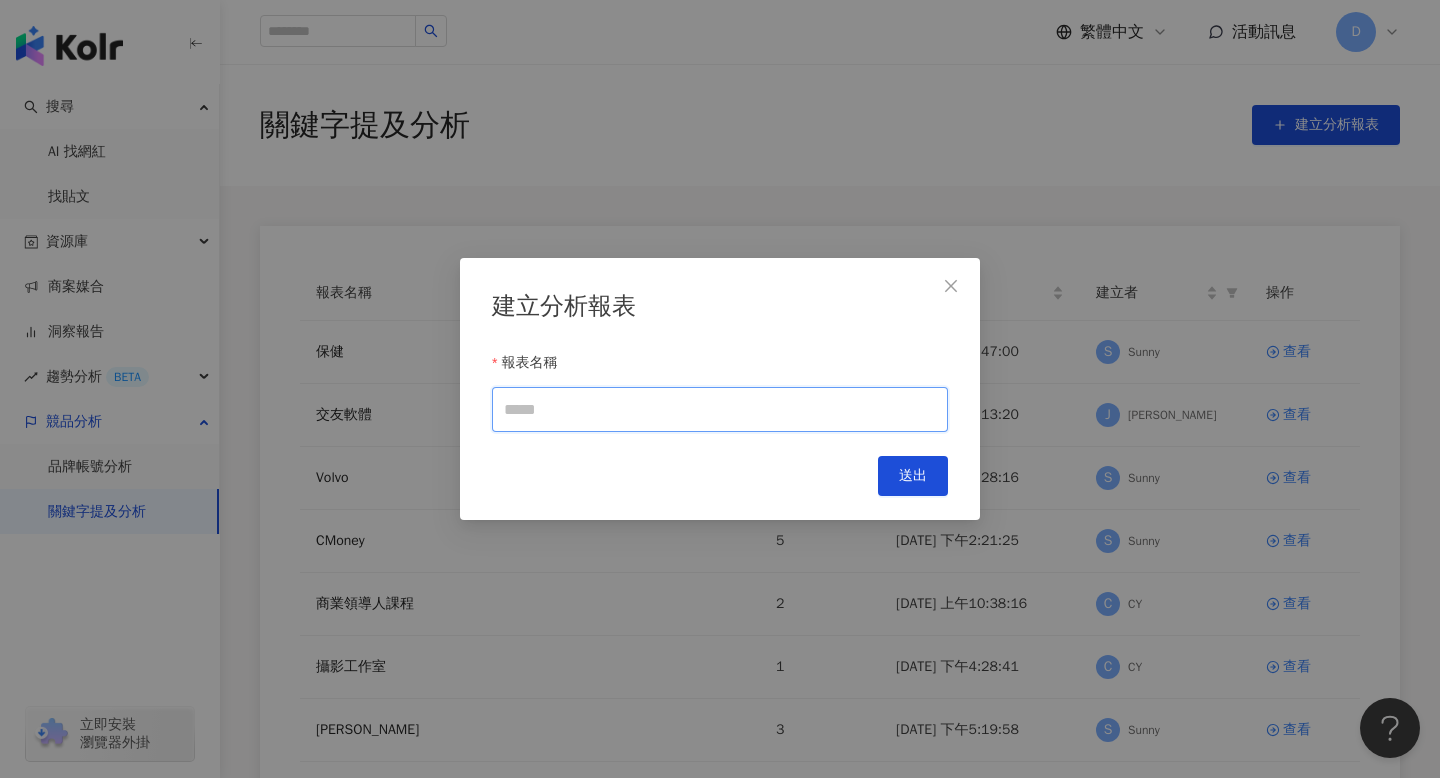 click on "報表名稱" at bounding box center (720, 409) 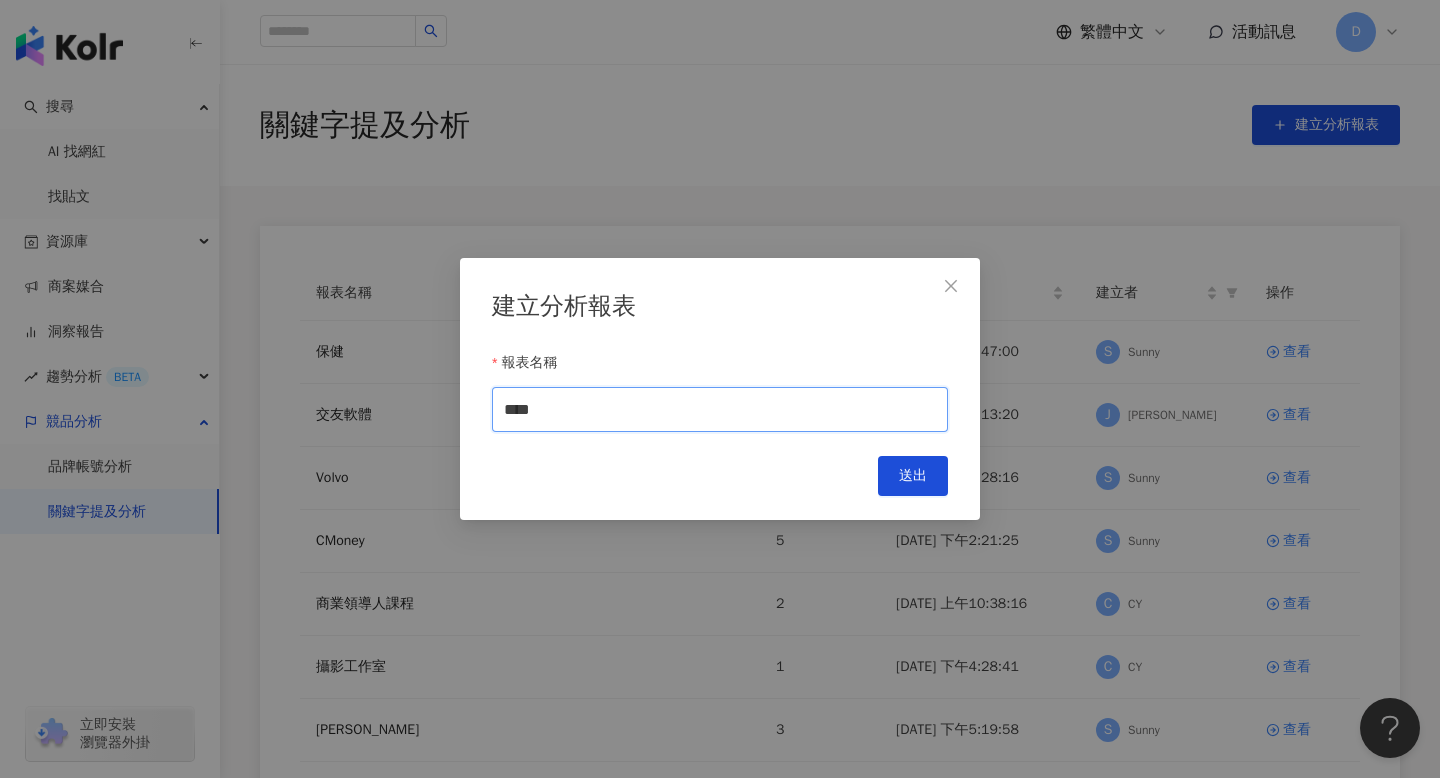 type on "****" 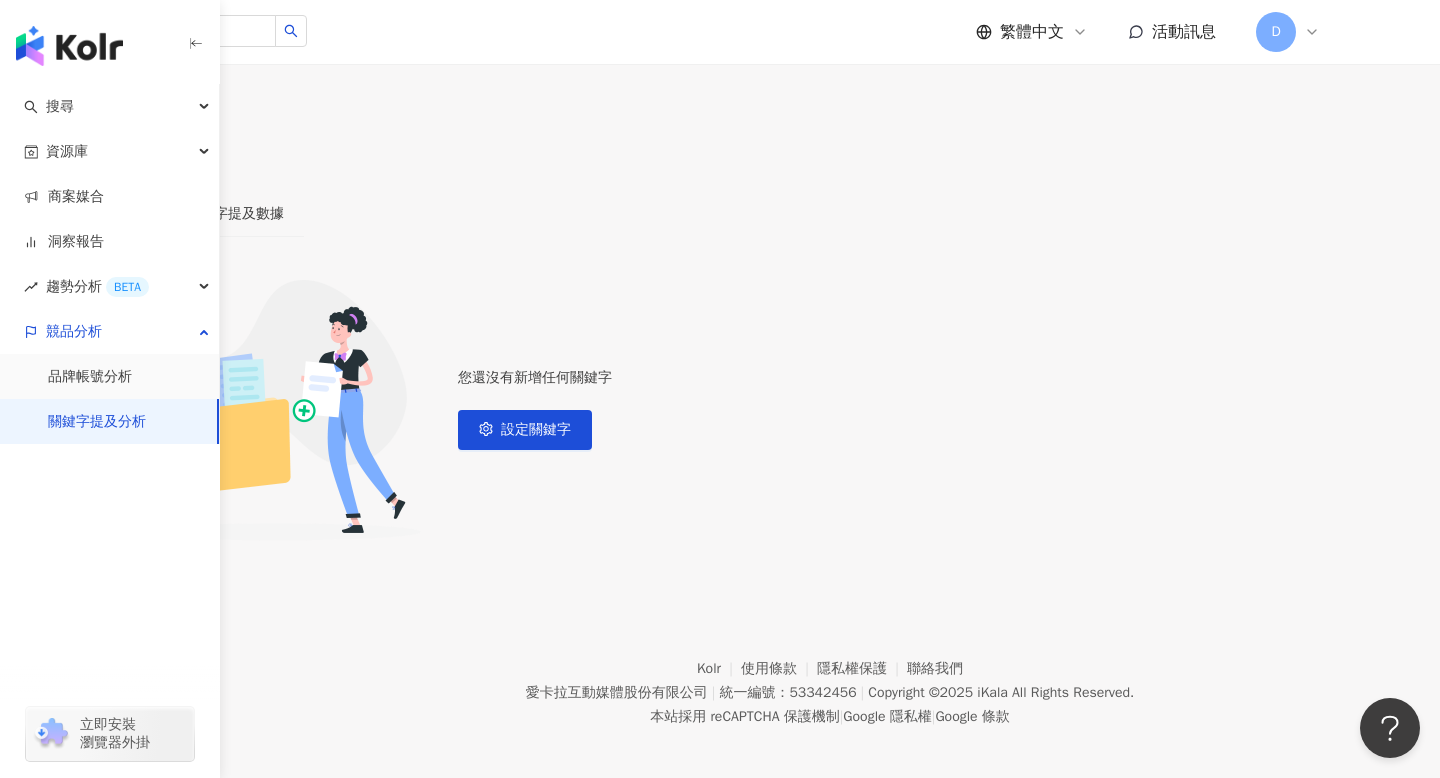 click on "設定關鍵字" at bounding box center [78, 131] 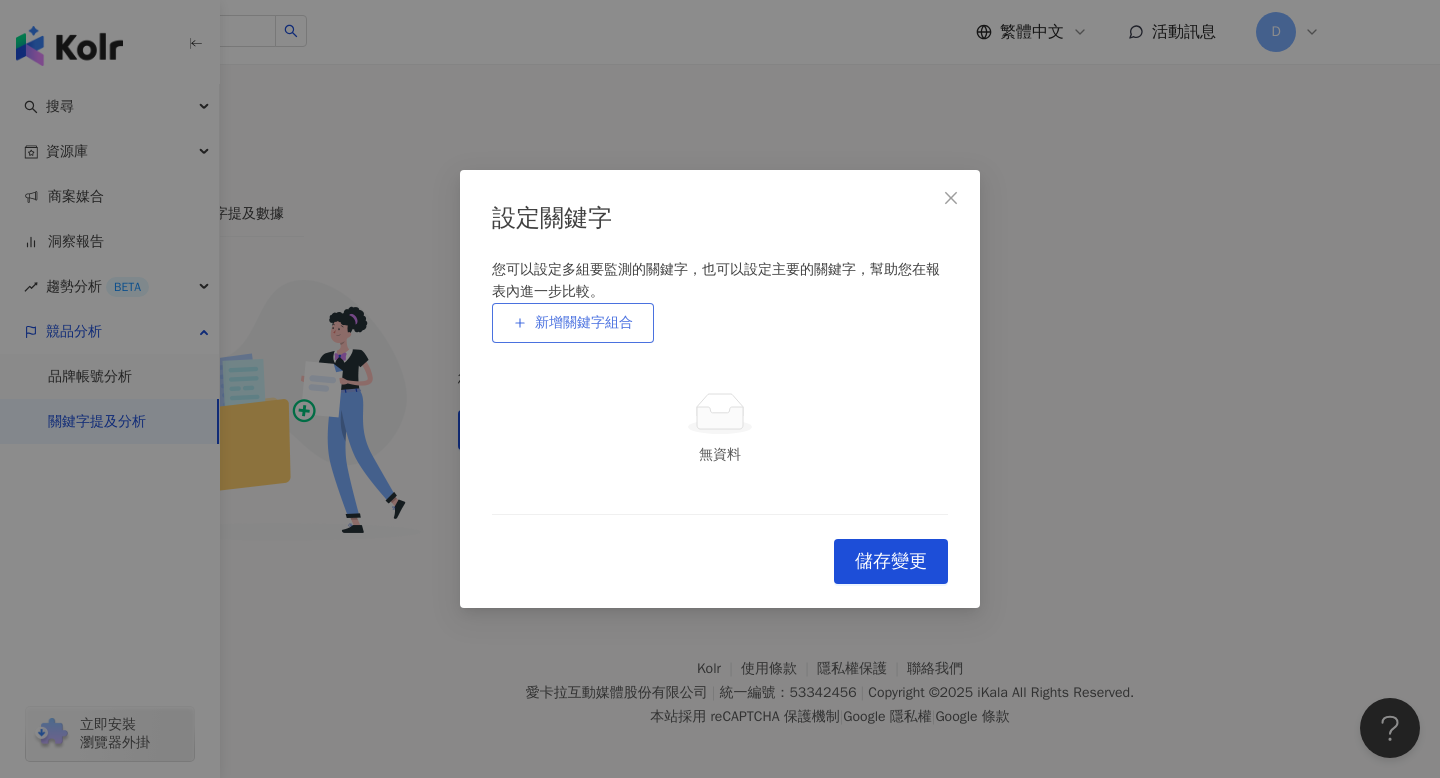 click on "新增關鍵字組合" at bounding box center (573, 323) 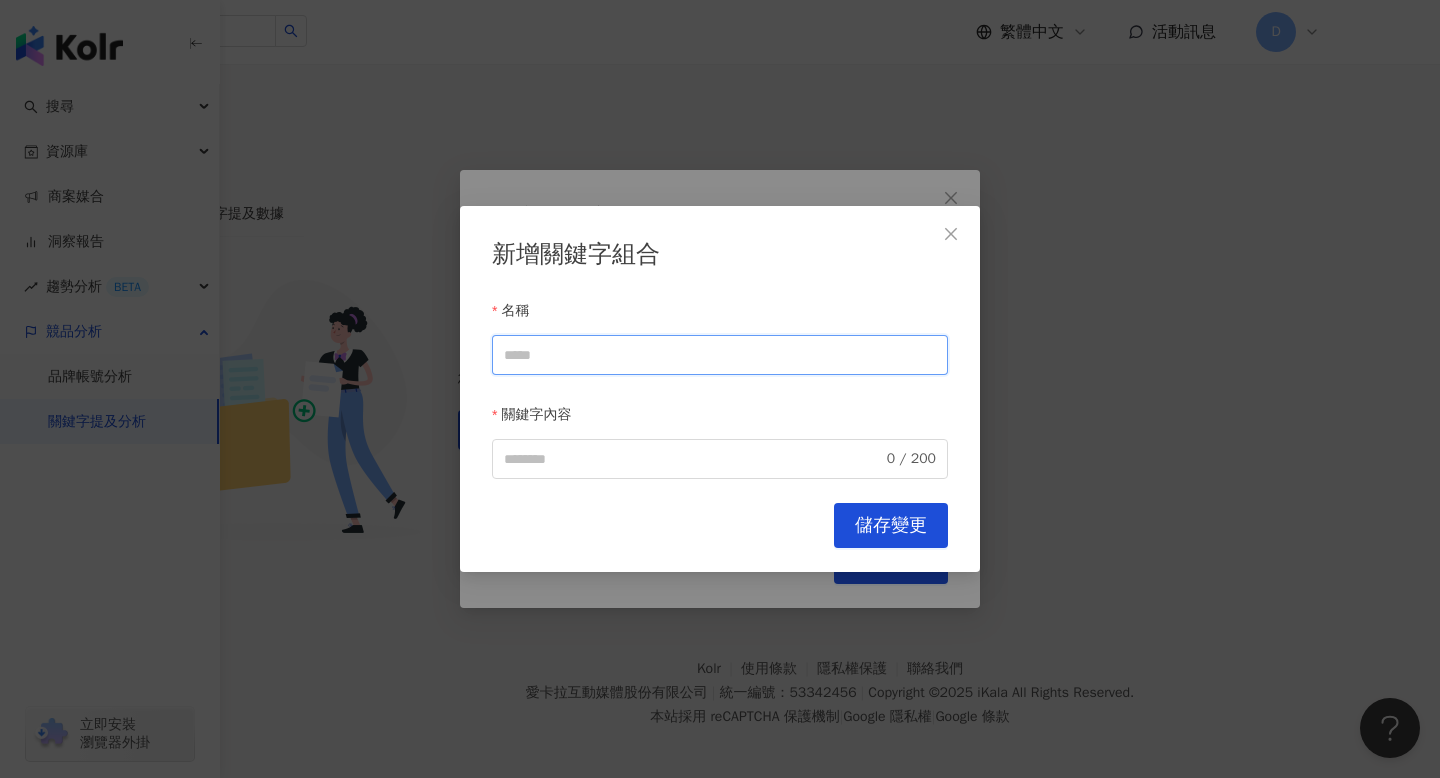 click on "名稱" at bounding box center (720, 355) 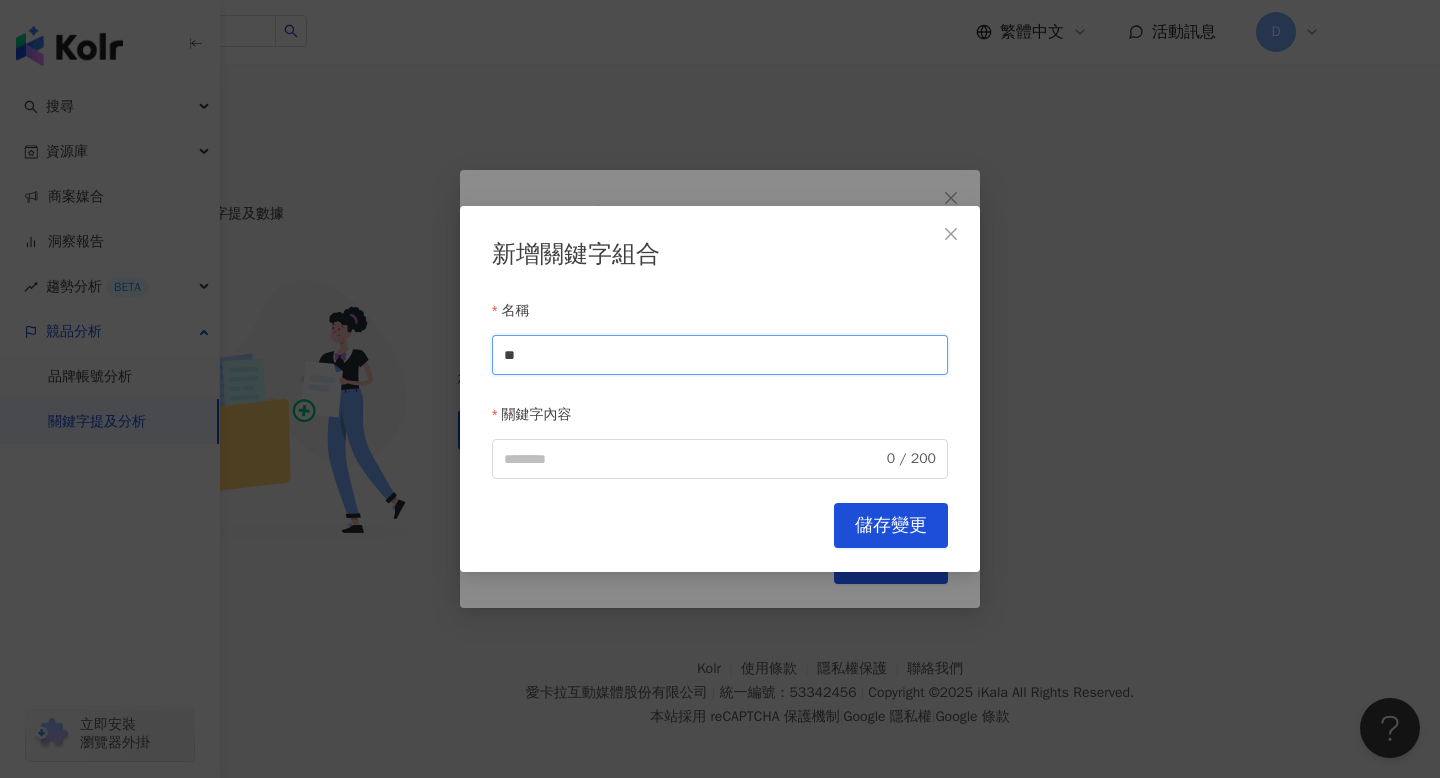 type on "*" 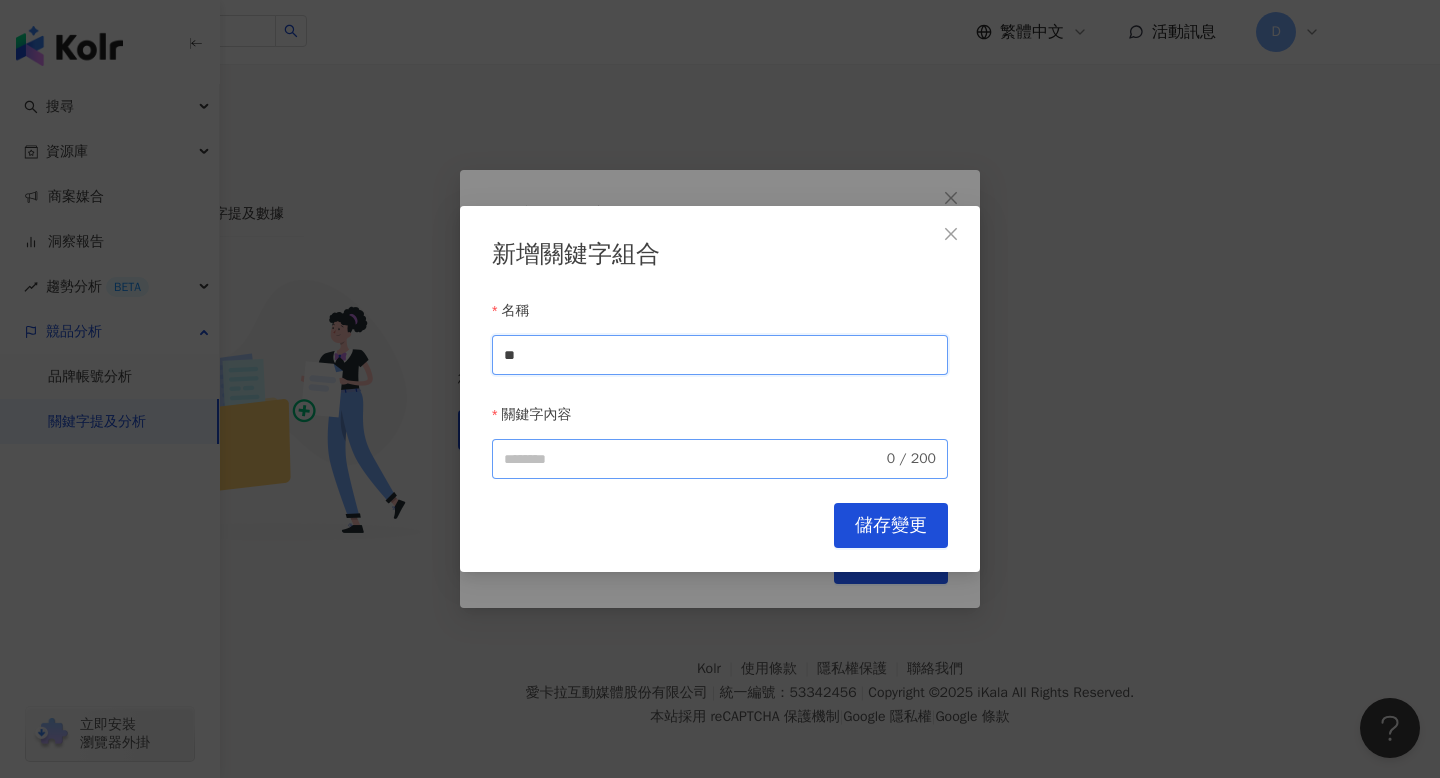 type on "**" 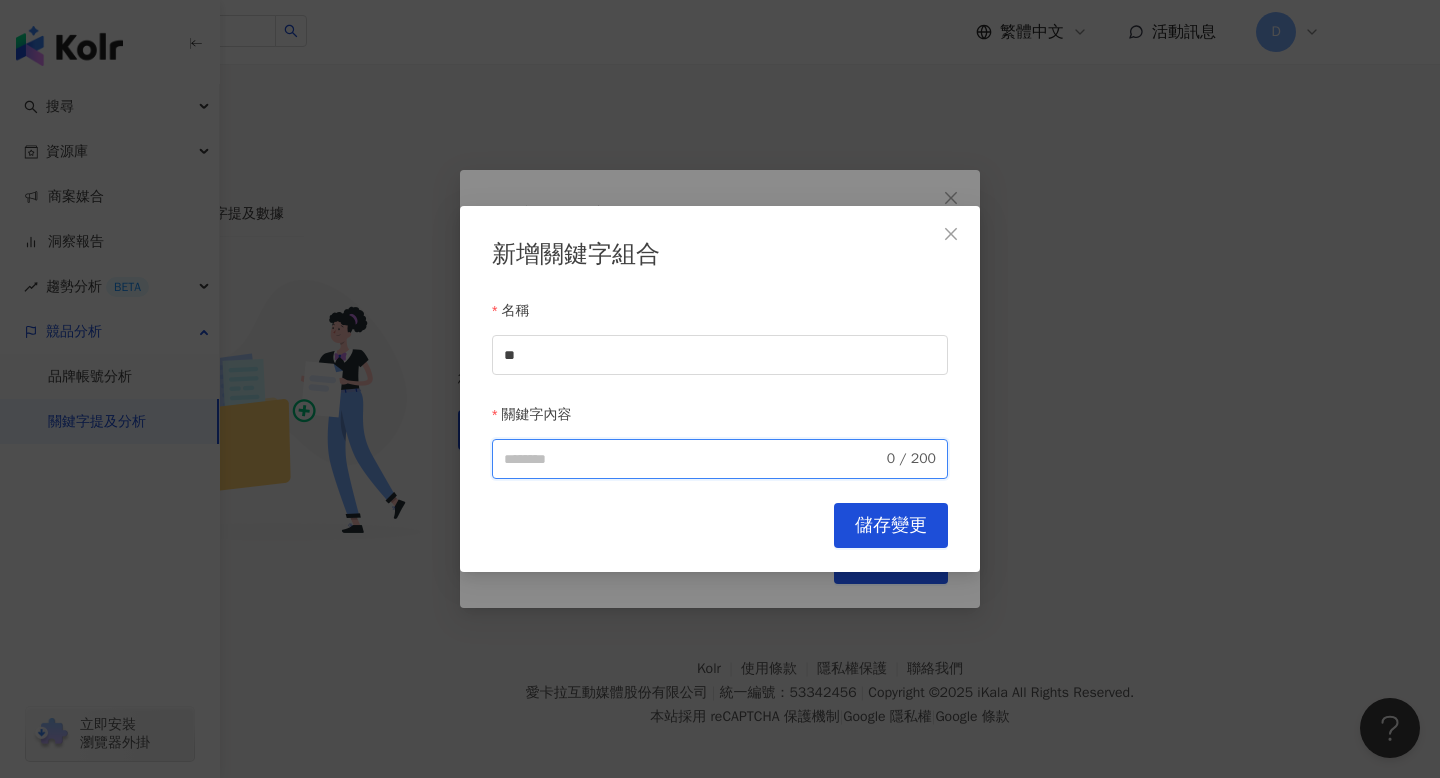 click on "關鍵字內容" at bounding box center (693, 459) 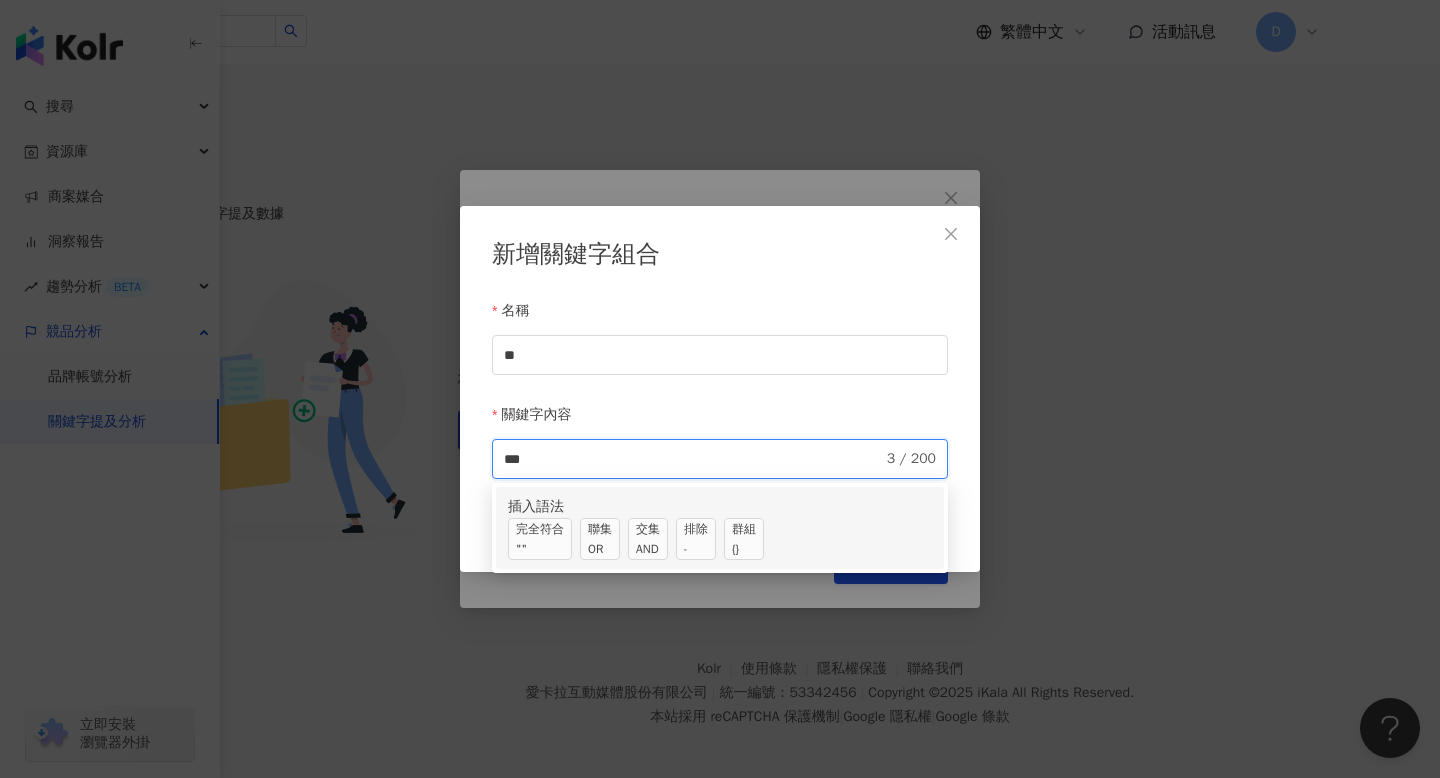click on "OR" at bounding box center [600, 549] 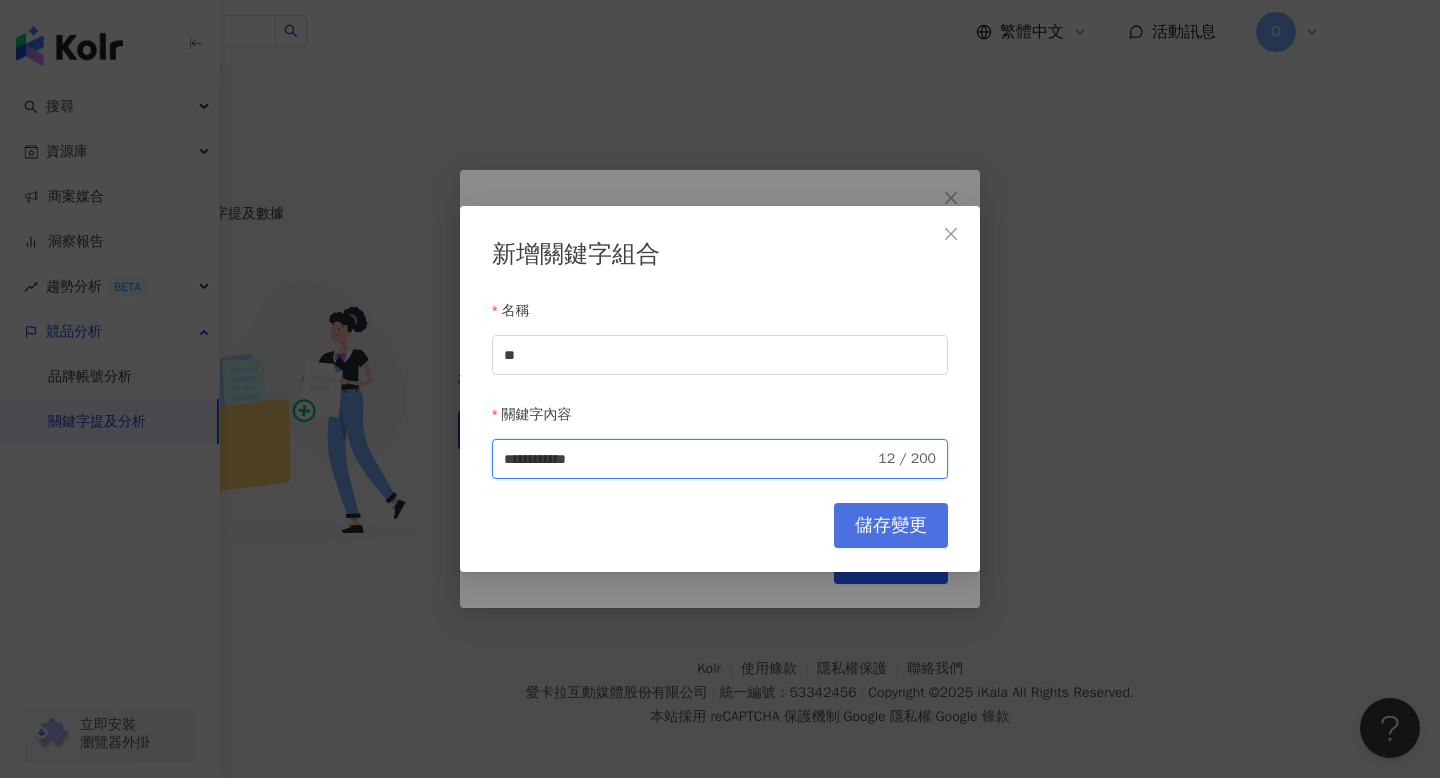 type on "**********" 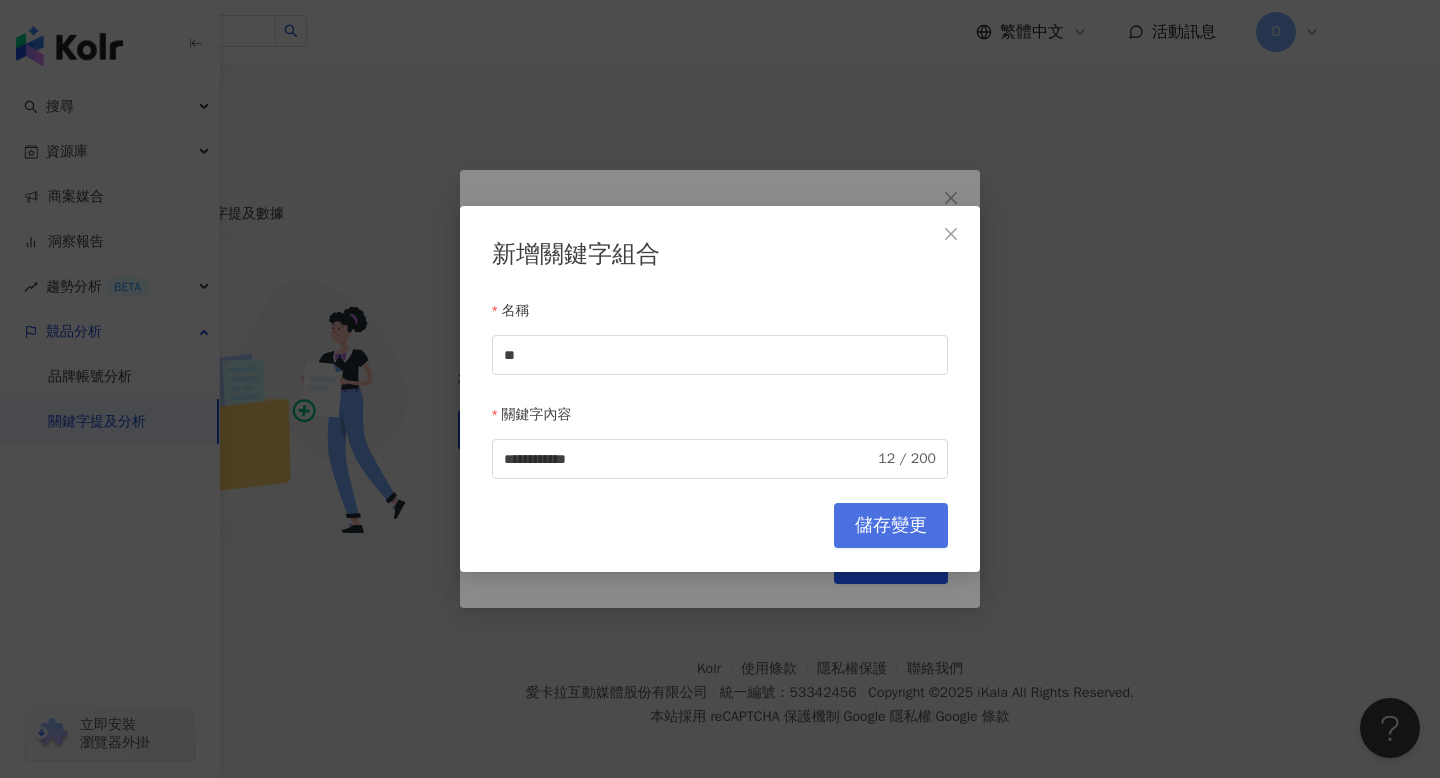 click on "儲存變更" at bounding box center [891, 525] 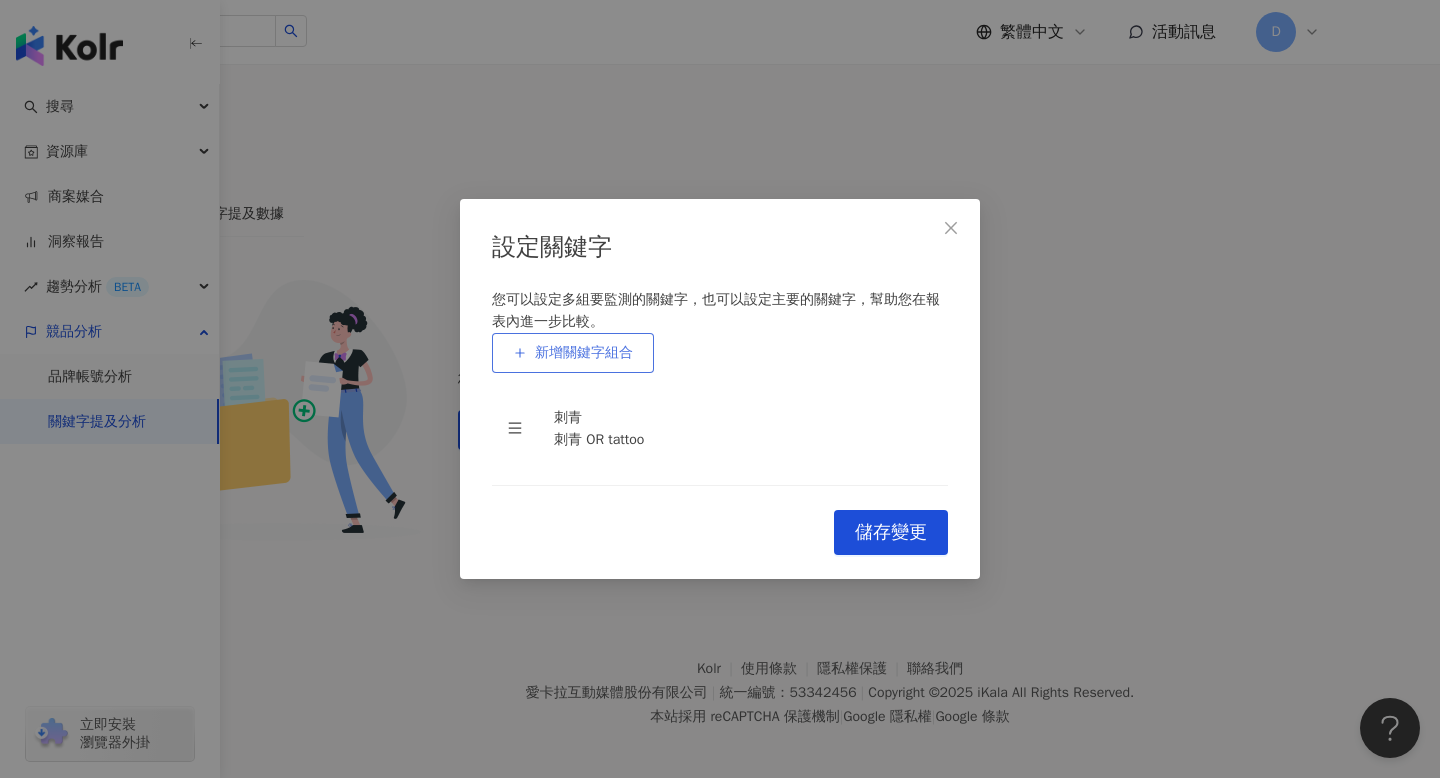 click on "新增關鍵字組合" at bounding box center [584, 353] 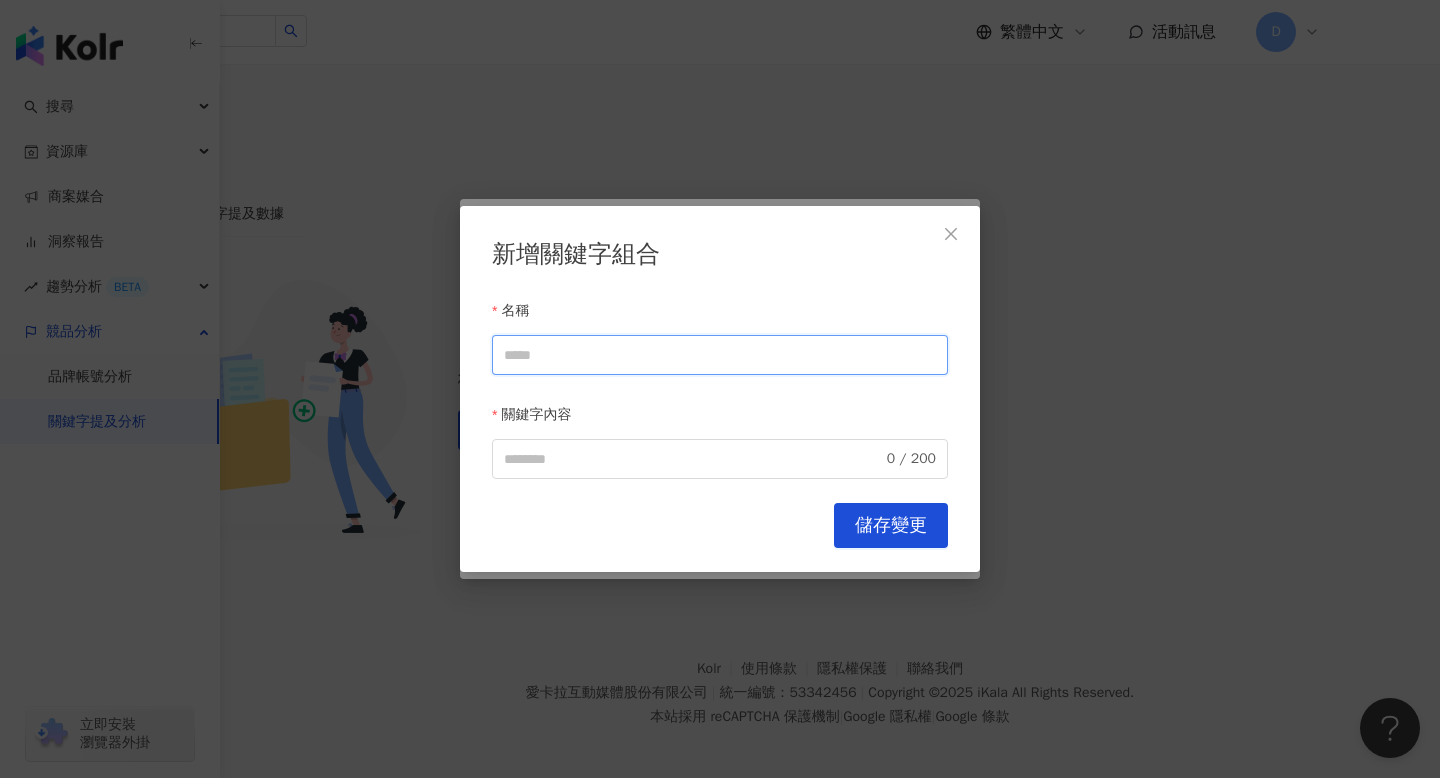 click on "名稱" at bounding box center [720, 355] 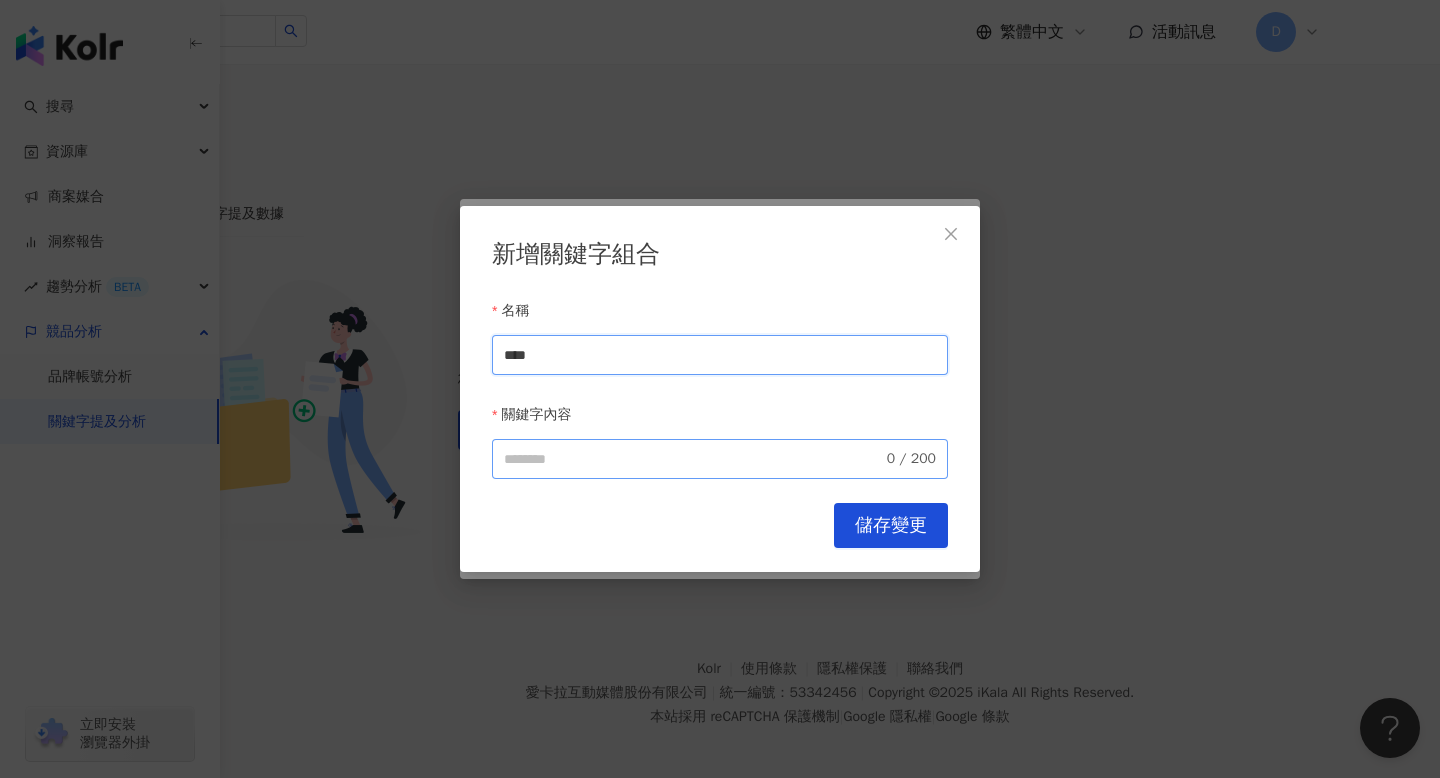 type on "****" 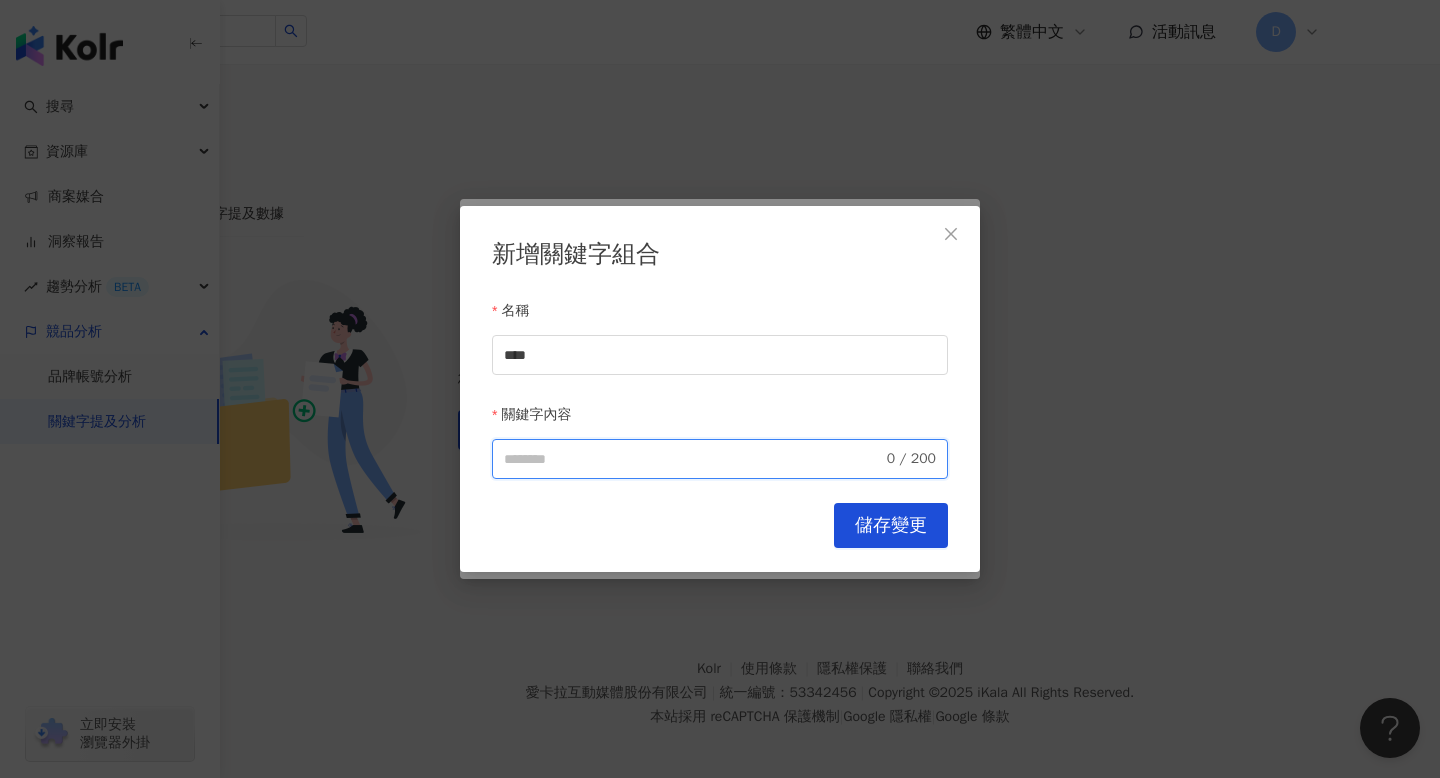 click on "關鍵字內容" at bounding box center (693, 459) 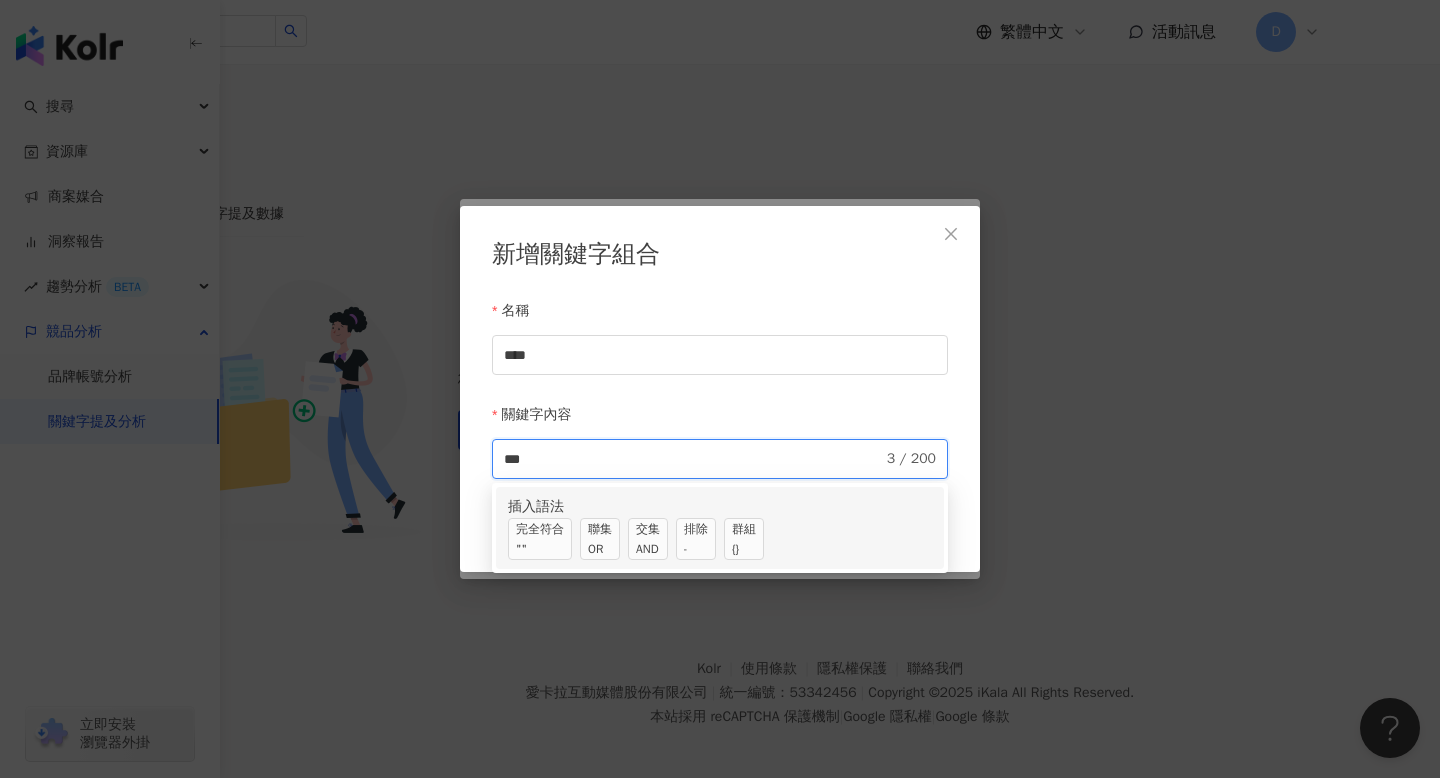 click on "交集 AND" at bounding box center (648, 539) 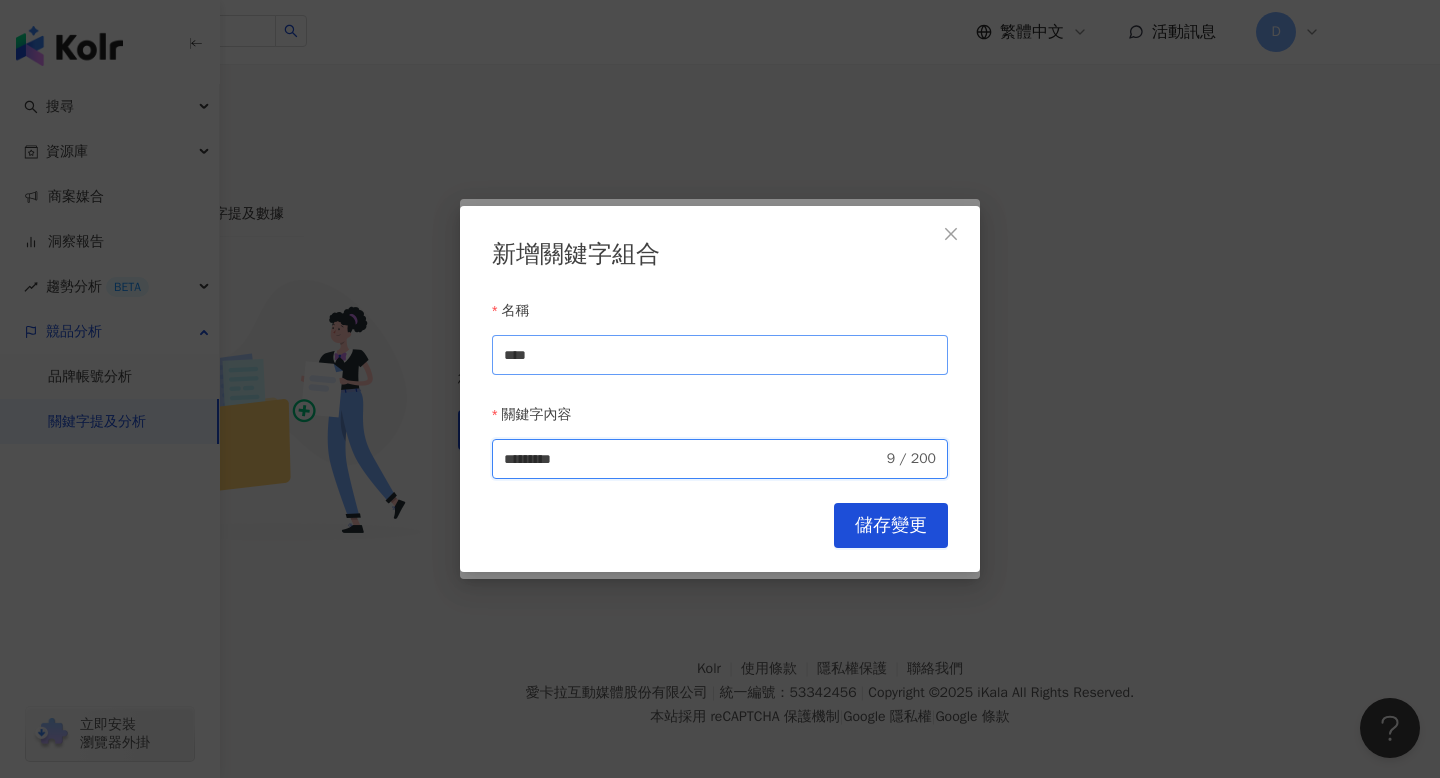 type on "*********" 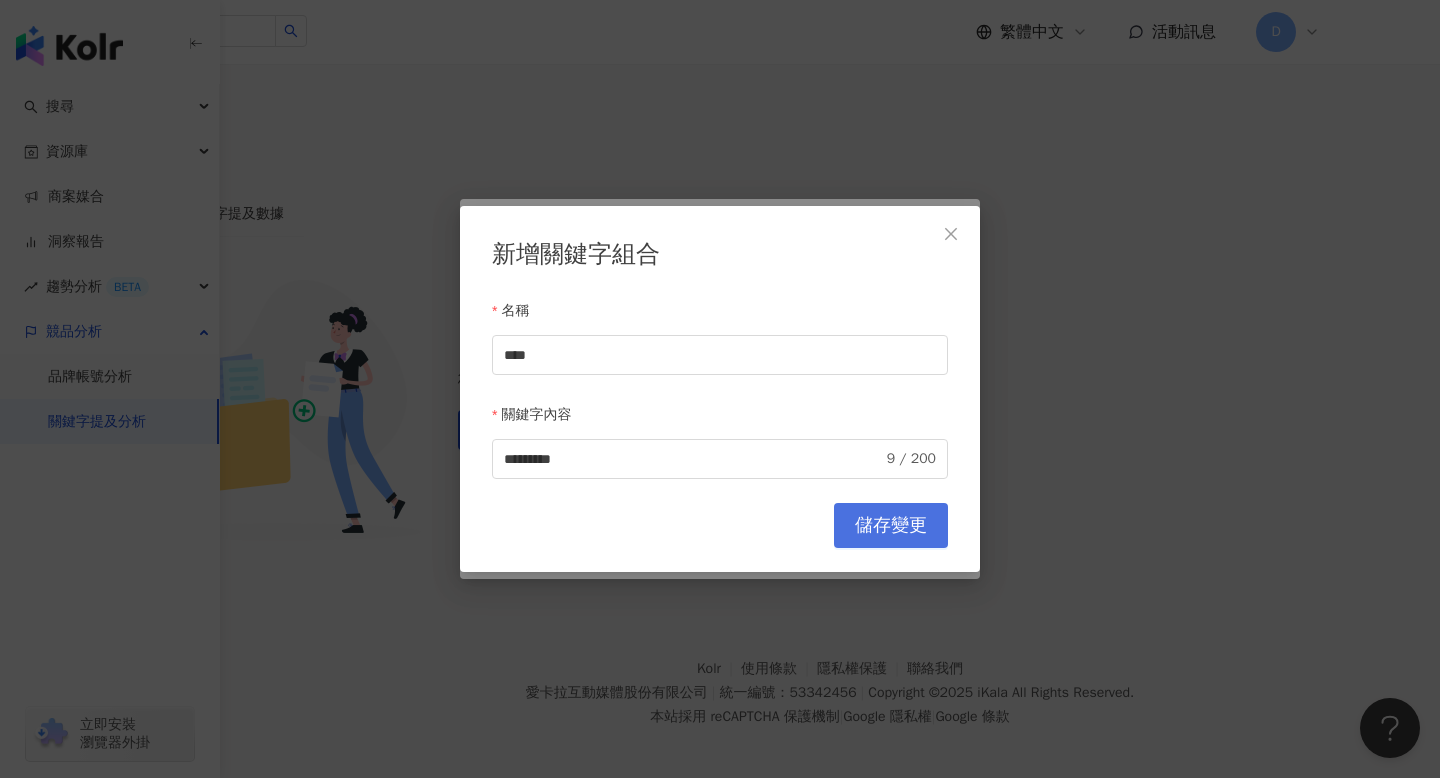 click on "儲存變更" at bounding box center (891, 526) 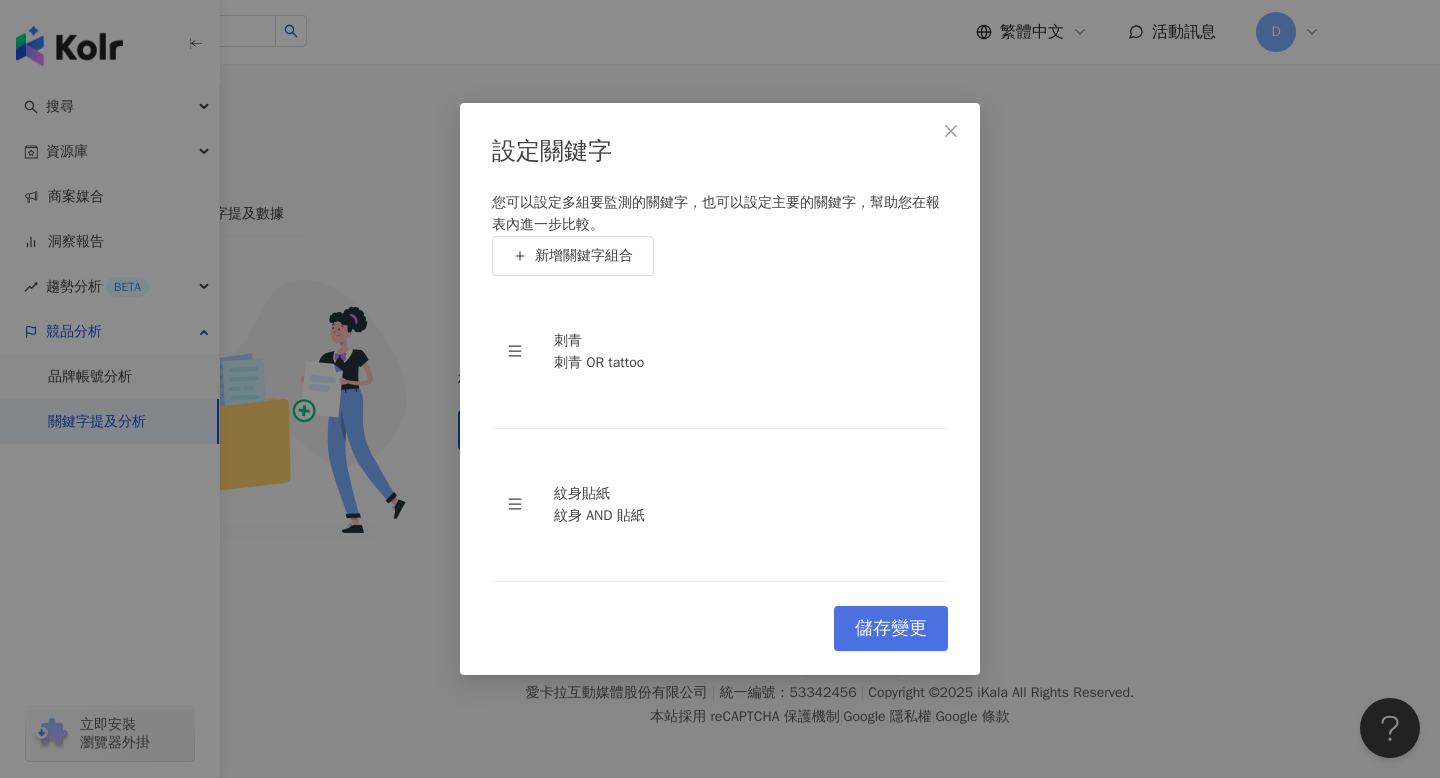 click on "儲存變更" at bounding box center (891, 629) 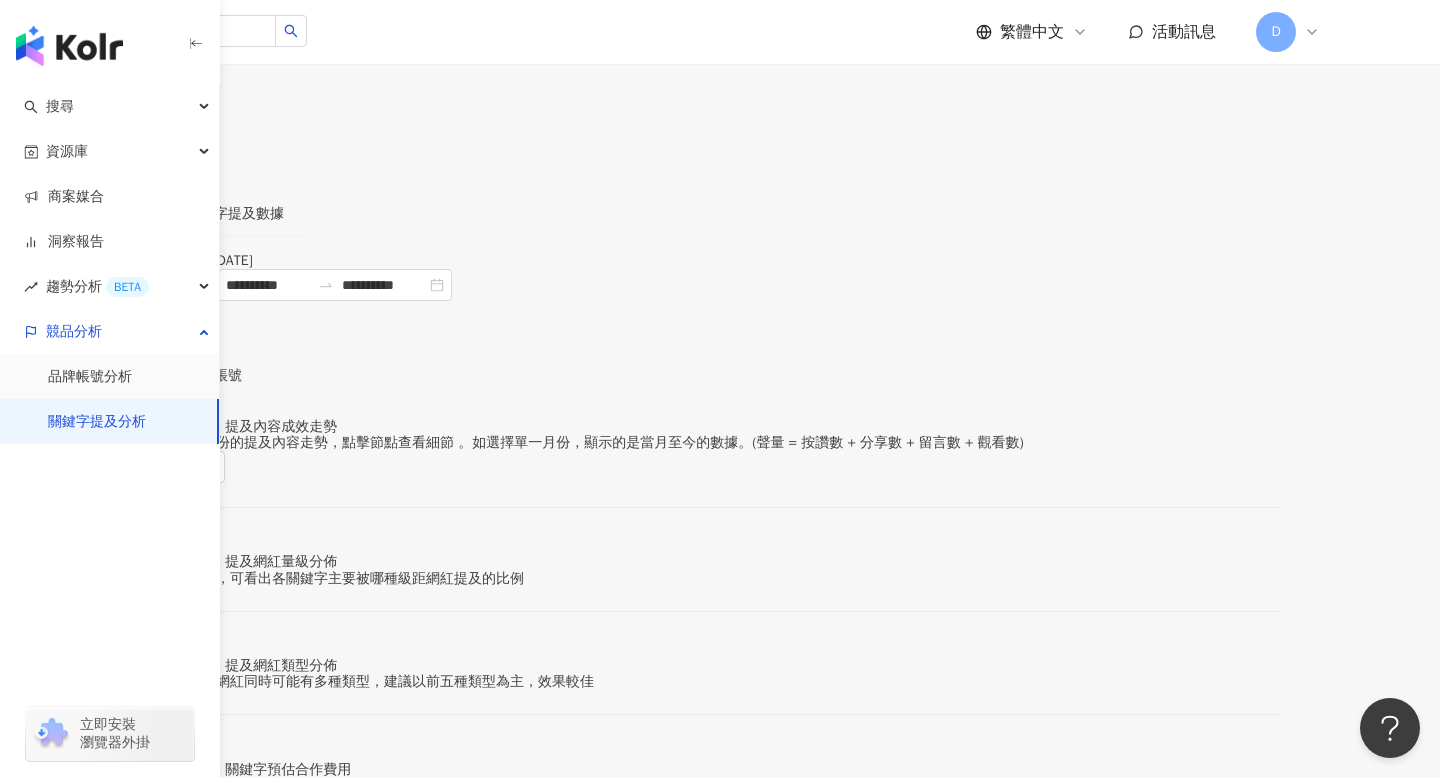 click on "官方帳號" at bounding box center [214, 376] 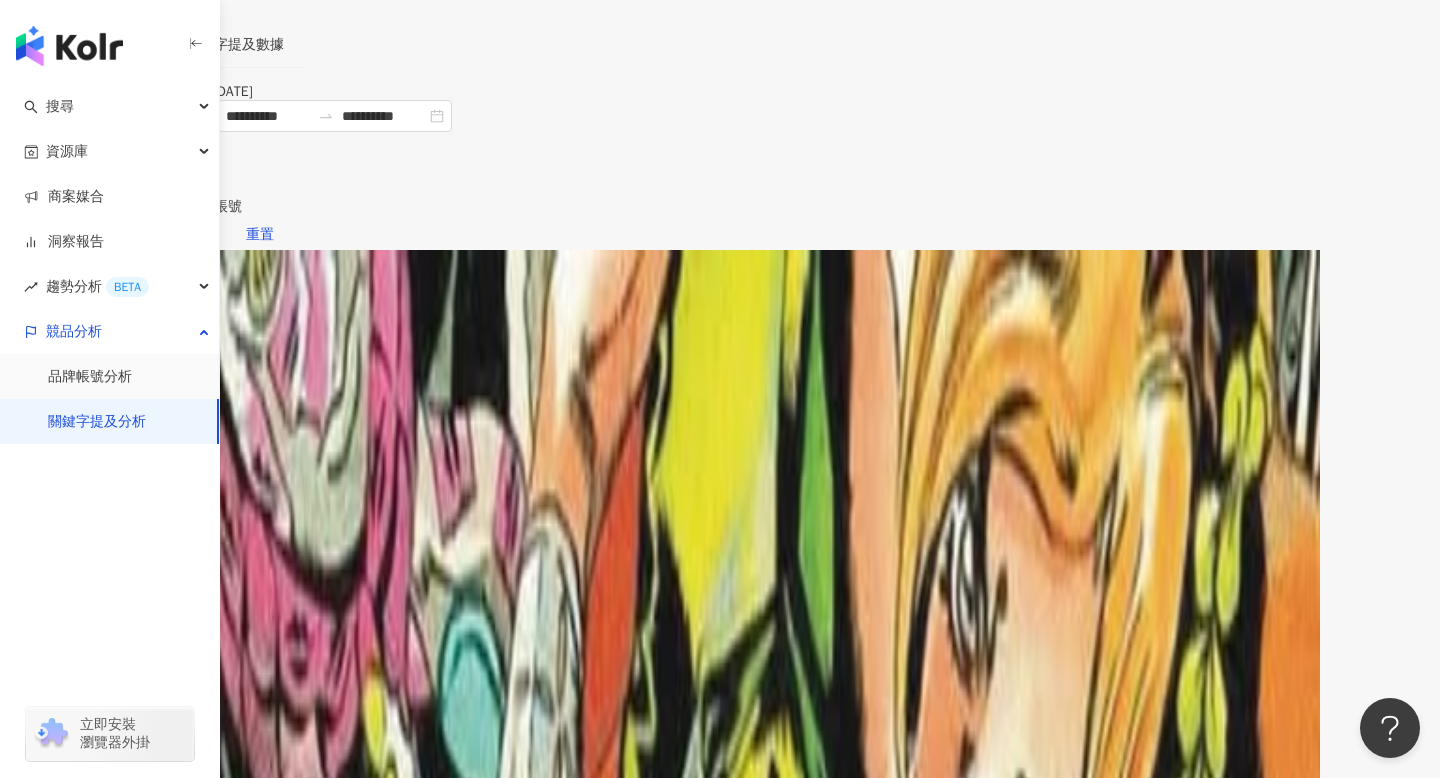 scroll, scrollTop: 343, scrollLeft: 0, axis: vertical 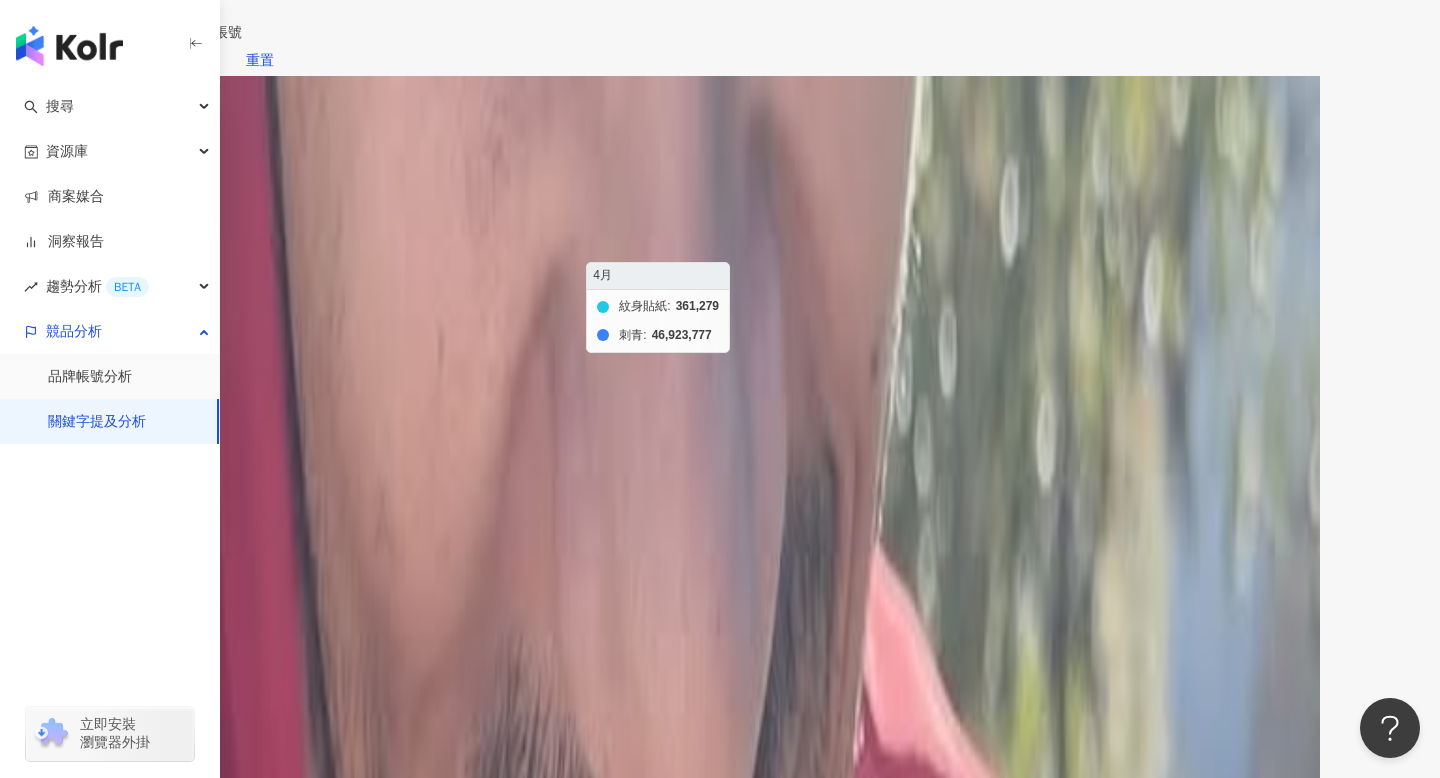 click on "紋身貼紙 刺青" 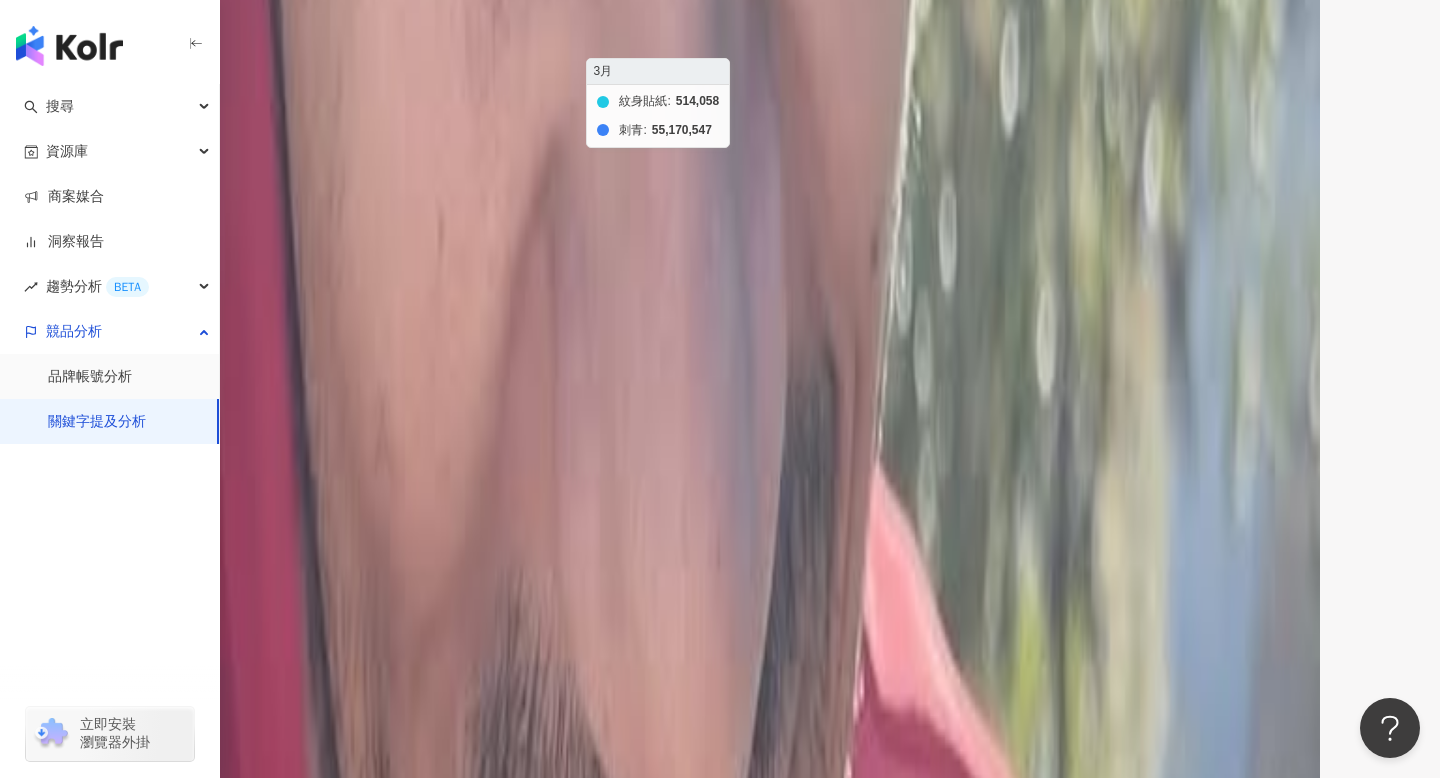 scroll, scrollTop: 522, scrollLeft: 0, axis: vertical 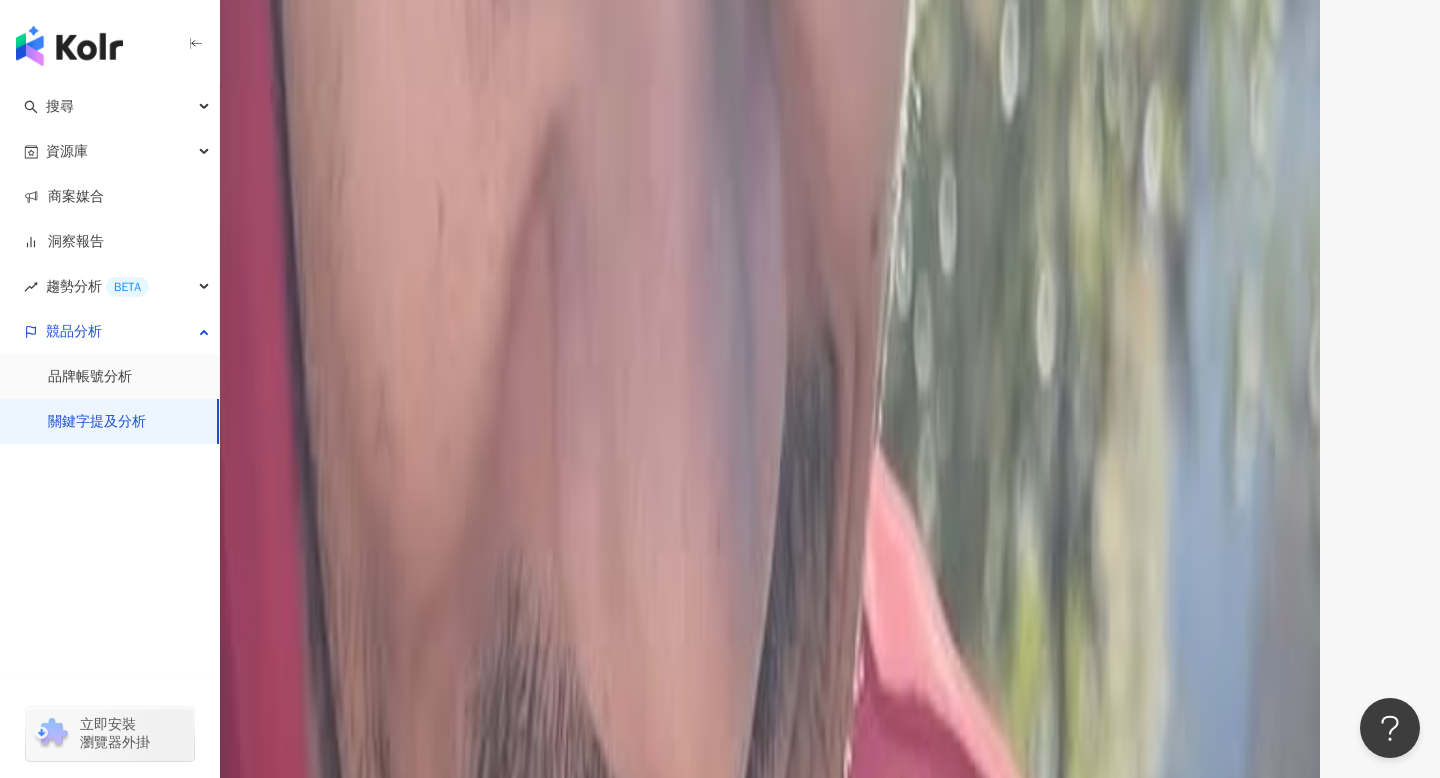 click at bounding box center (720, 3638) 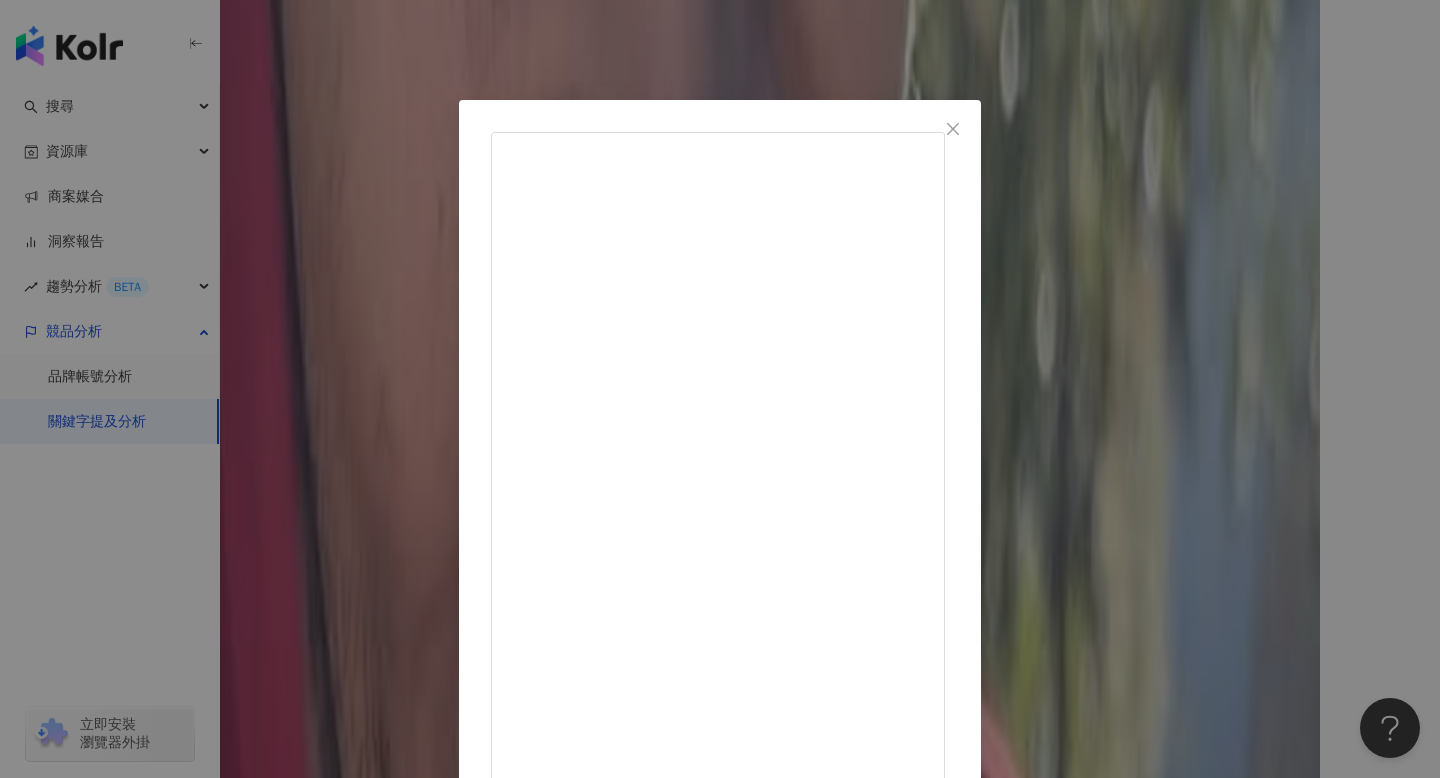 click on "老[PERSON_NAME]是一個很ㄎㄧㄤ的八代目火影 [DATE] _
網路叛逆期 含媽量有點高🥵🤏
#台中刺青 #八代目紋身 #老趙 #惡搞 #搞笑 #fun #funny #memes #短影片 15.8萬 1,404 295.8萬 查看原始貼文" at bounding box center (720, 389) 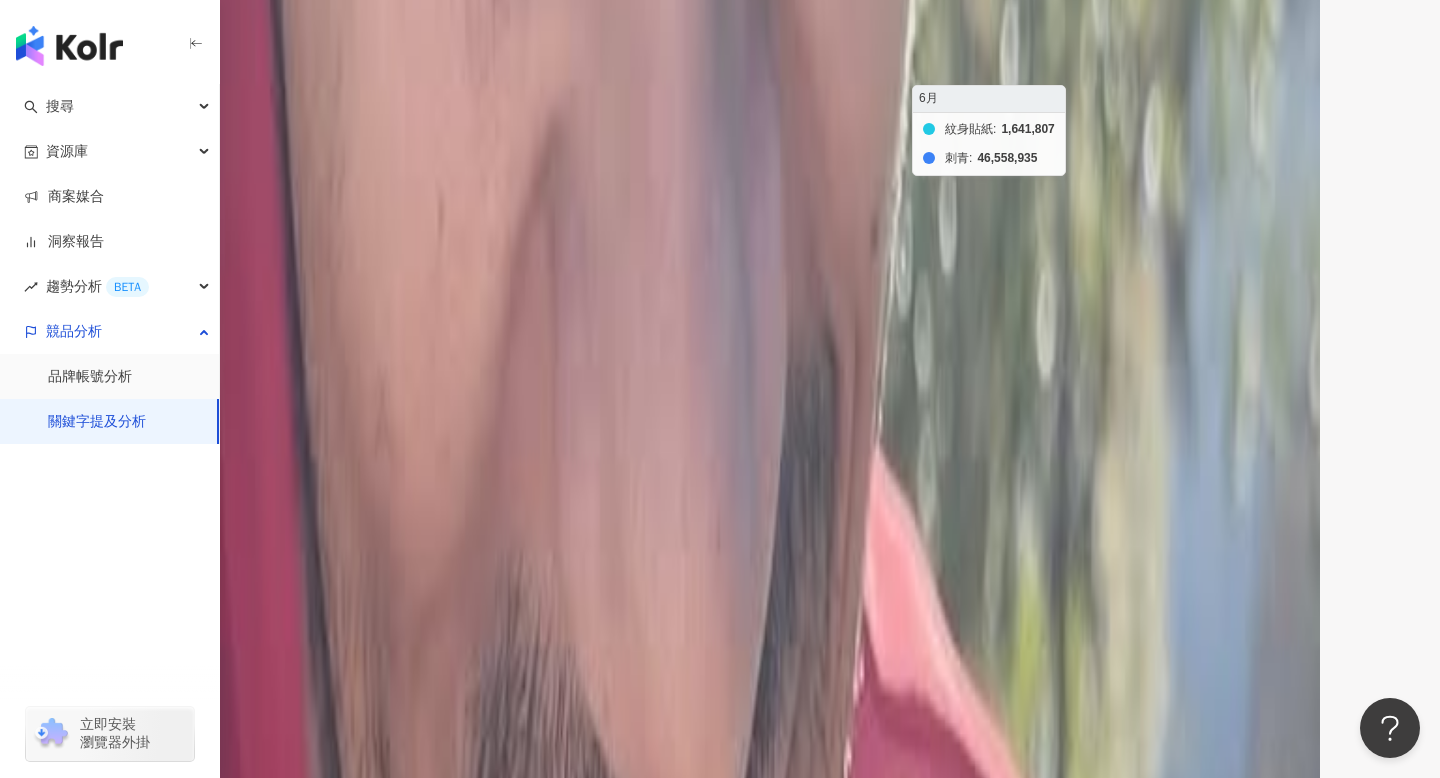 click on "紋身貼紙 刺青" 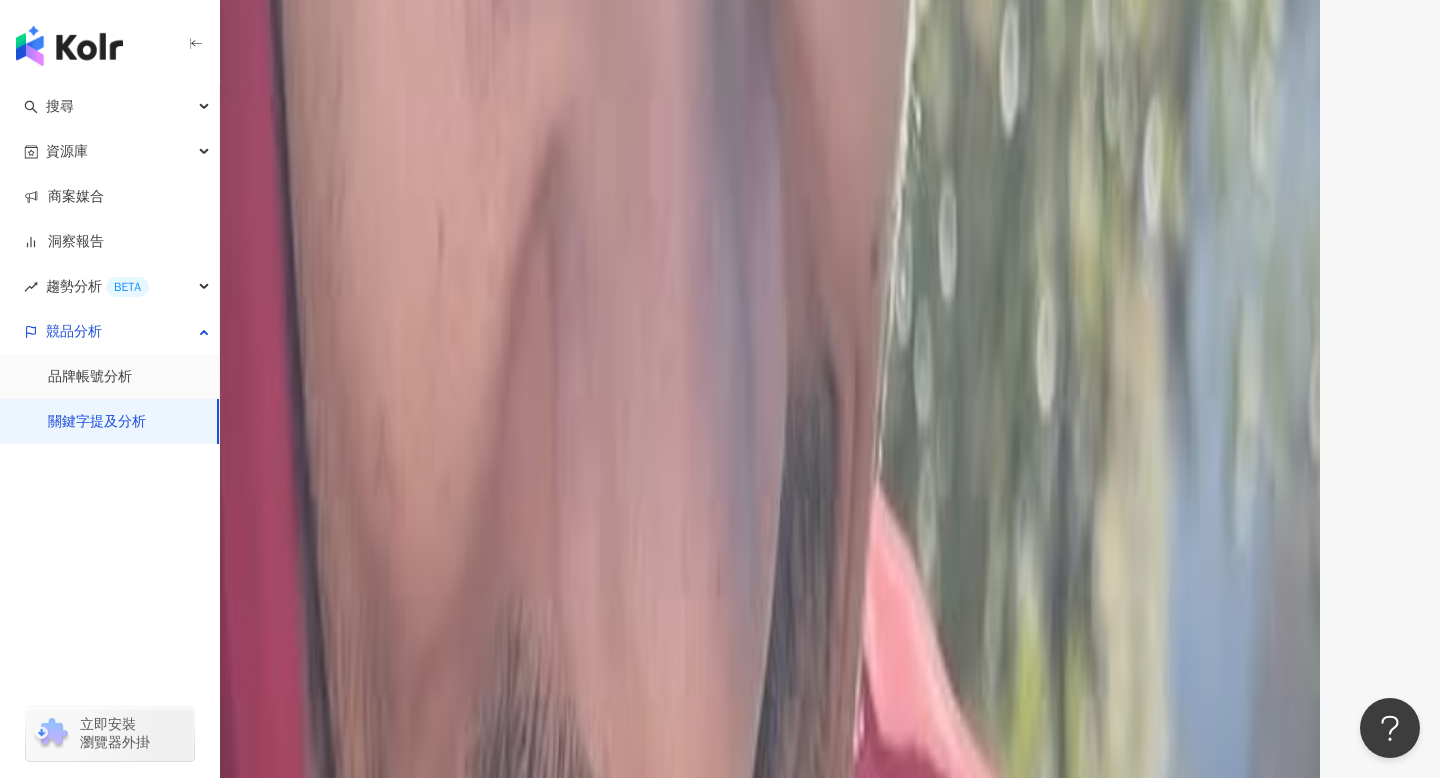 click at bounding box center [544, 798] 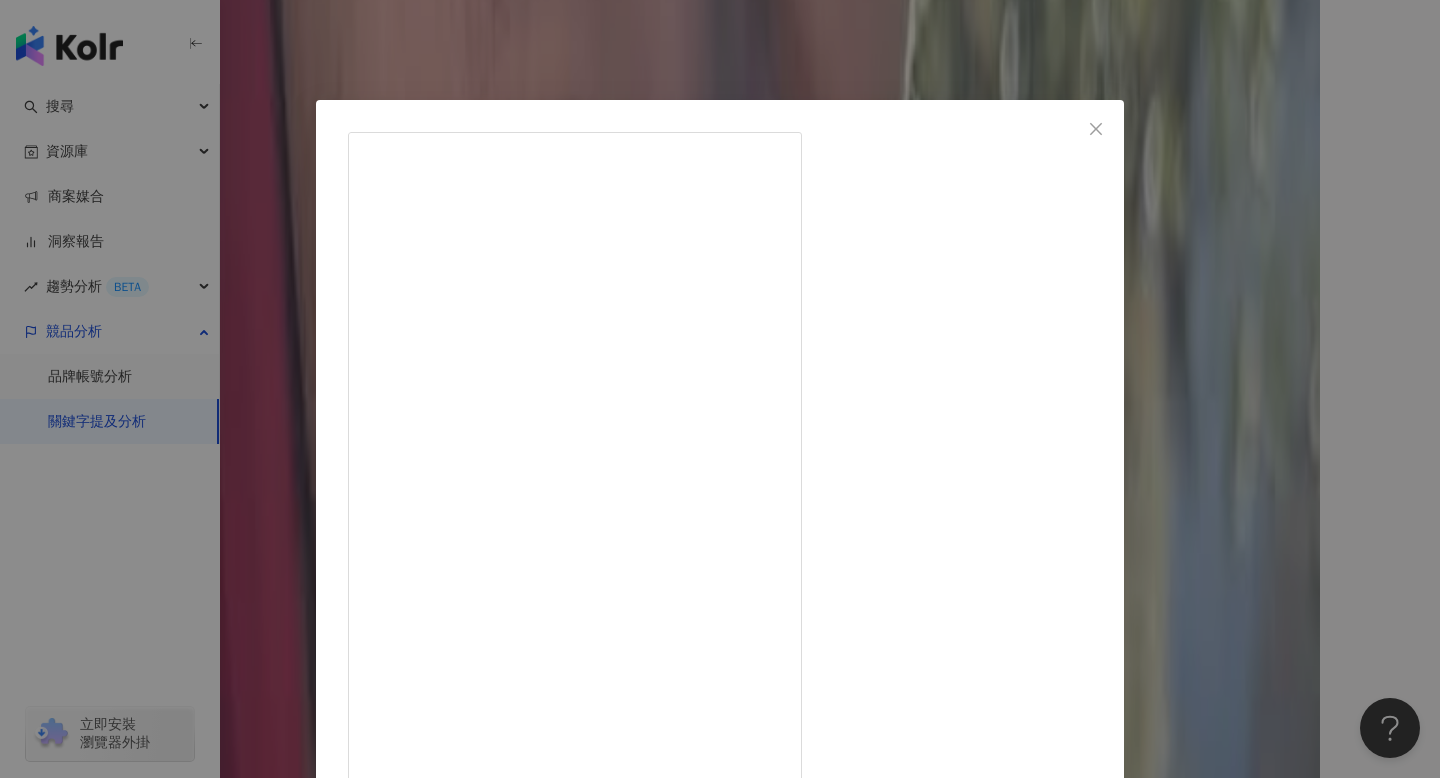 scroll, scrollTop: 345, scrollLeft: 0, axis: vertical 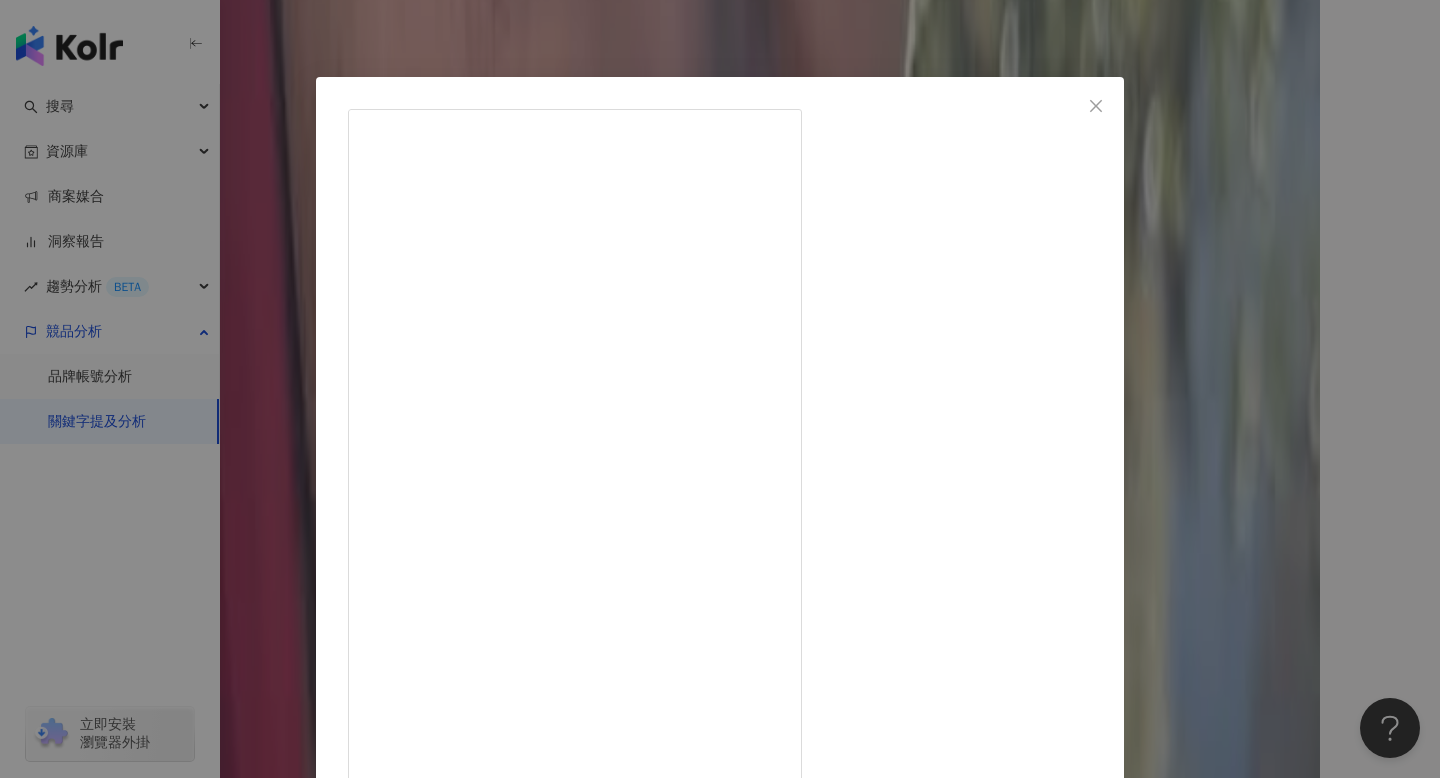 click on "[PERSON_NAME]老師 [DATE] 1,864 462 216.5萬 查看原始貼文" at bounding box center (720, 389) 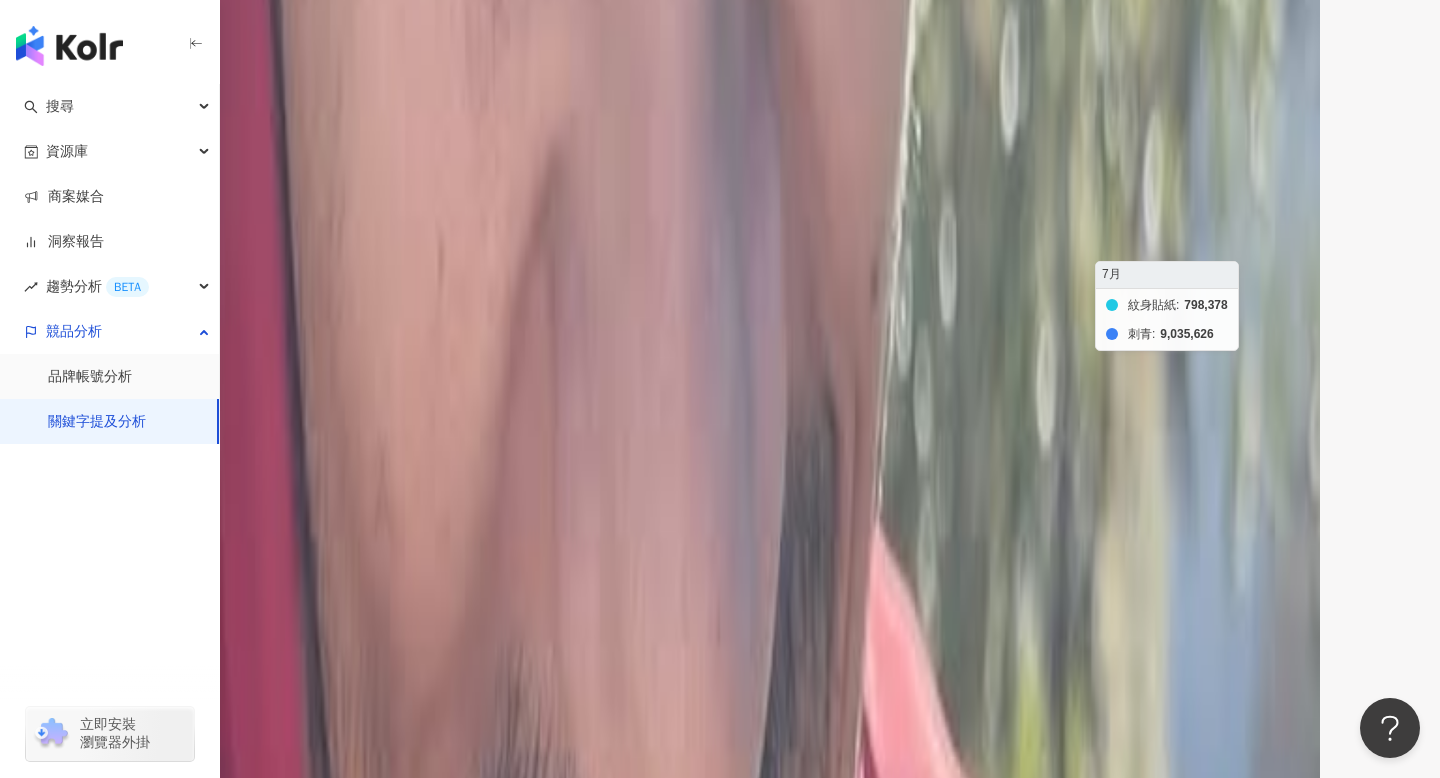 click on "紋身貼紙 刺青" 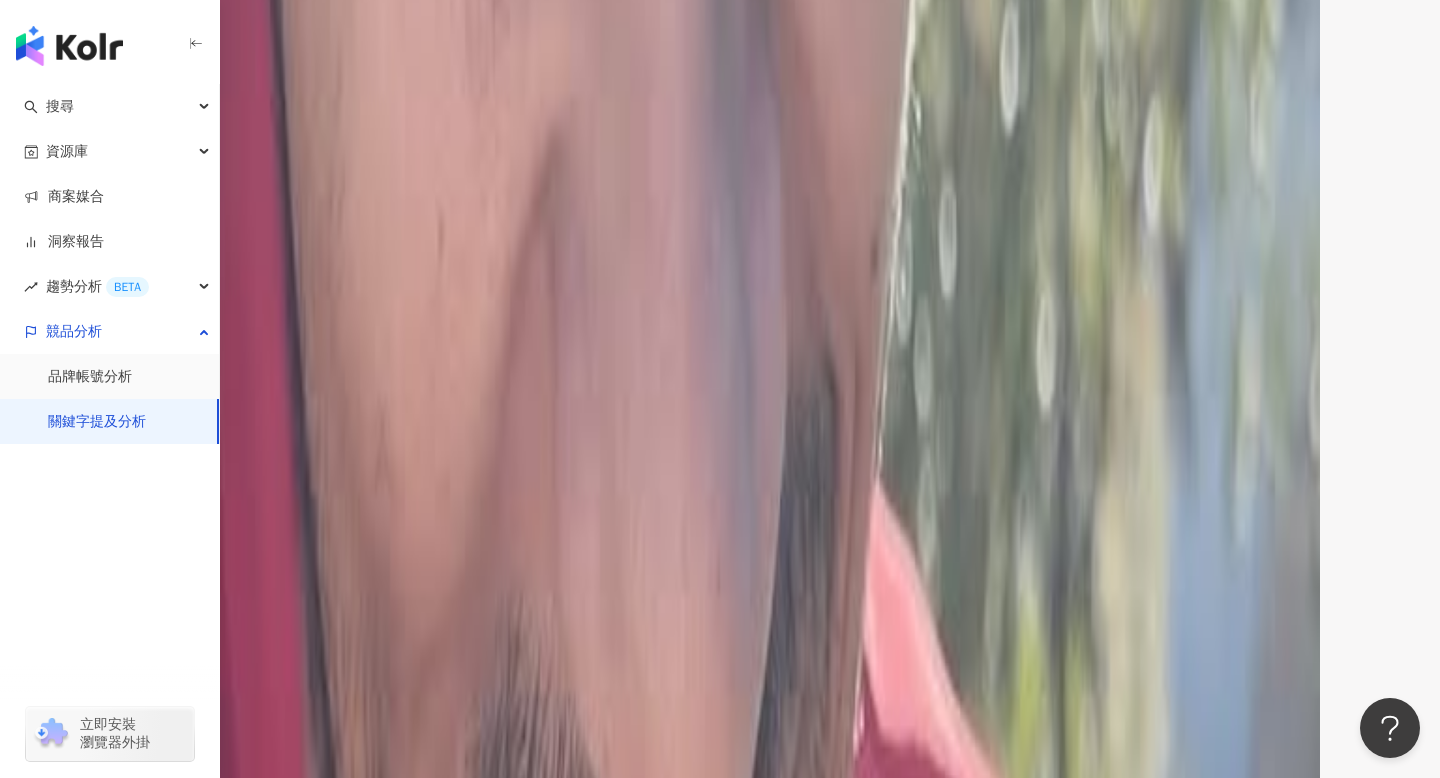click on "老闆學壞 #刺青 #學壞 #公司日常" at bounding box center (275, 509) 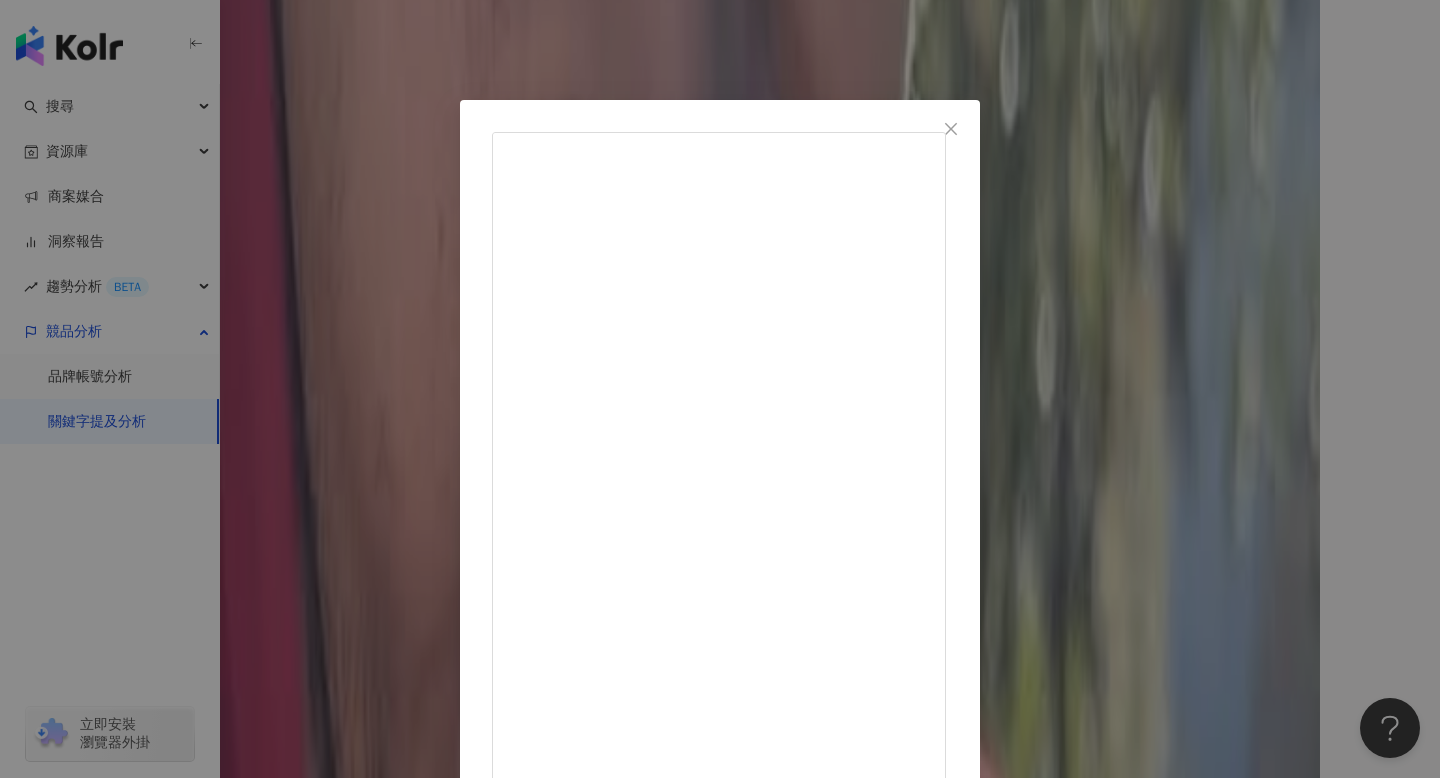 click on "我屬馬 [DATE] 老闆學壞 #刺青 #學壞 #公司日常 2.7萬 140 75.3萬 查看原始貼文" at bounding box center [720, 389] 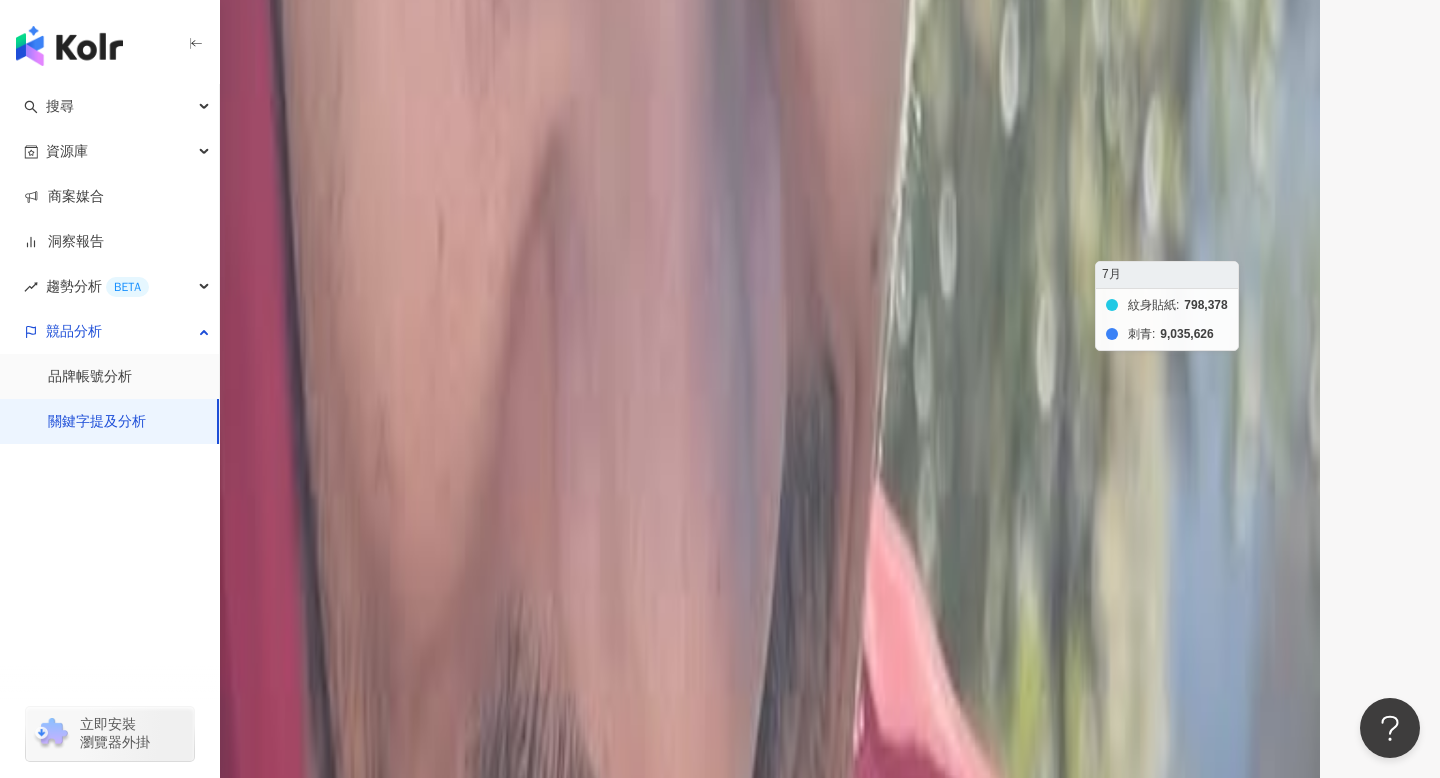 click on "紋身貼紙 刺青" 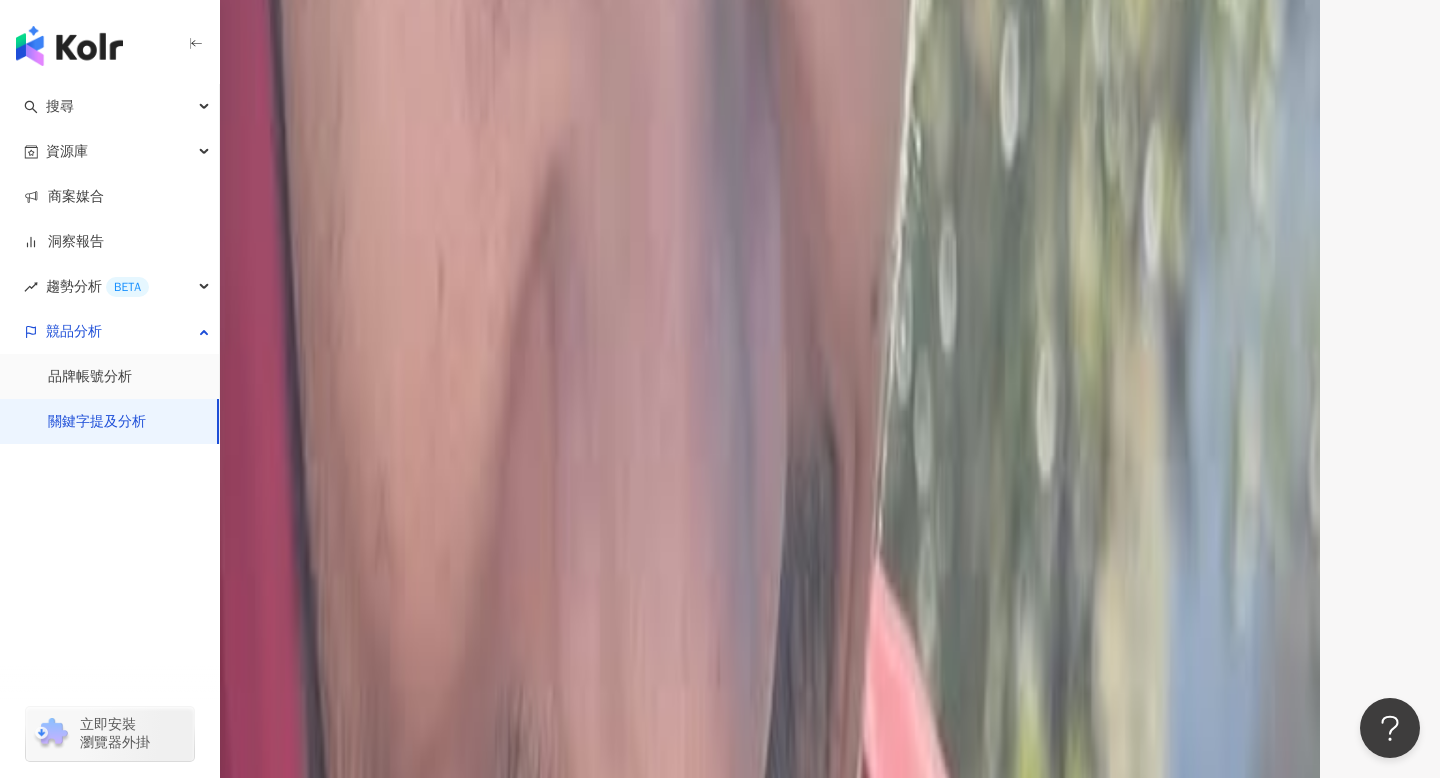 click at bounding box center (425, 1040) 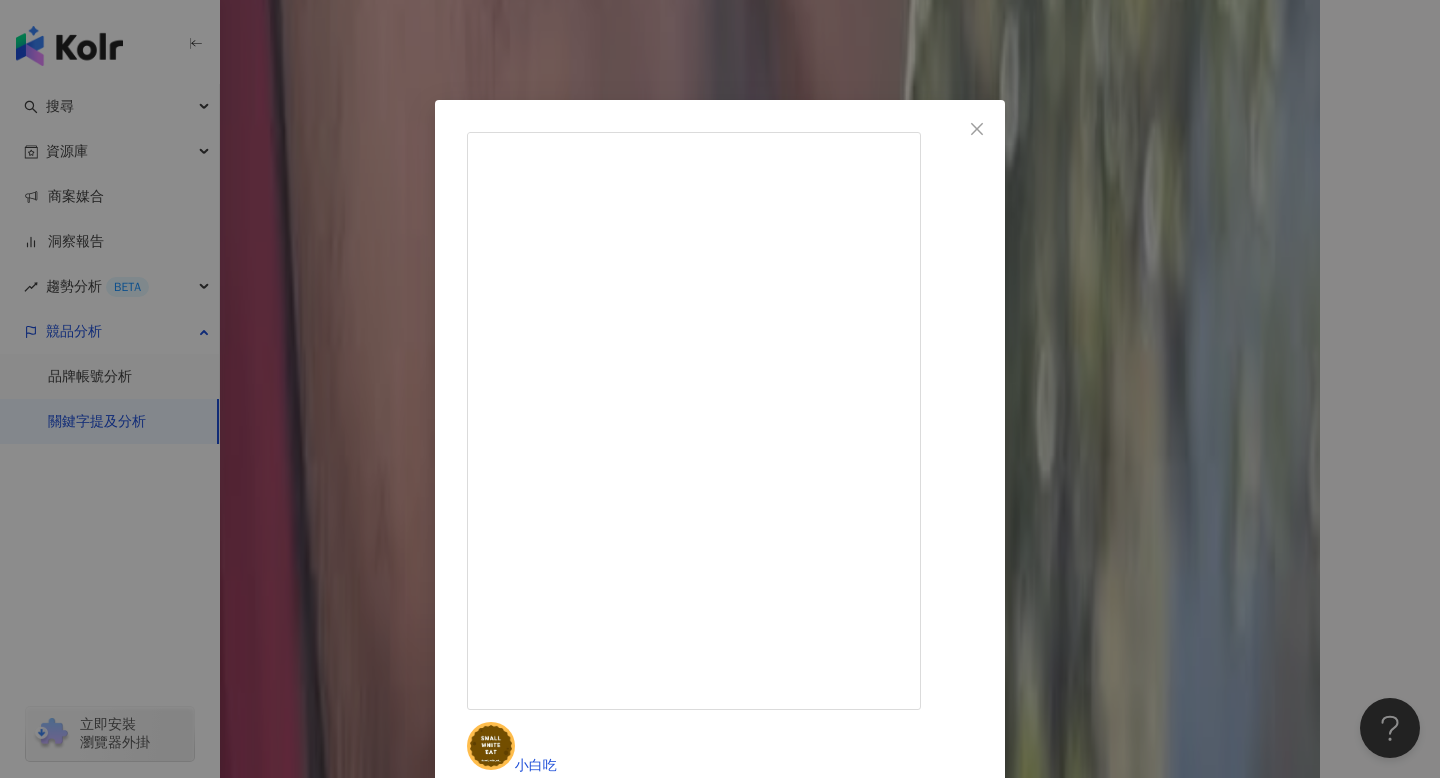 scroll, scrollTop: 15, scrollLeft: 0, axis: vertical 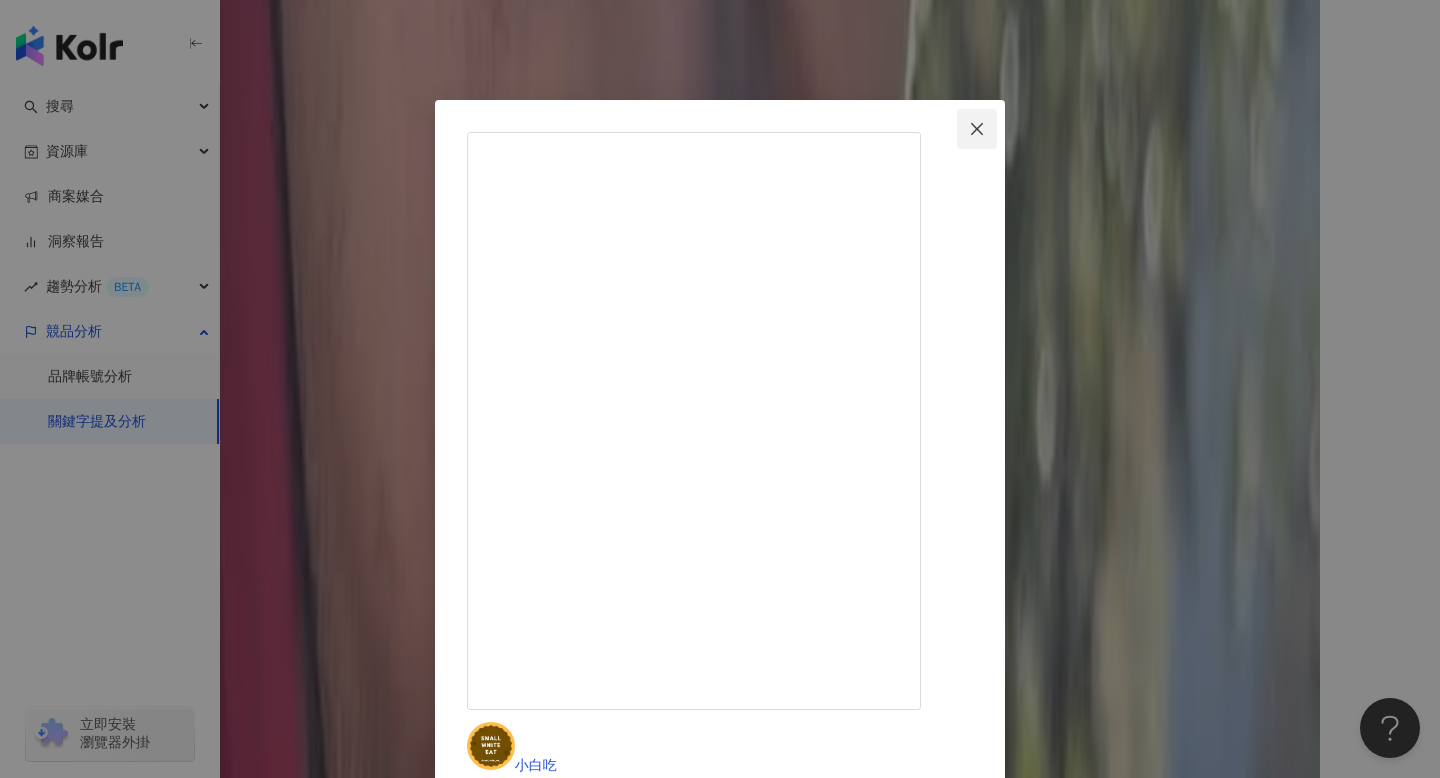 click 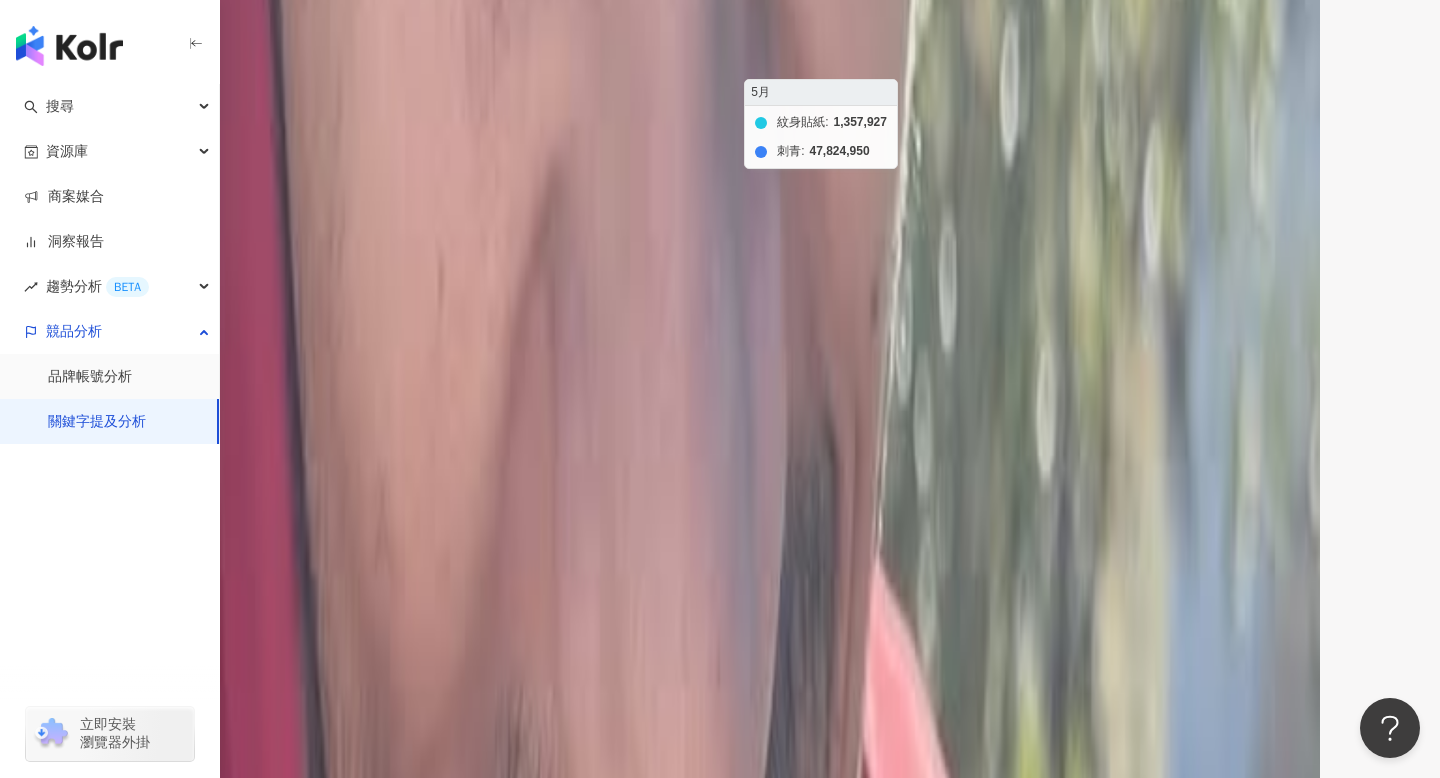 click on "紋身貼紙 刺青" 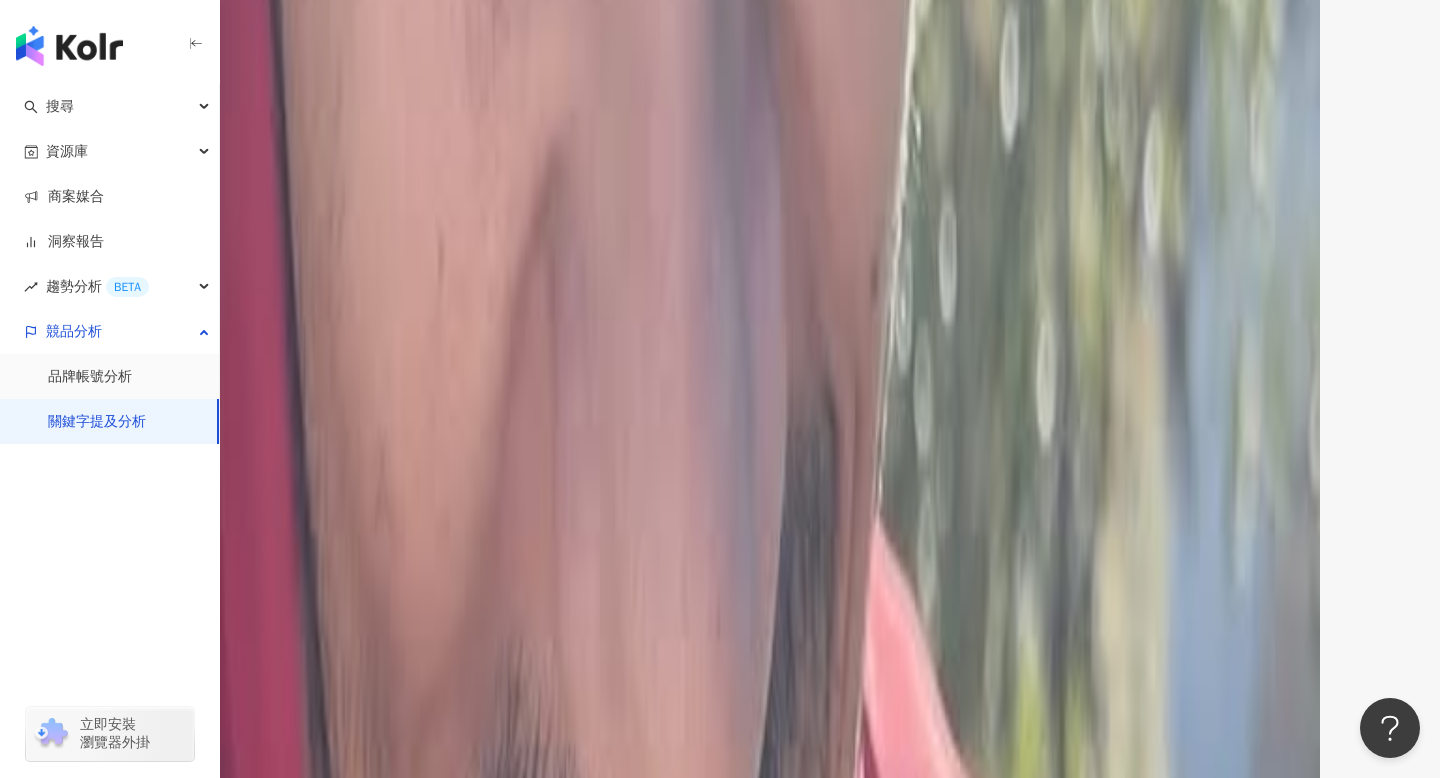 click at bounding box center (388, 766) 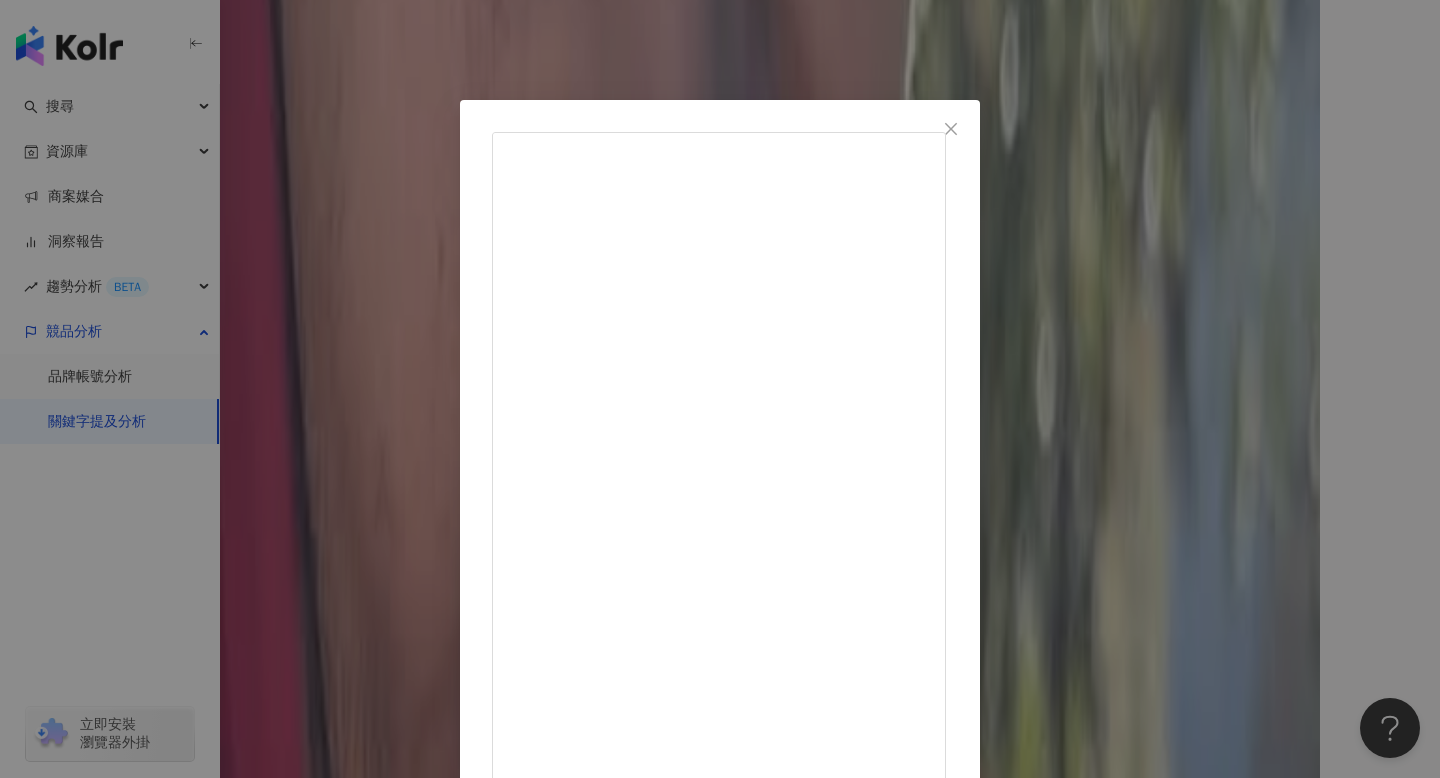 scroll, scrollTop: 213, scrollLeft: 0, axis: vertical 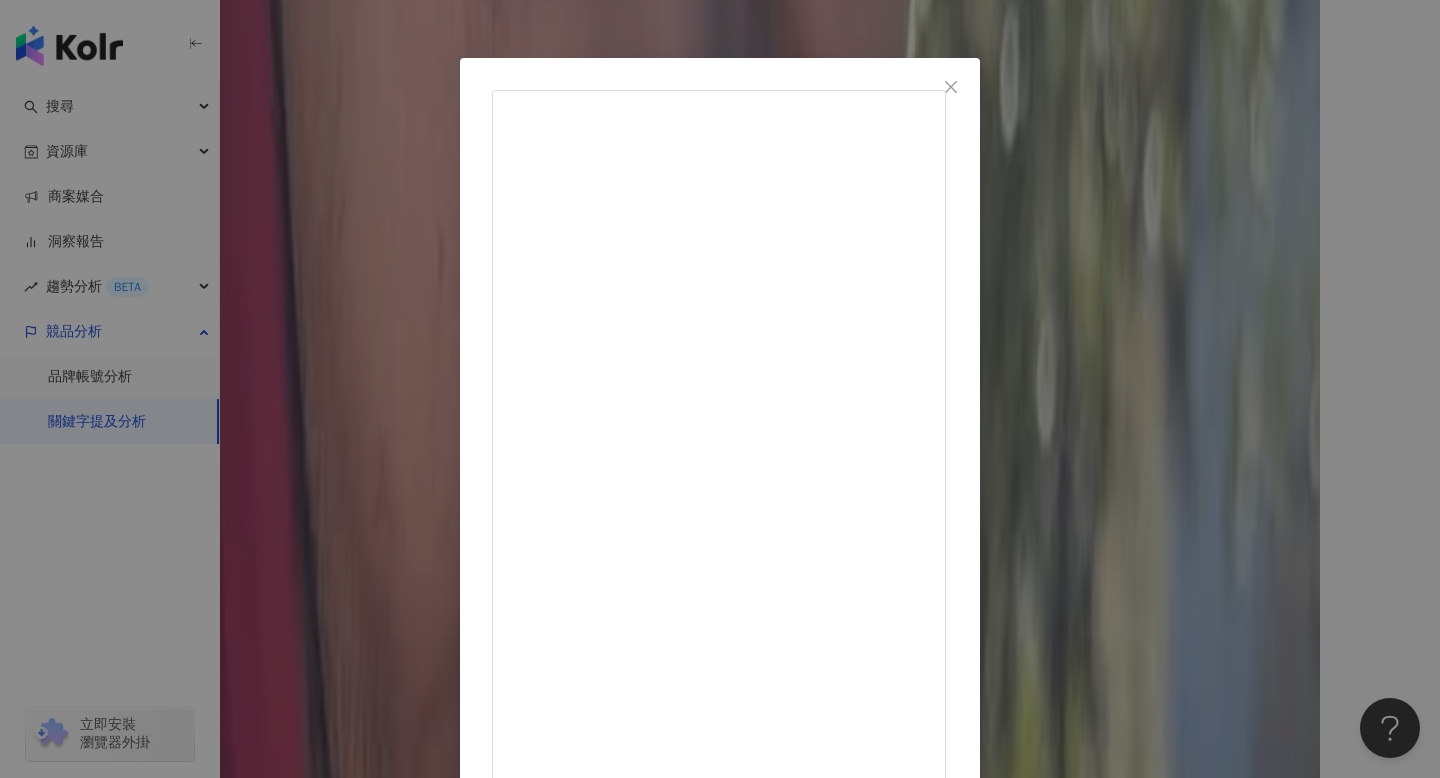drag, startPoint x: 842, startPoint y: 619, endPoint x: 964, endPoint y: 617, distance: 122.016396 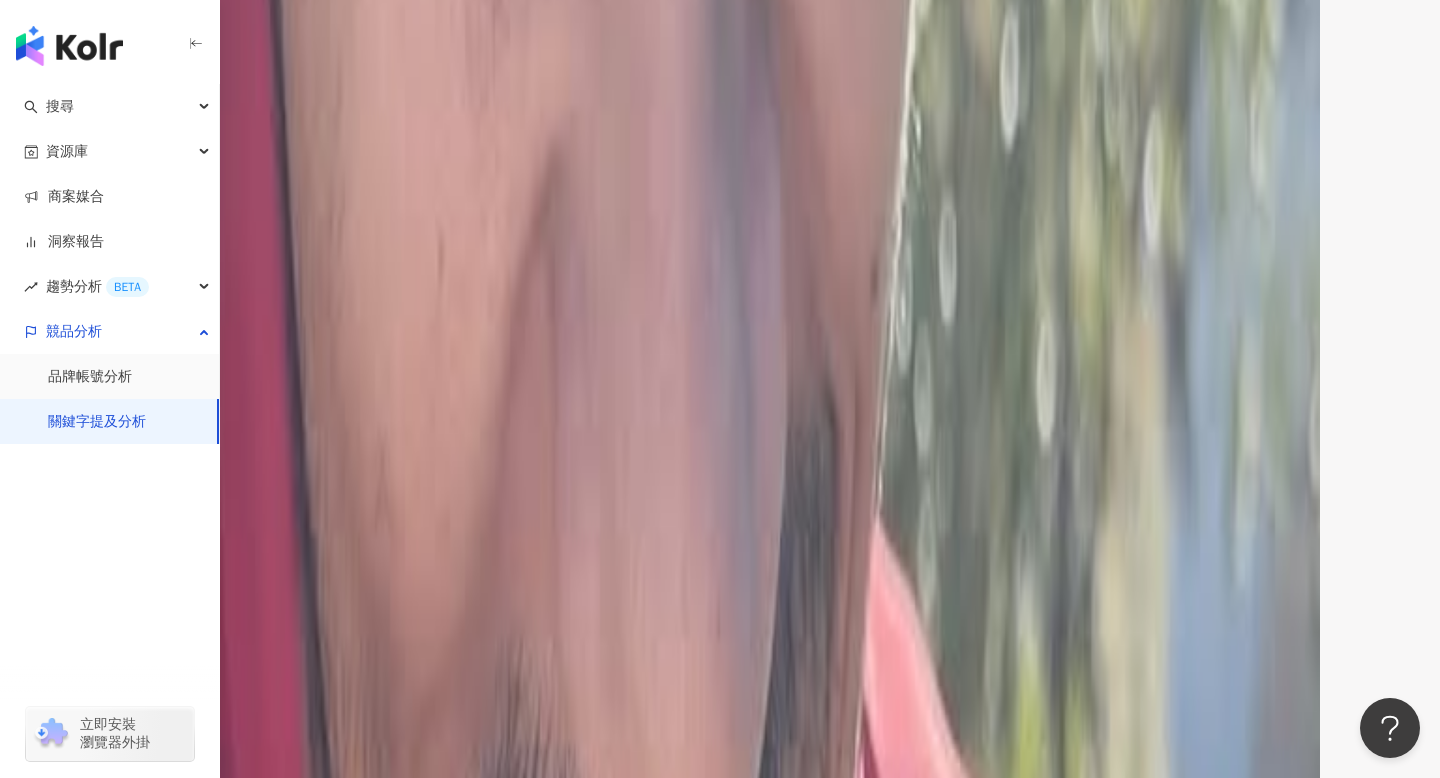 click on "IJU [PERSON_NAME]往常" at bounding box center [388, 489] 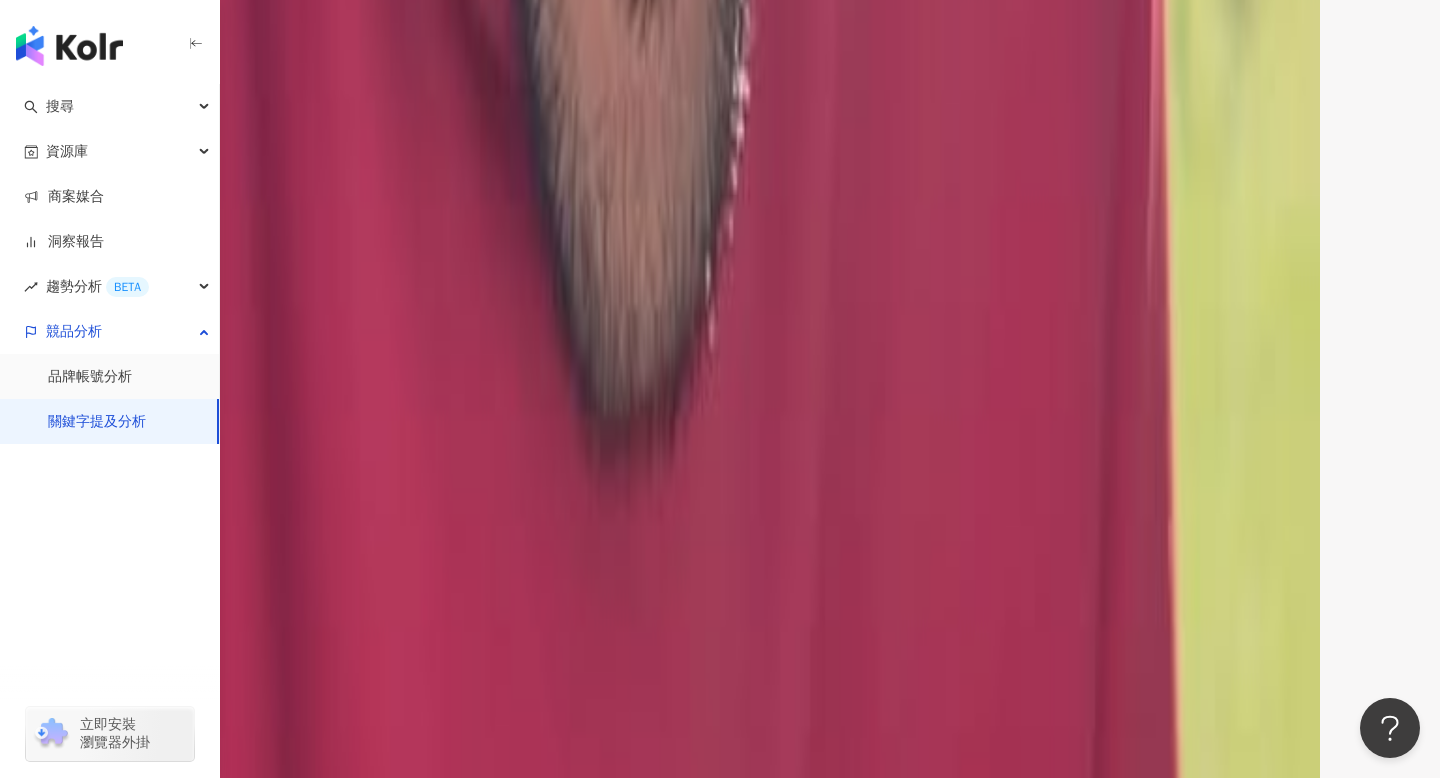 scroll, scrollTop: 2979, scrollLeft: 0, axis: vertical 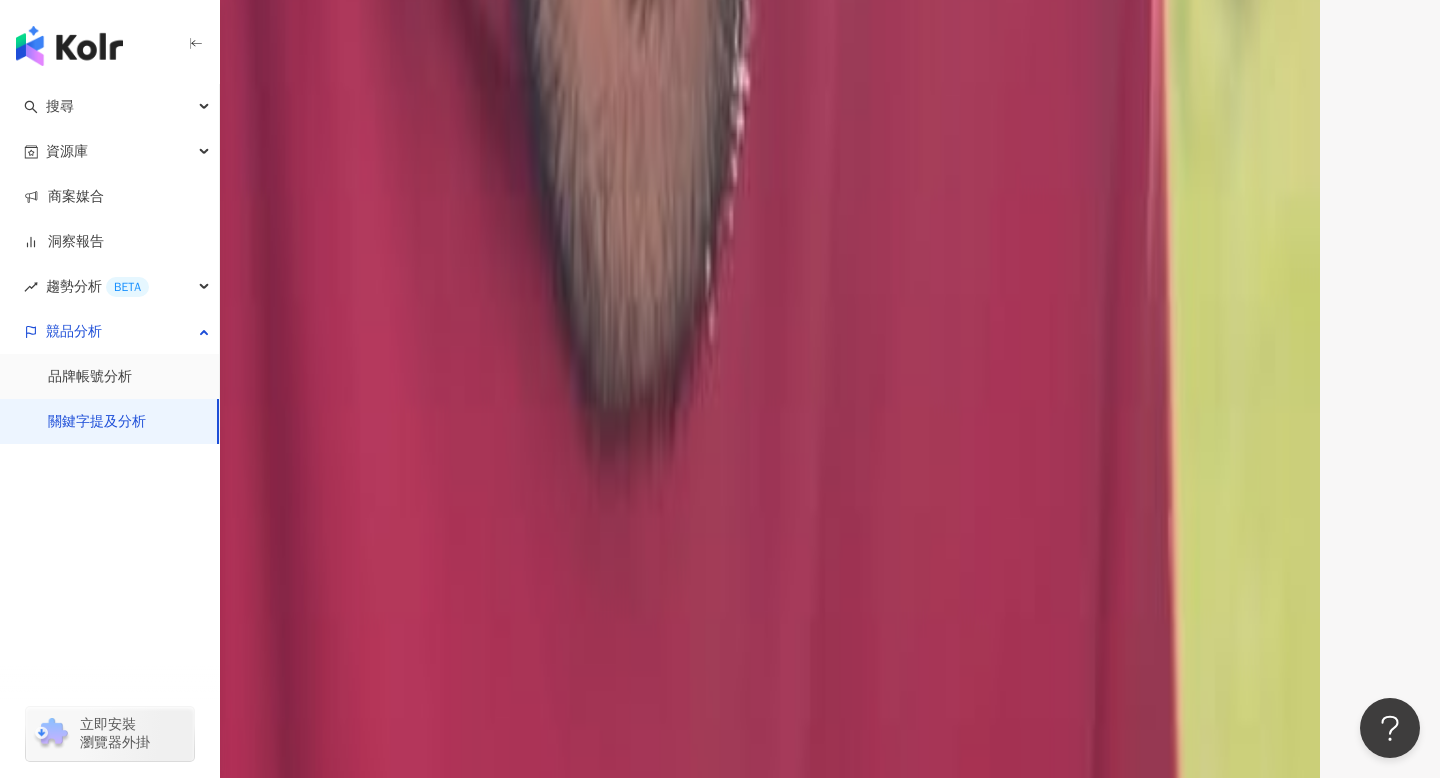 click on "[PERSON_NAME] 發文於 [DATE] 刺青男笑噴 刺青" at bounding box center (720, 1747) 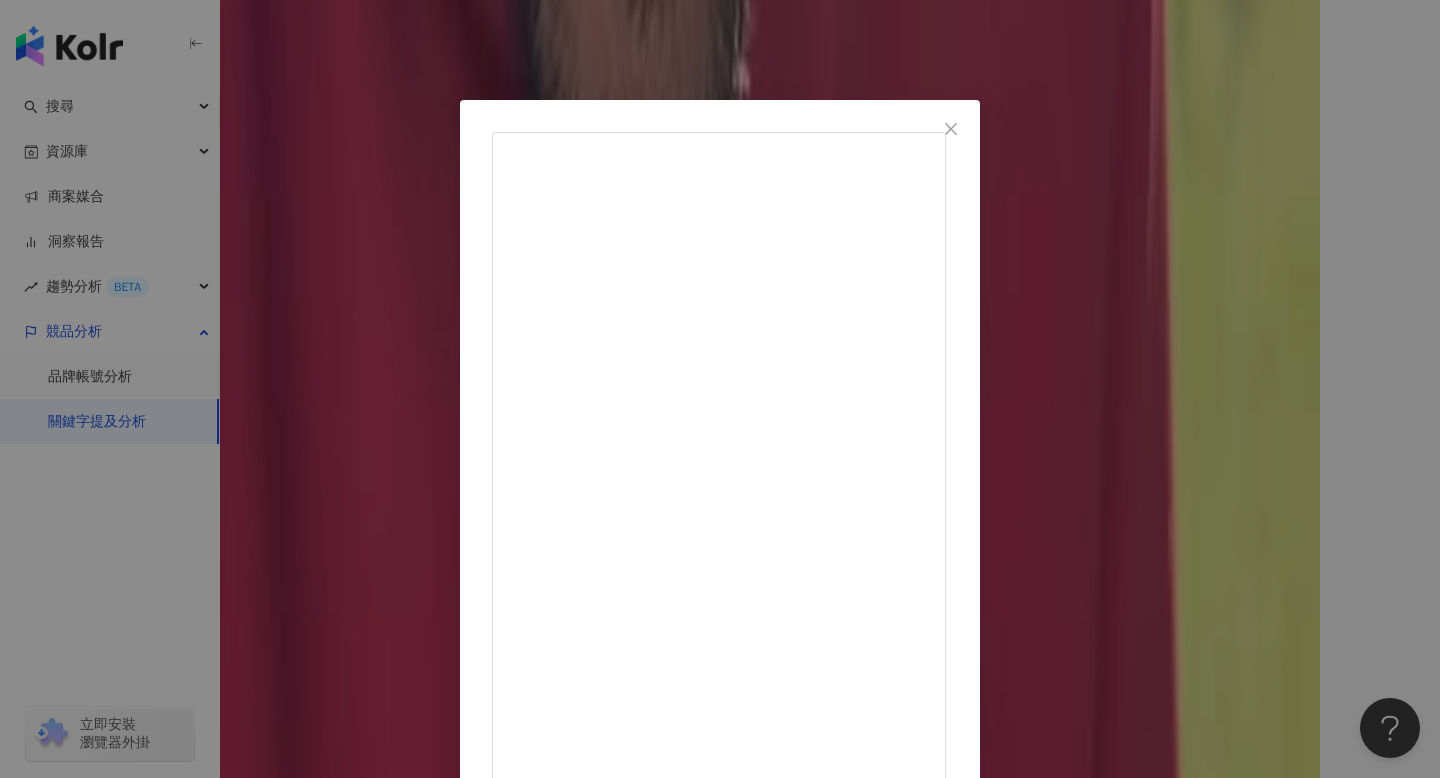 click on "老[PERSON_NAME]是一個很ㄎㄧㄤ的八代目火影 [DATE] _
當你老了但還是記得一堆有的沒的
難怪老人家都喜歡對著空氣說話🙂‍↕️
#台中刺青 #八代目紋身 #老趙 #惡搞 #搞笑 #fun #funny #memes 12.5萬 351 183.1萬 查看原始貼文" at bounding box center (720, 389) 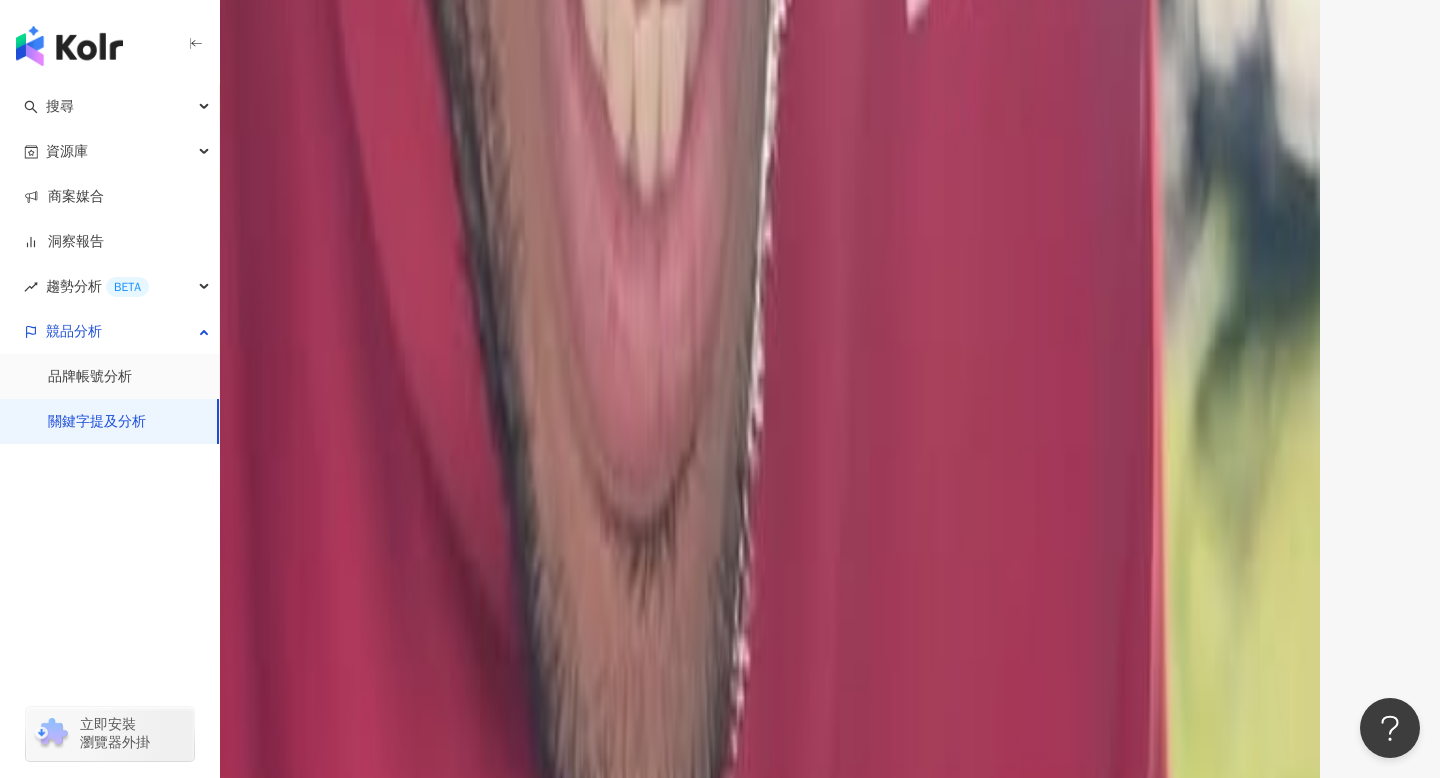 scroll, scrollTop: 2398, scrollLeft: 0, axis: vertical 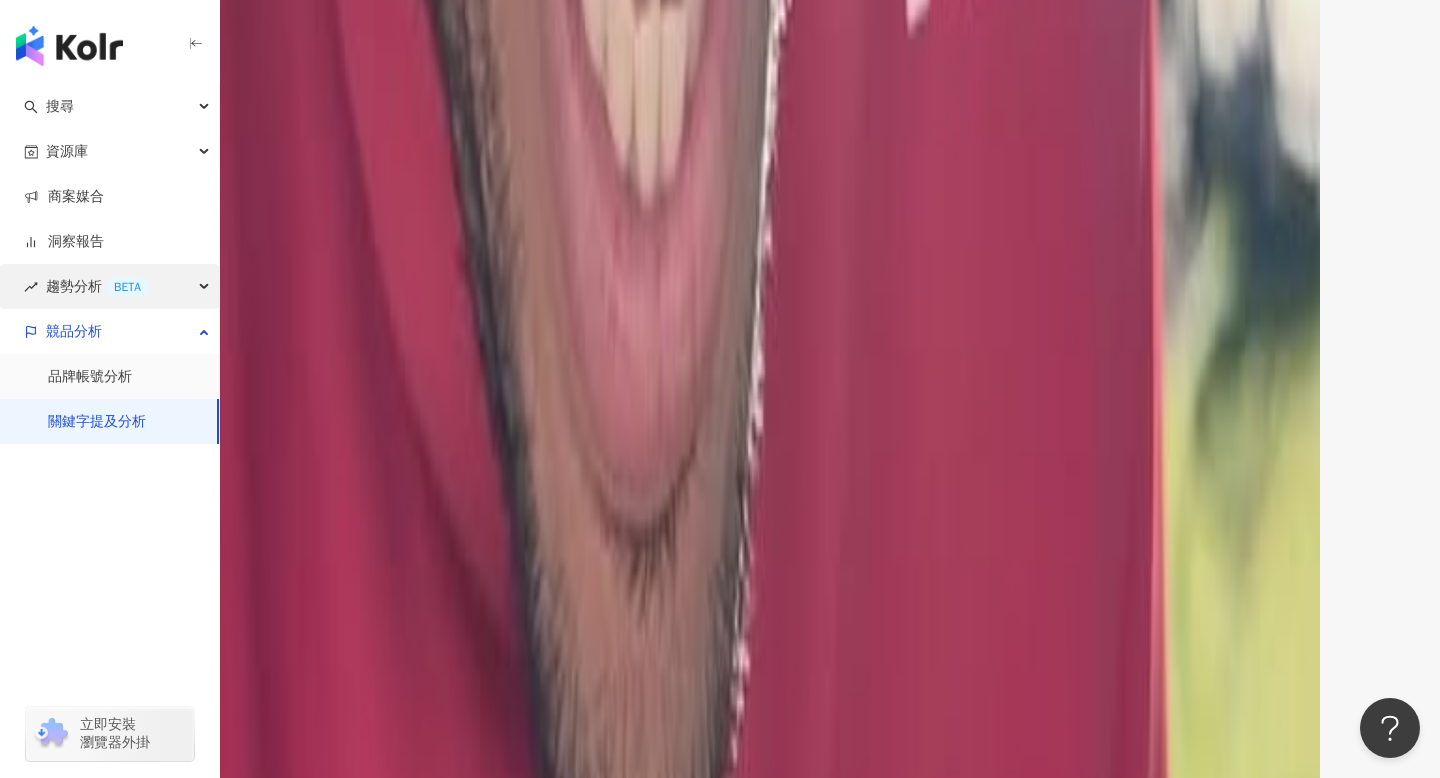 click on "趨勢分析 BETA" at bounding box center (109, 286) 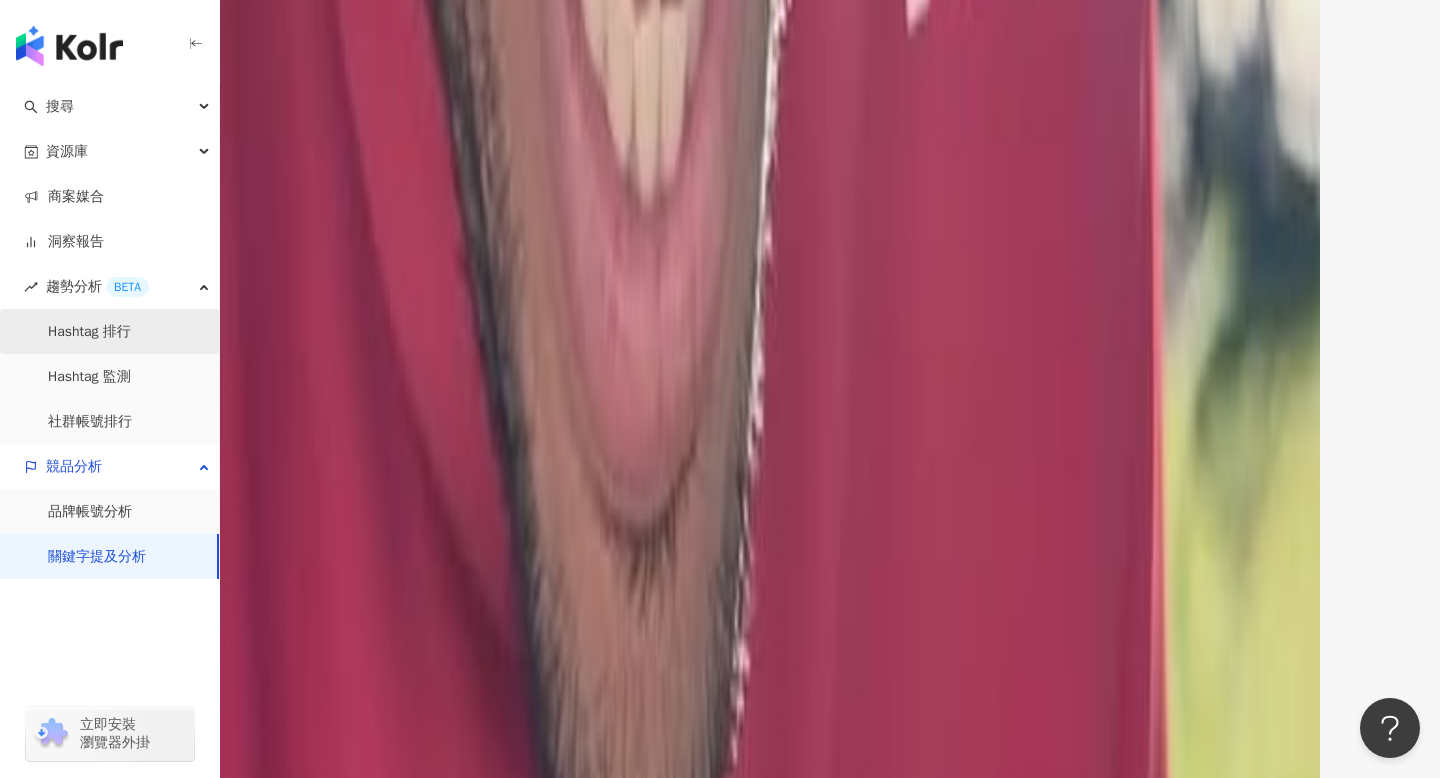 click on "Hashtag 排行" at bounding box center (89, 332) 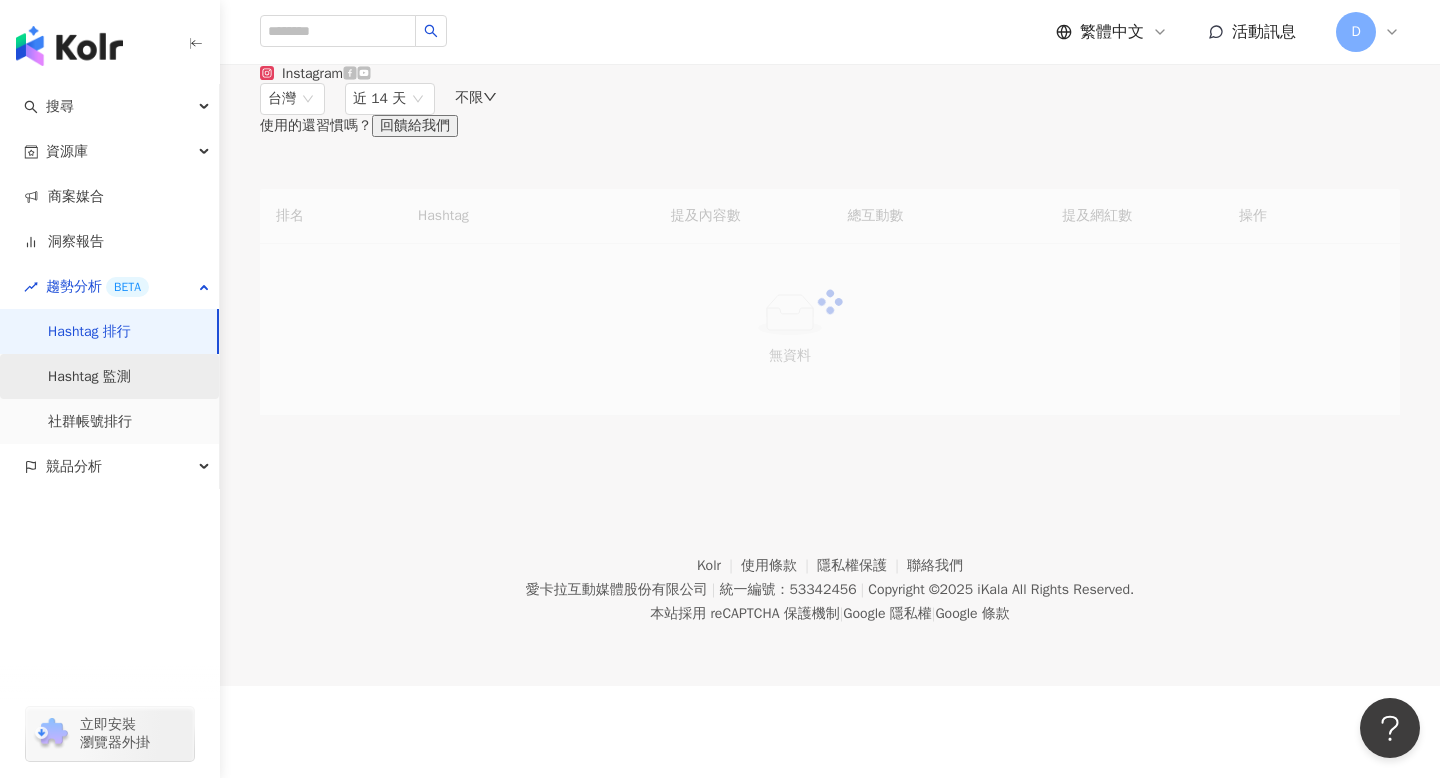 click on "Hashtag 監測" at bounding box center (89, 377) 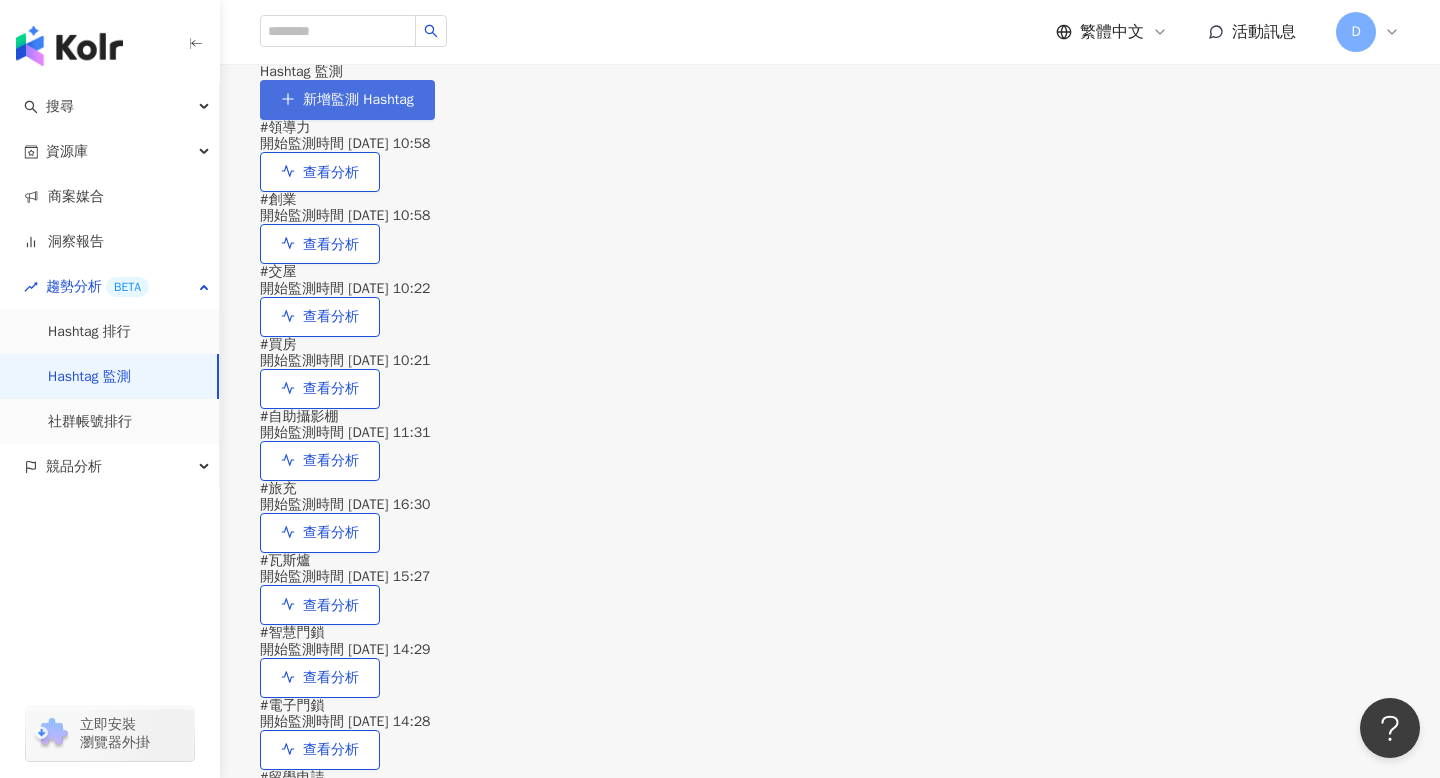 click on "新增監測 Hashtag" at bounding box center (358, 100) 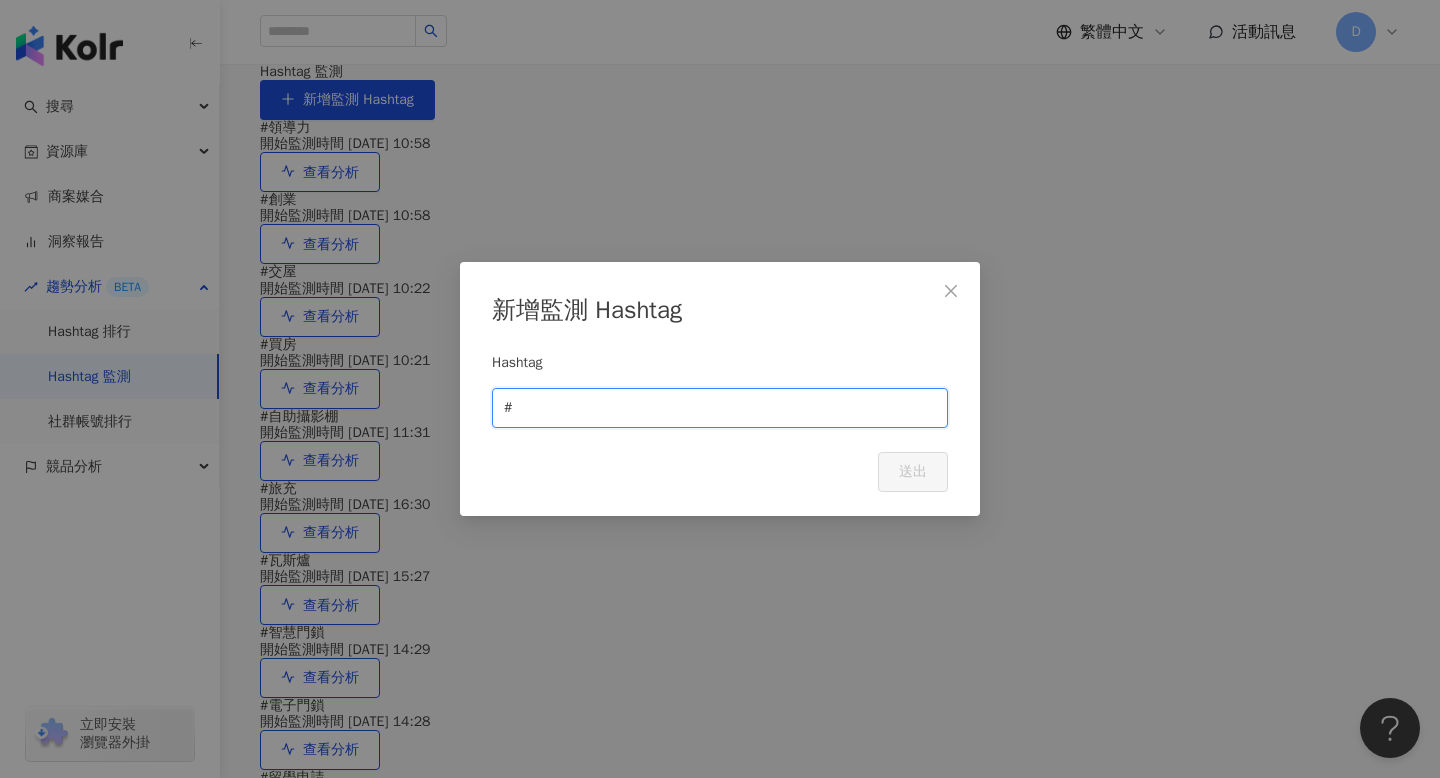 click at bounding box center (726, 408) 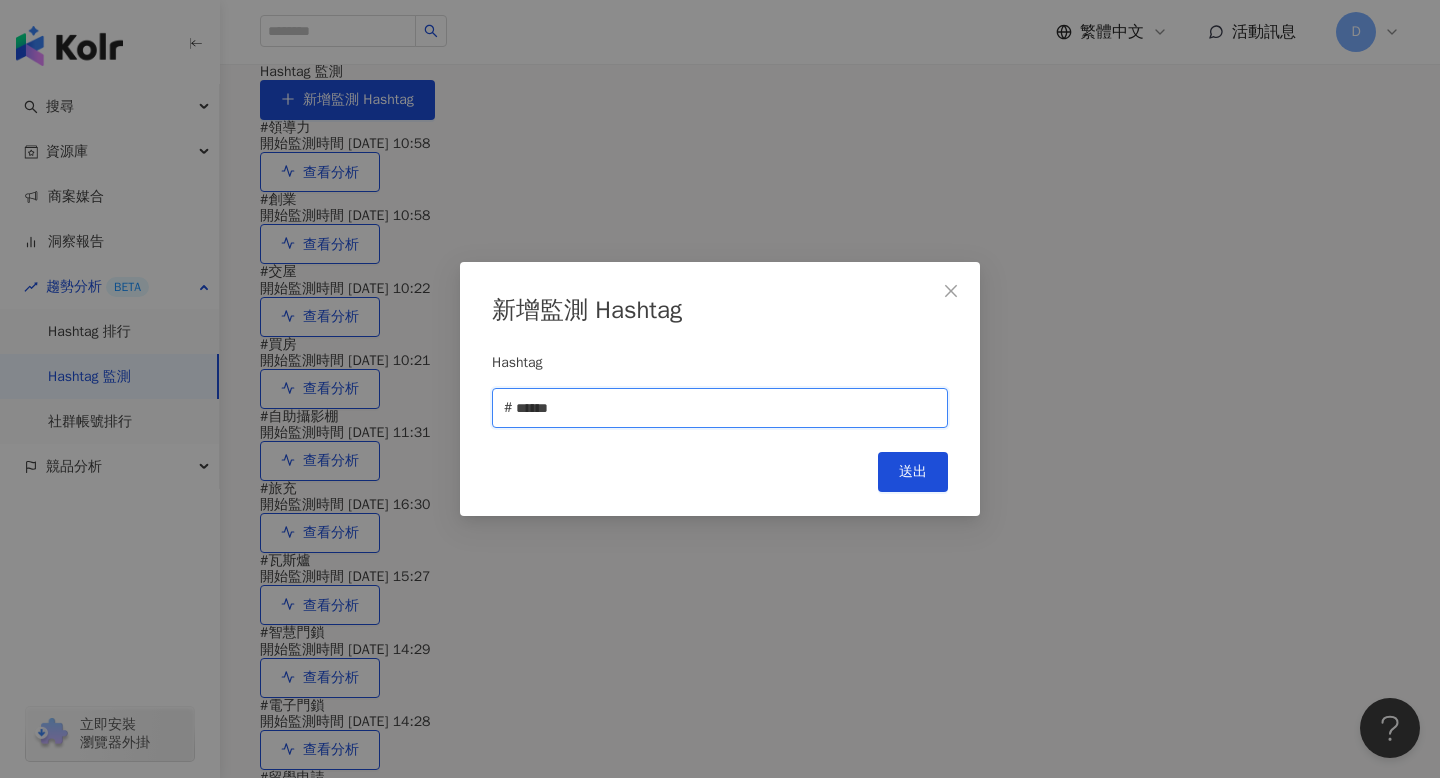 type on "******" 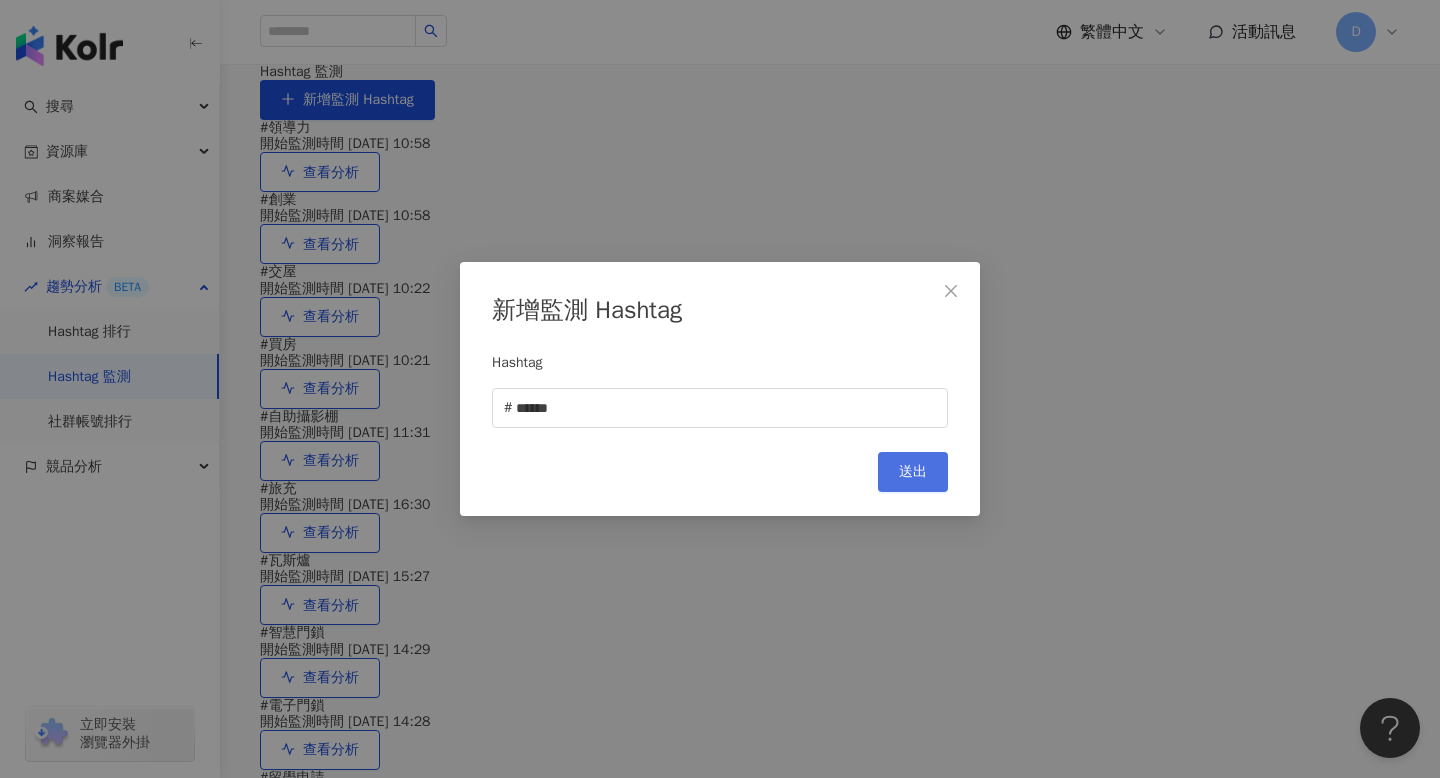 click on "送出" at bounding box center [913, 472] 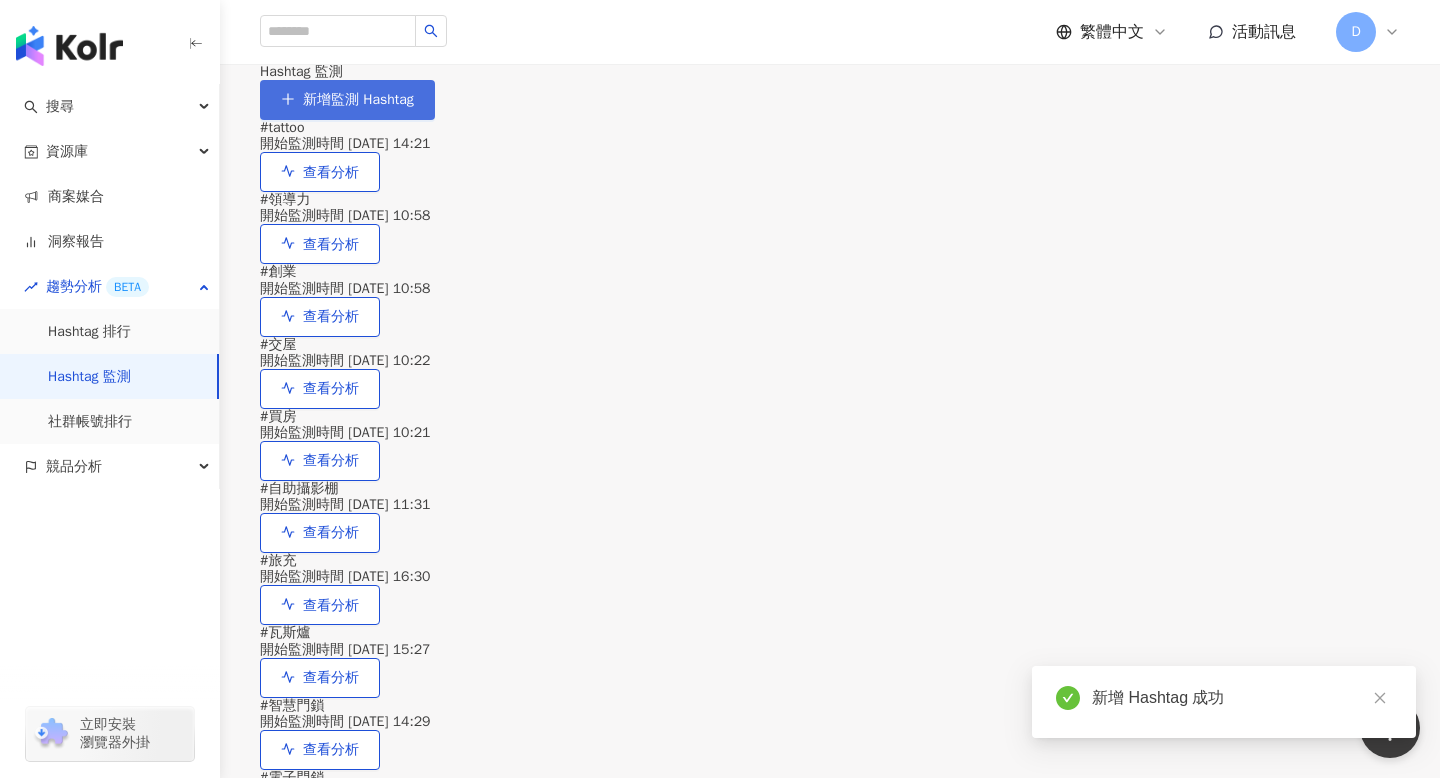 click on "新增監測 Hashtag" at bounding box center (347, 100) 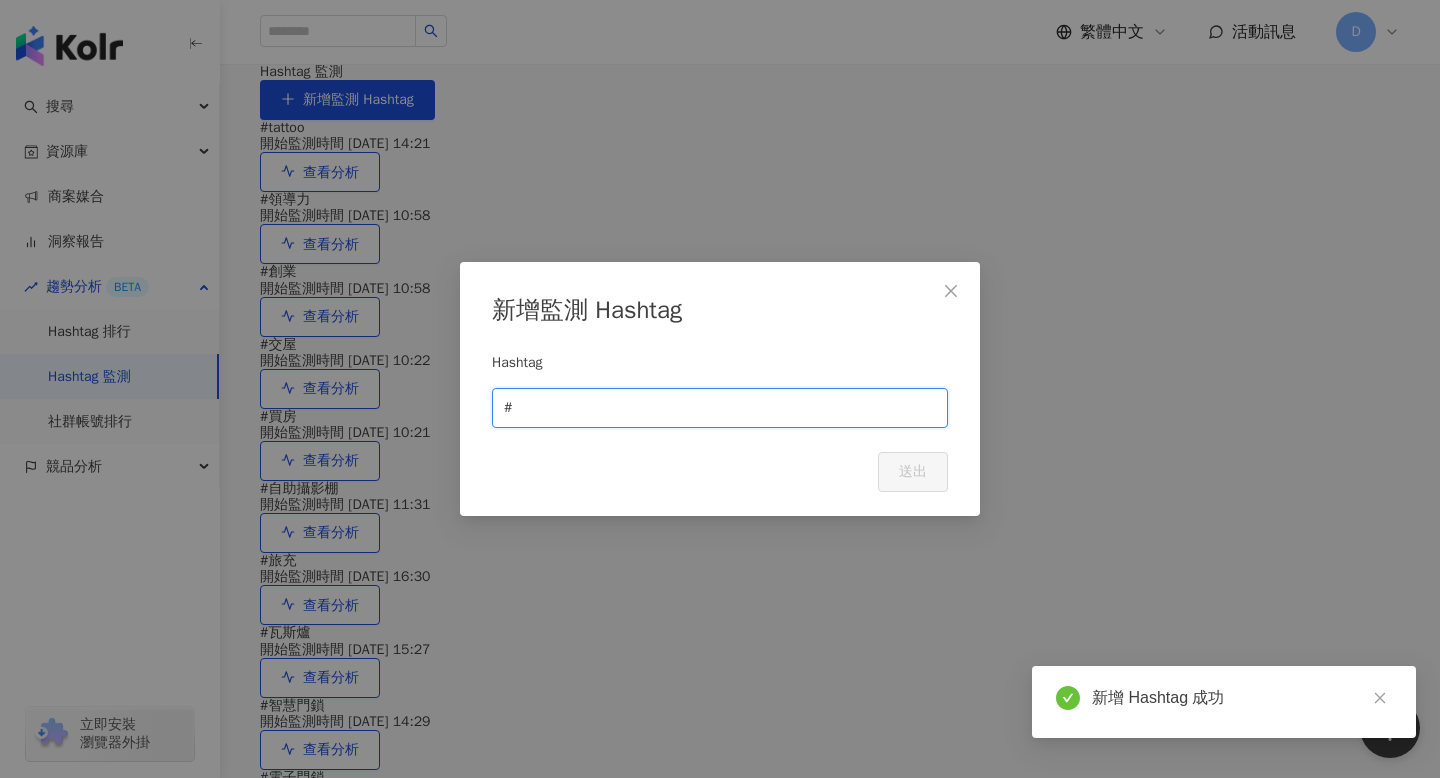 click at bounding box center (726, 408) 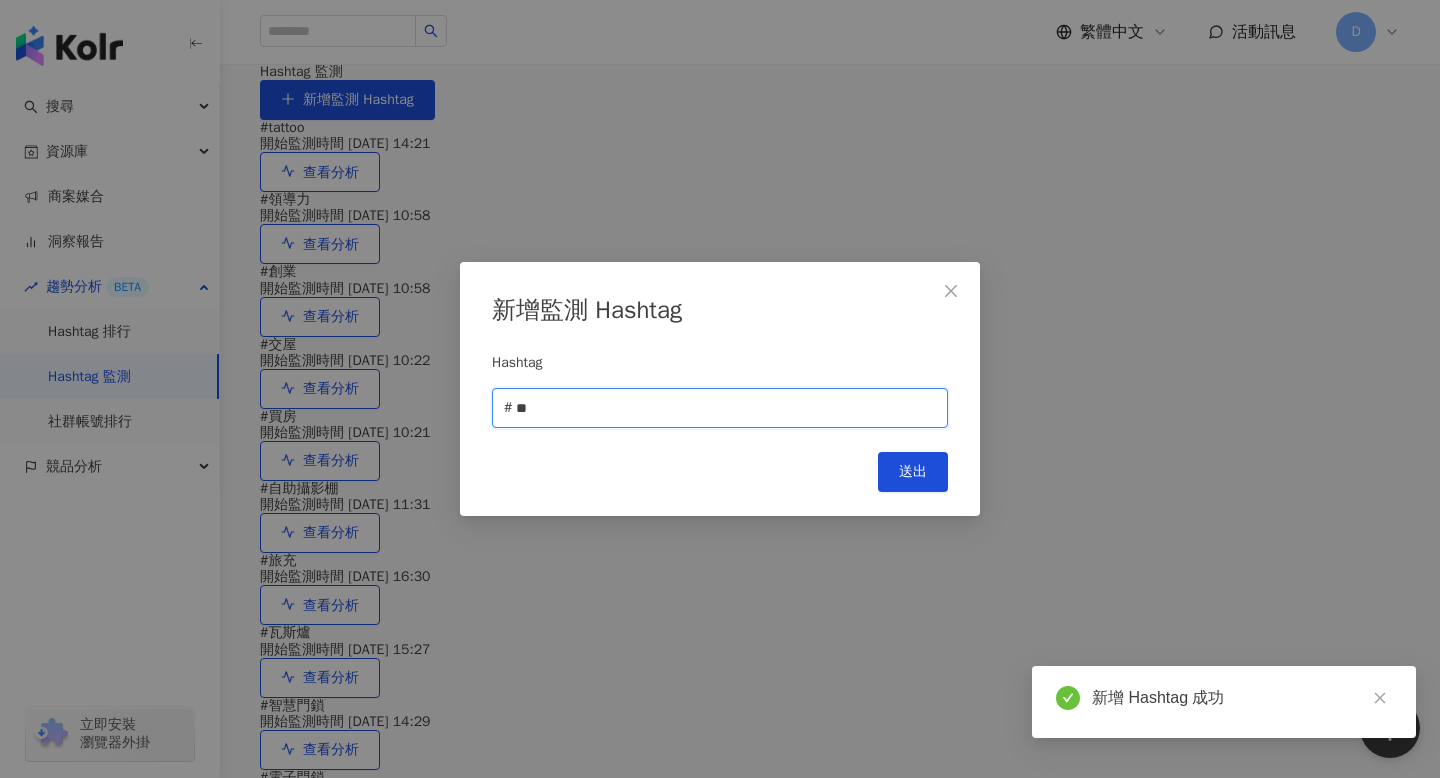 type on "**" 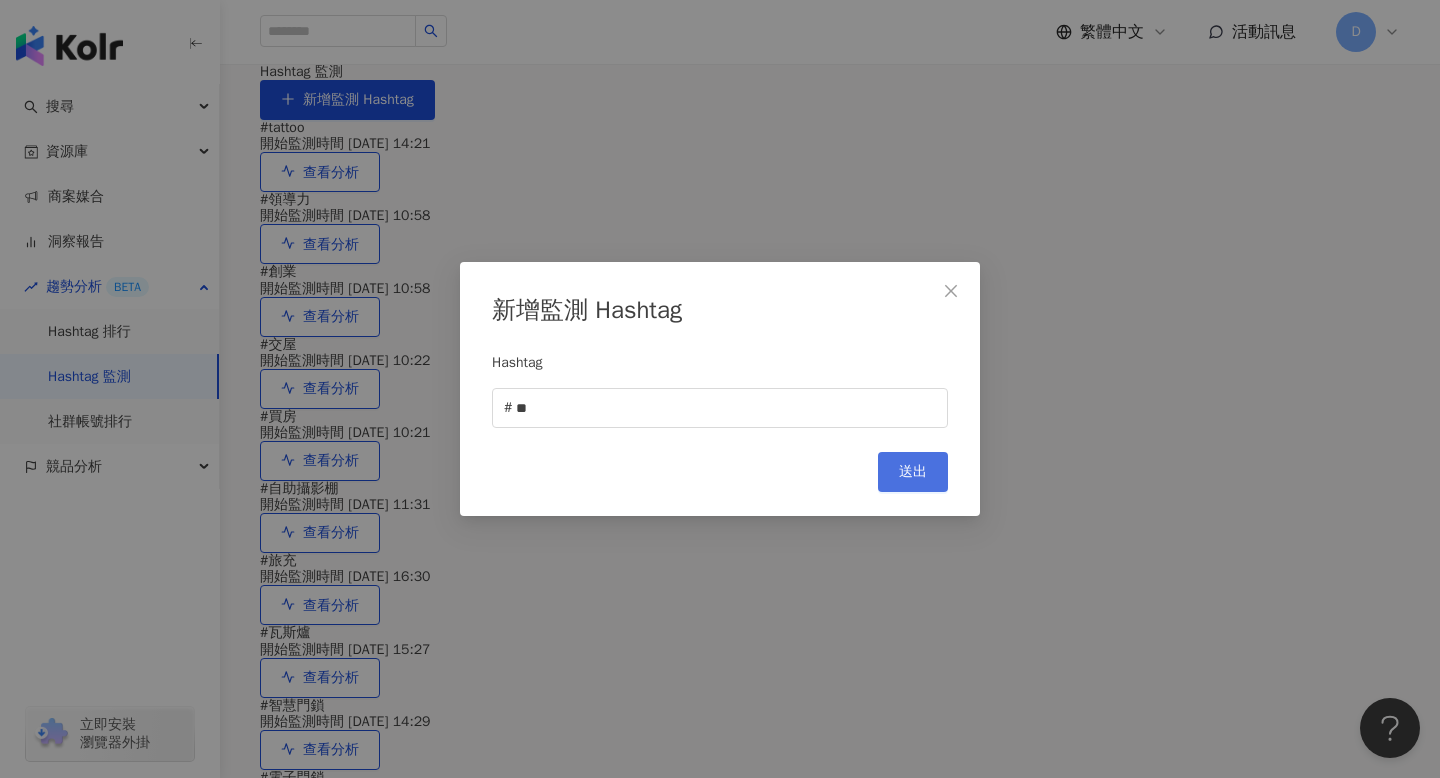 click on "送出" at bounding box center [913, 472] 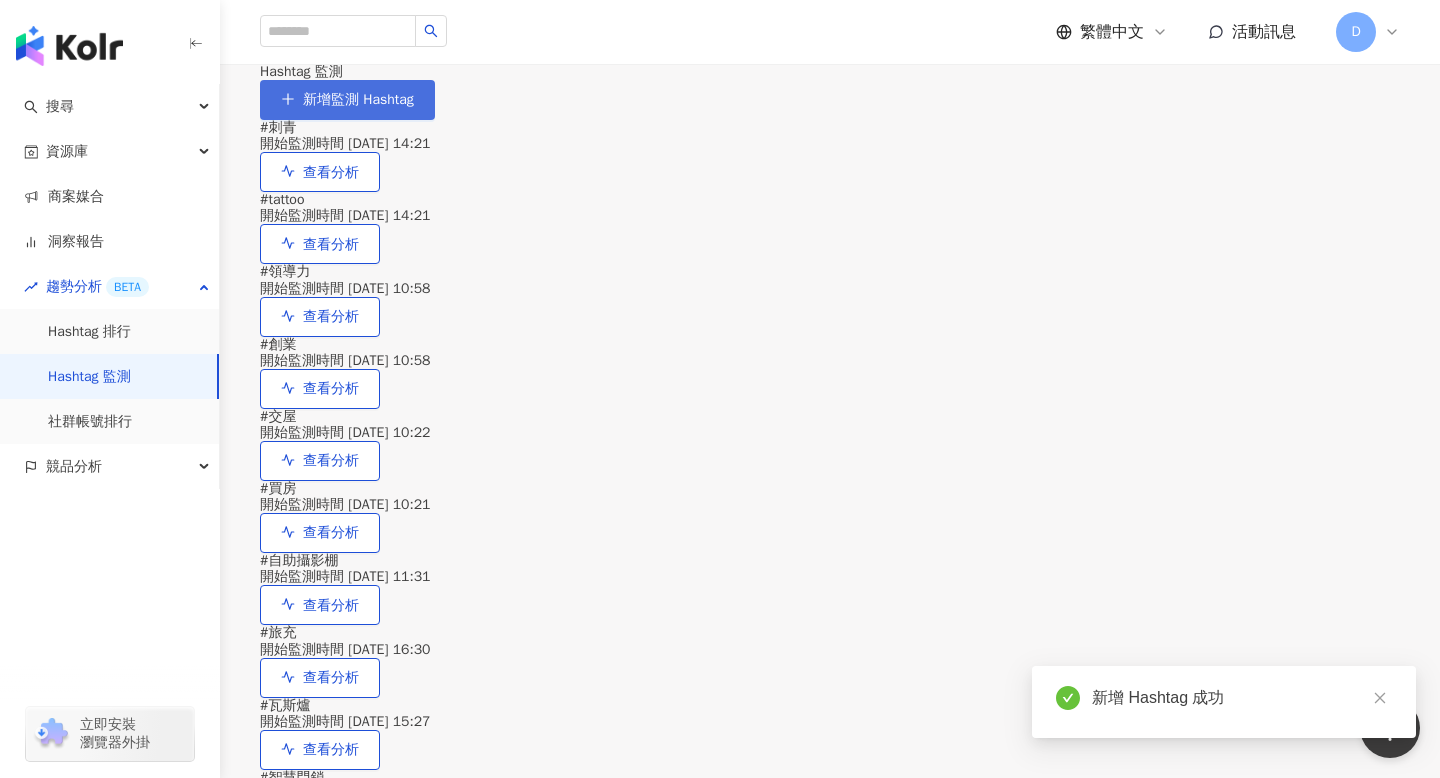 click on "新增監測 Hashtag" at bounding box center (347, 100) 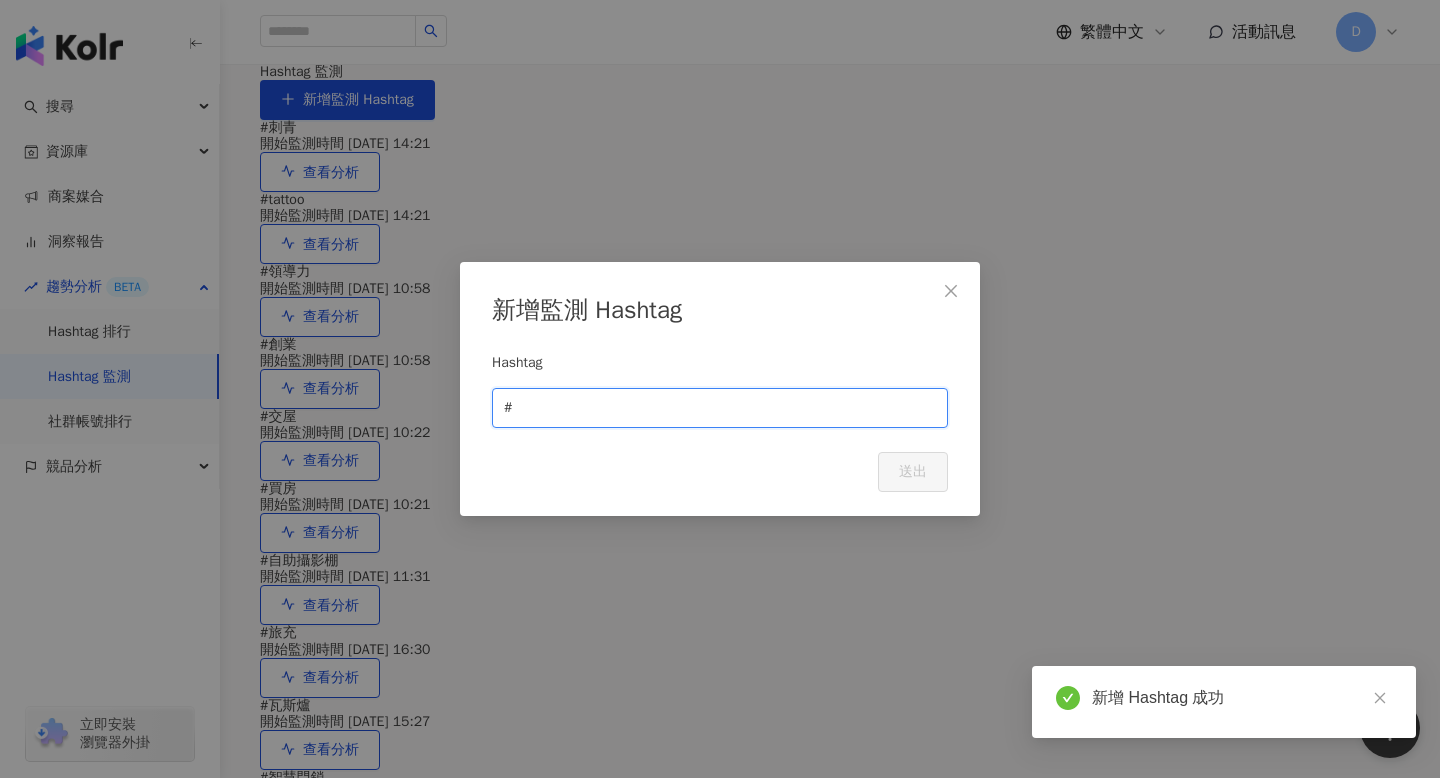 click at bounding box center [726, 408] 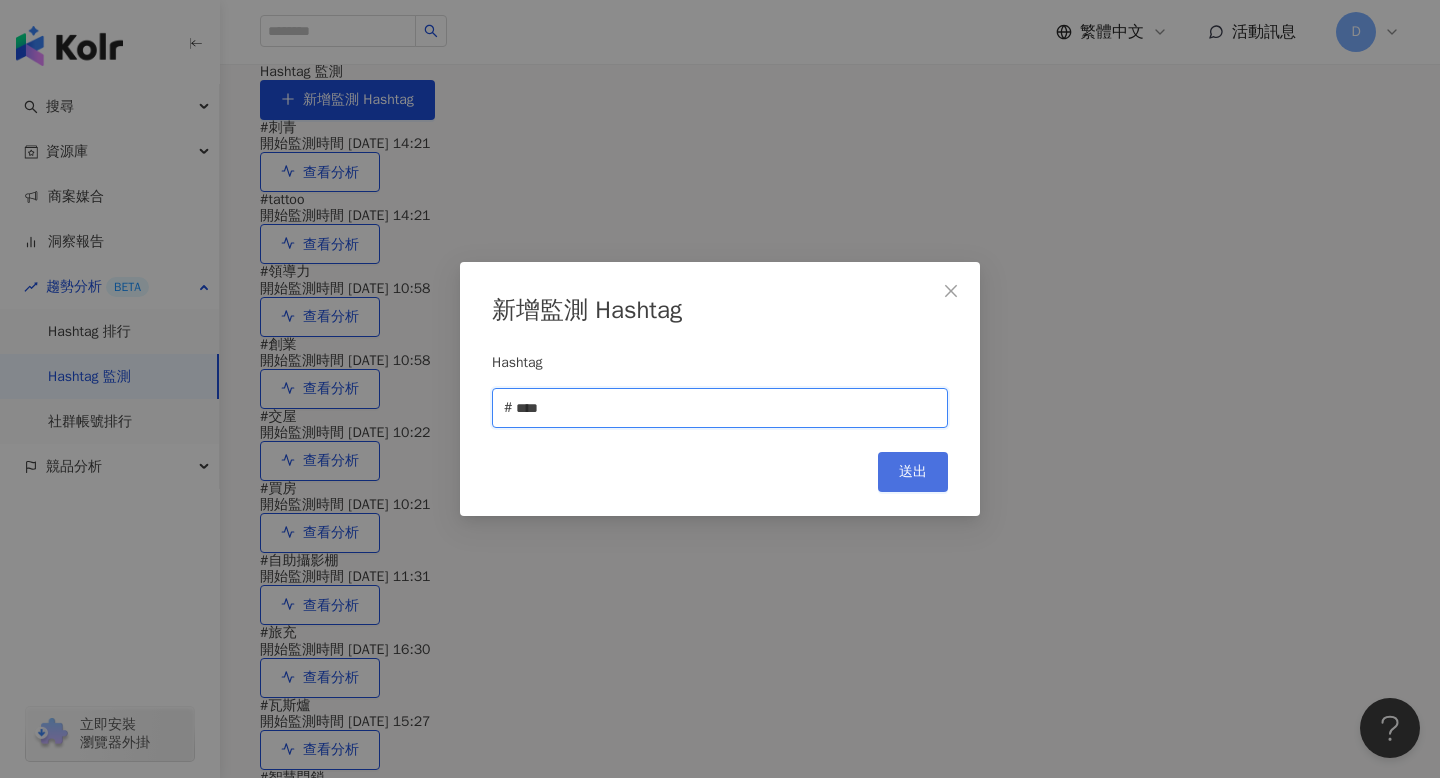 type on "****" 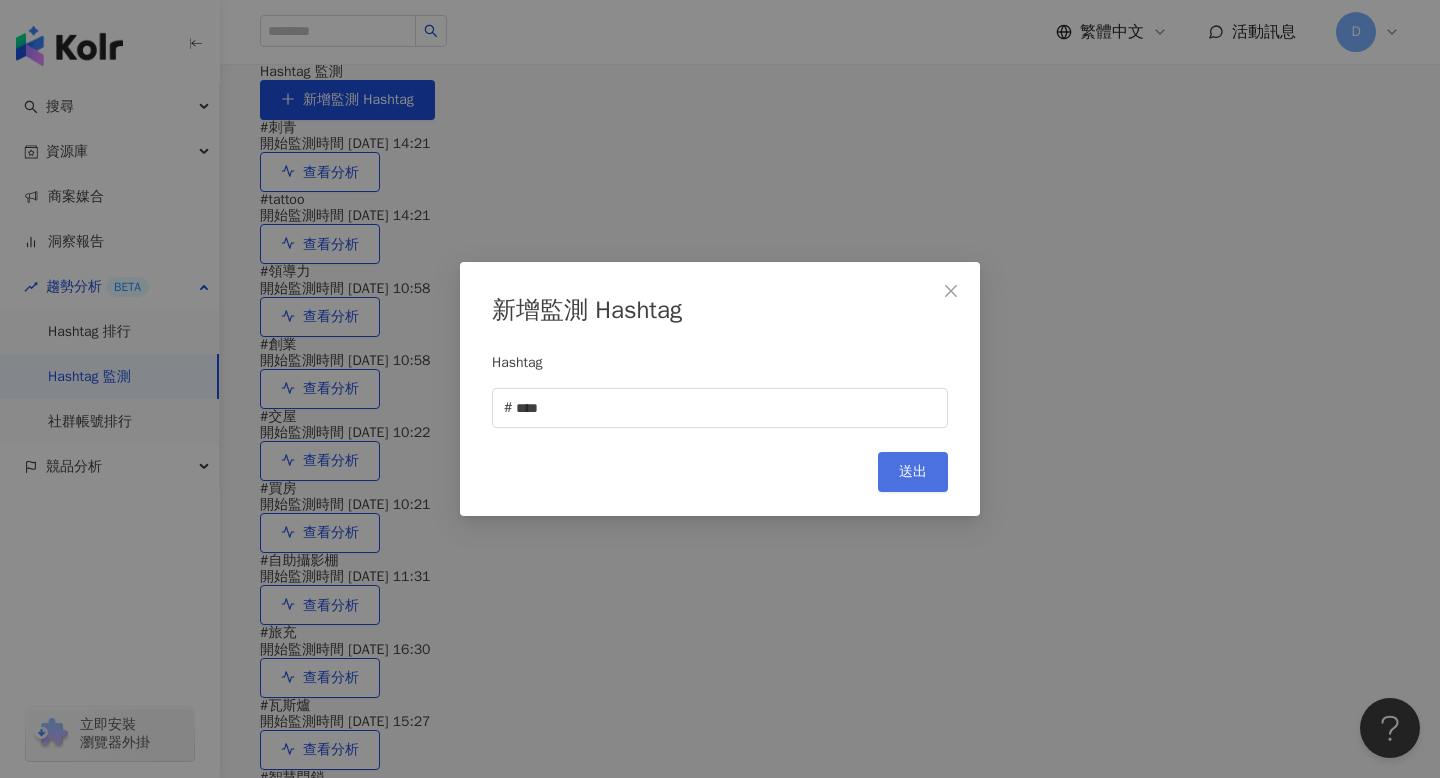 click on "送出" at bounding box center (913, 472) 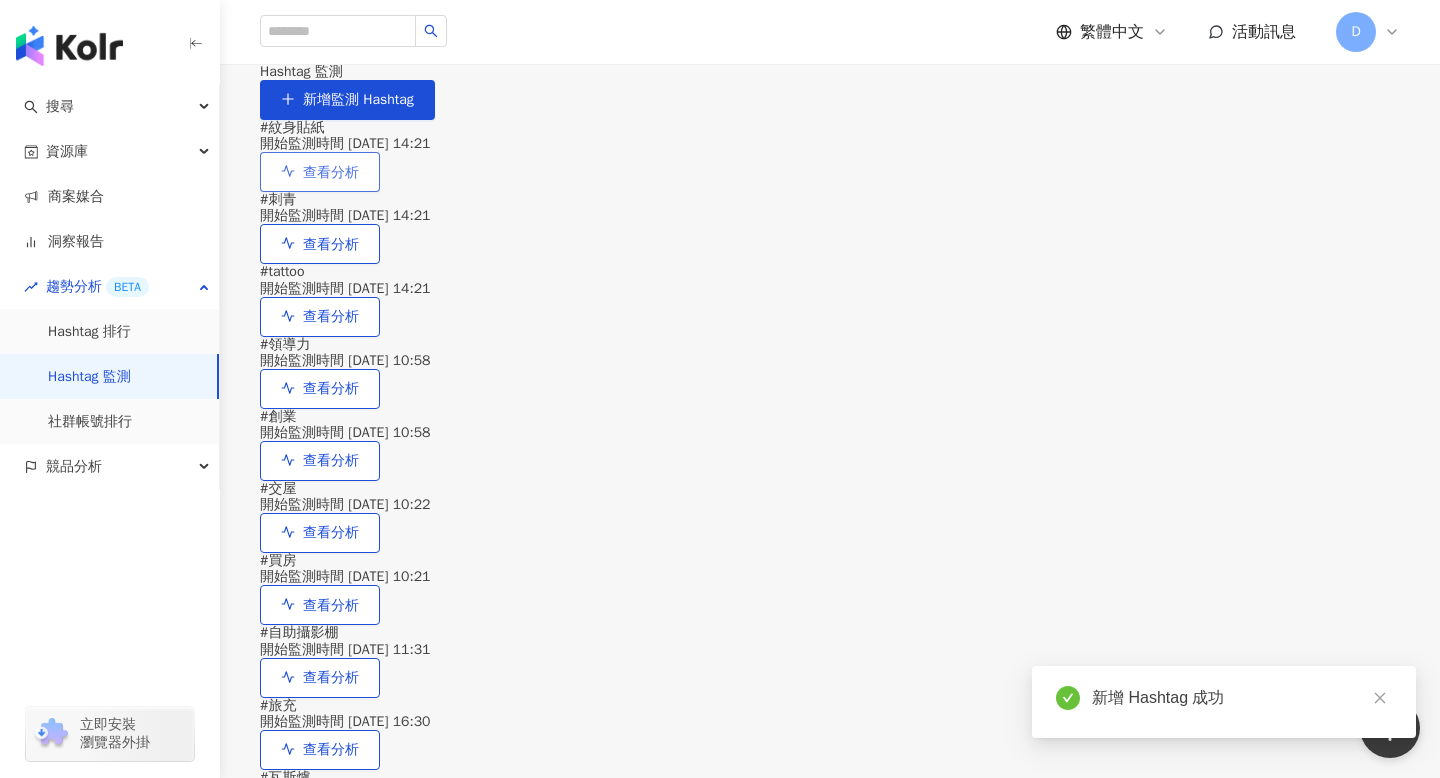 click on "查看分析" at bounding box center (320, 172) 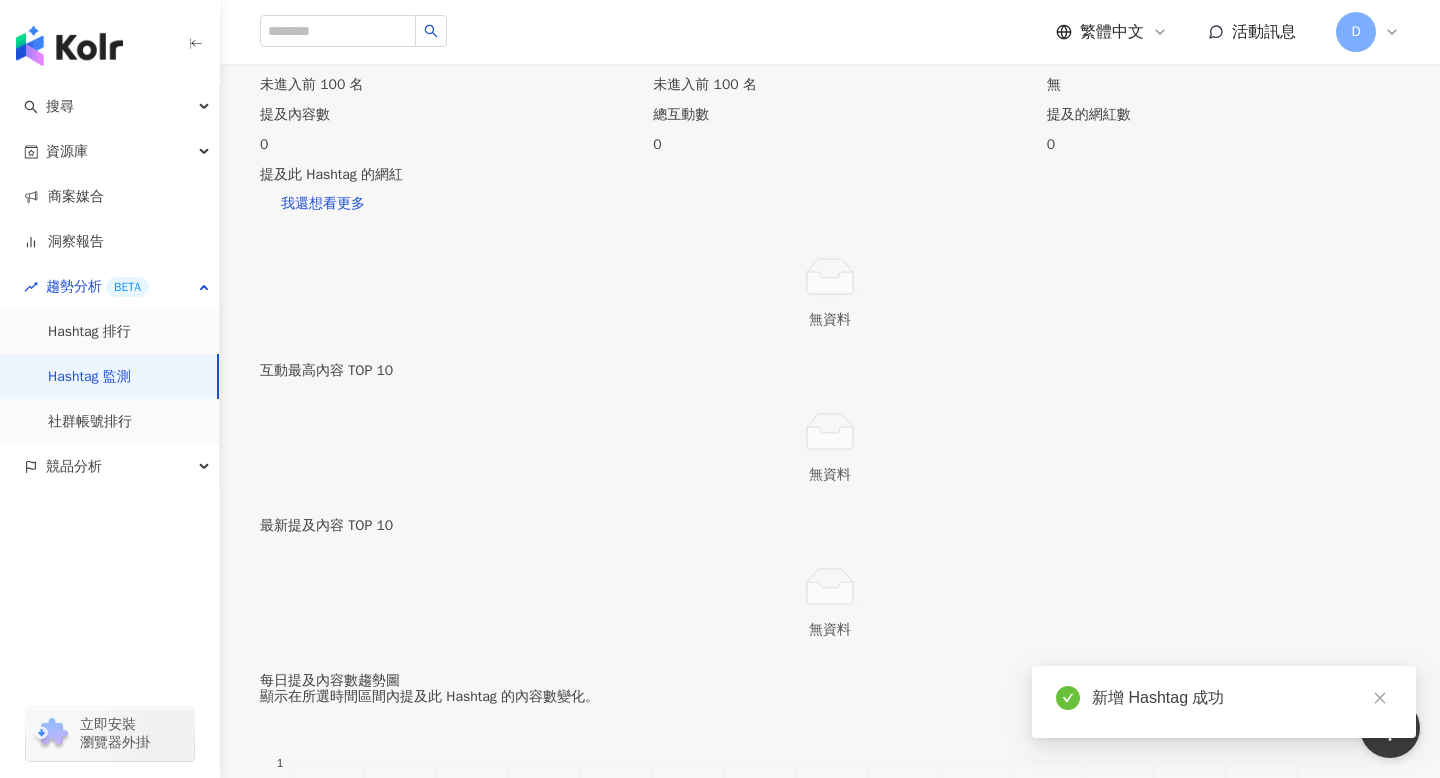 scroll, scrollTop: 205, scrollLeft: 0, axis: vertical 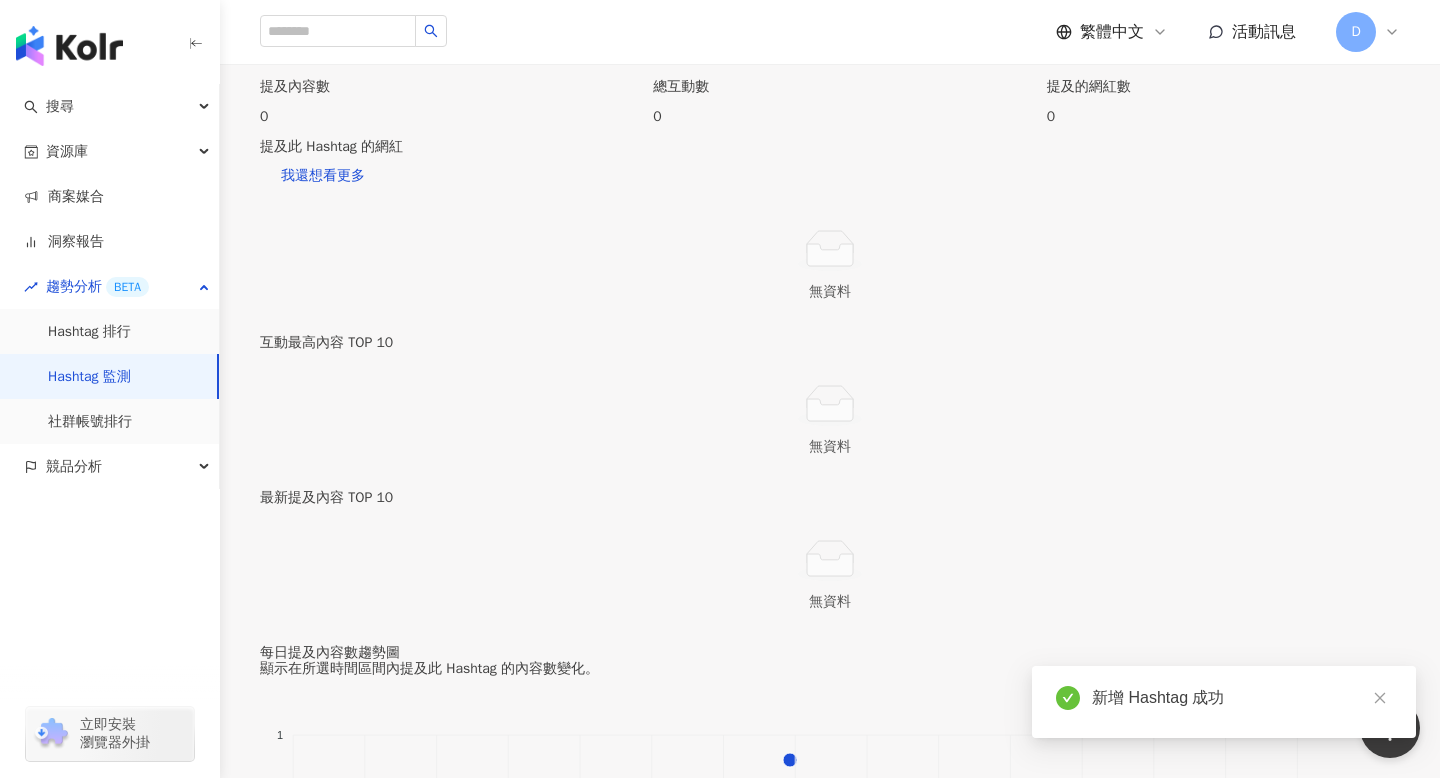 click on "近 14 天" at bounding box center (379, 2) 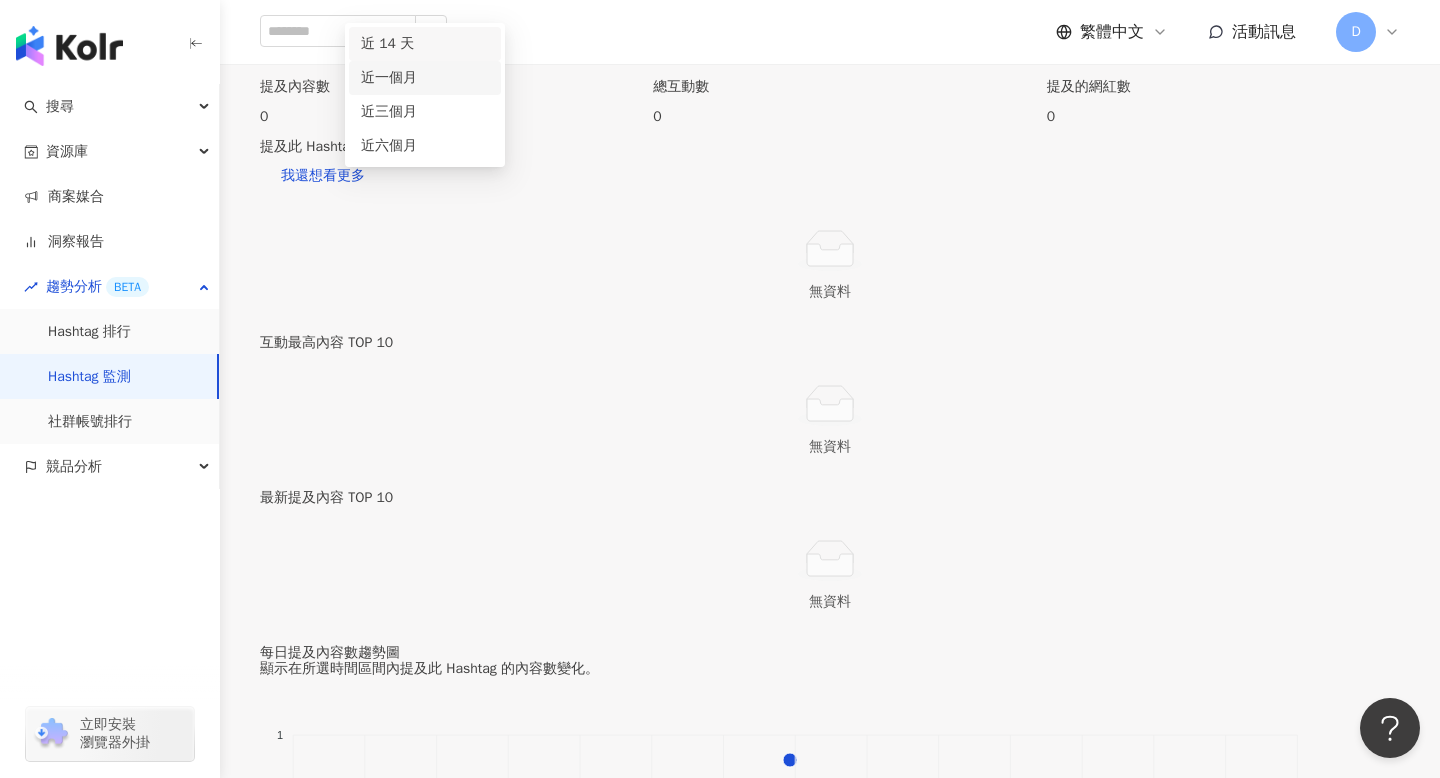 click on "近一個月" at bounding box center (425, 78) 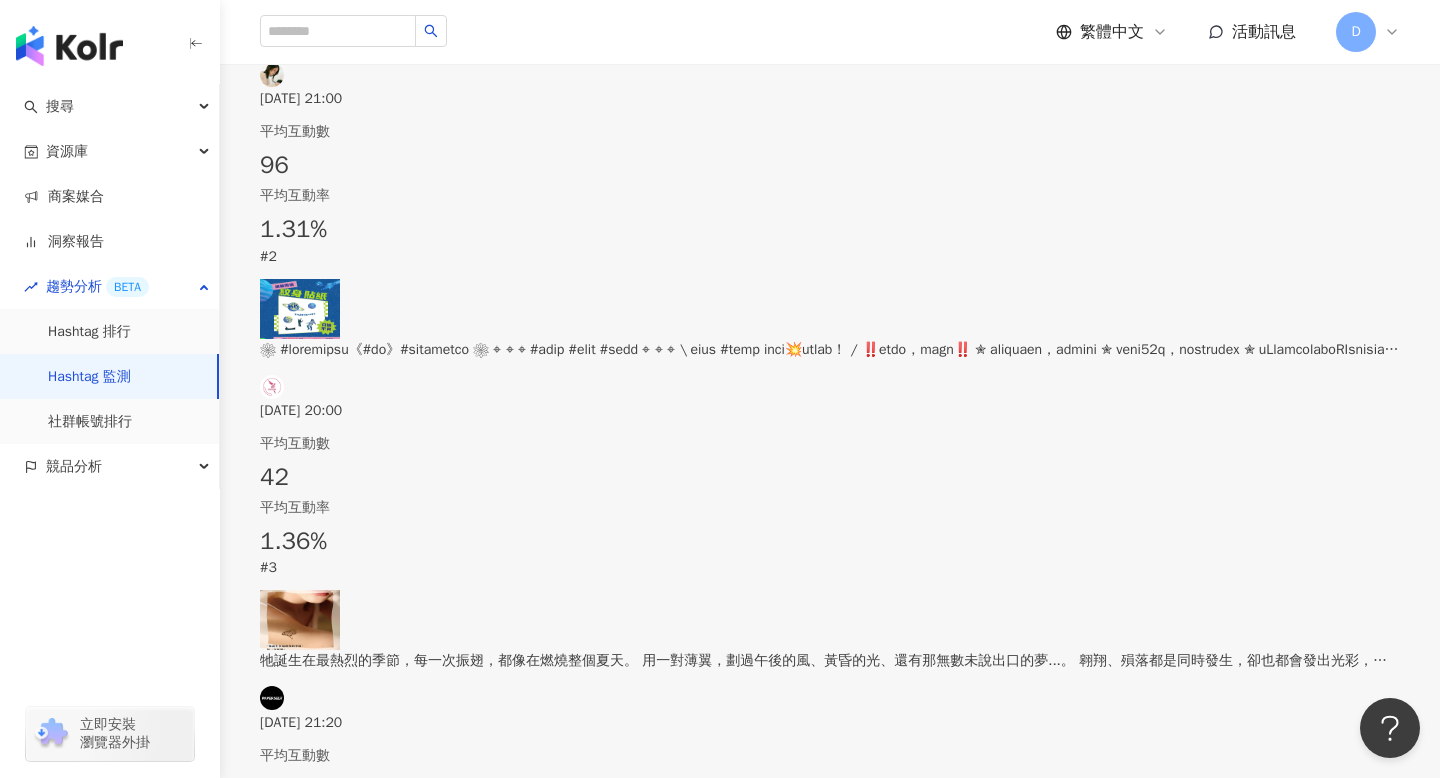 scroll, scrollTop: 864, scrollLeft: 0, axis: vertical 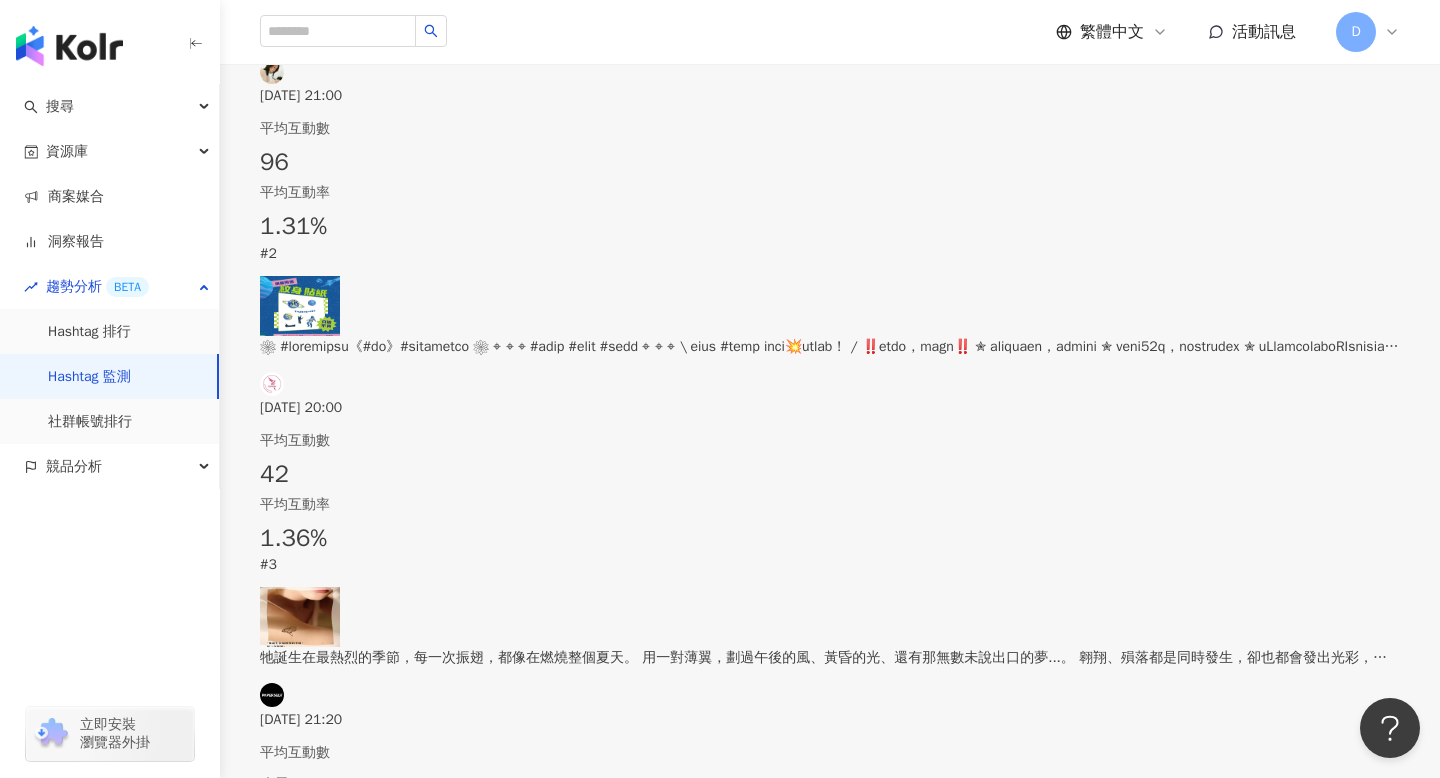 click at bounding box center [300, 990] 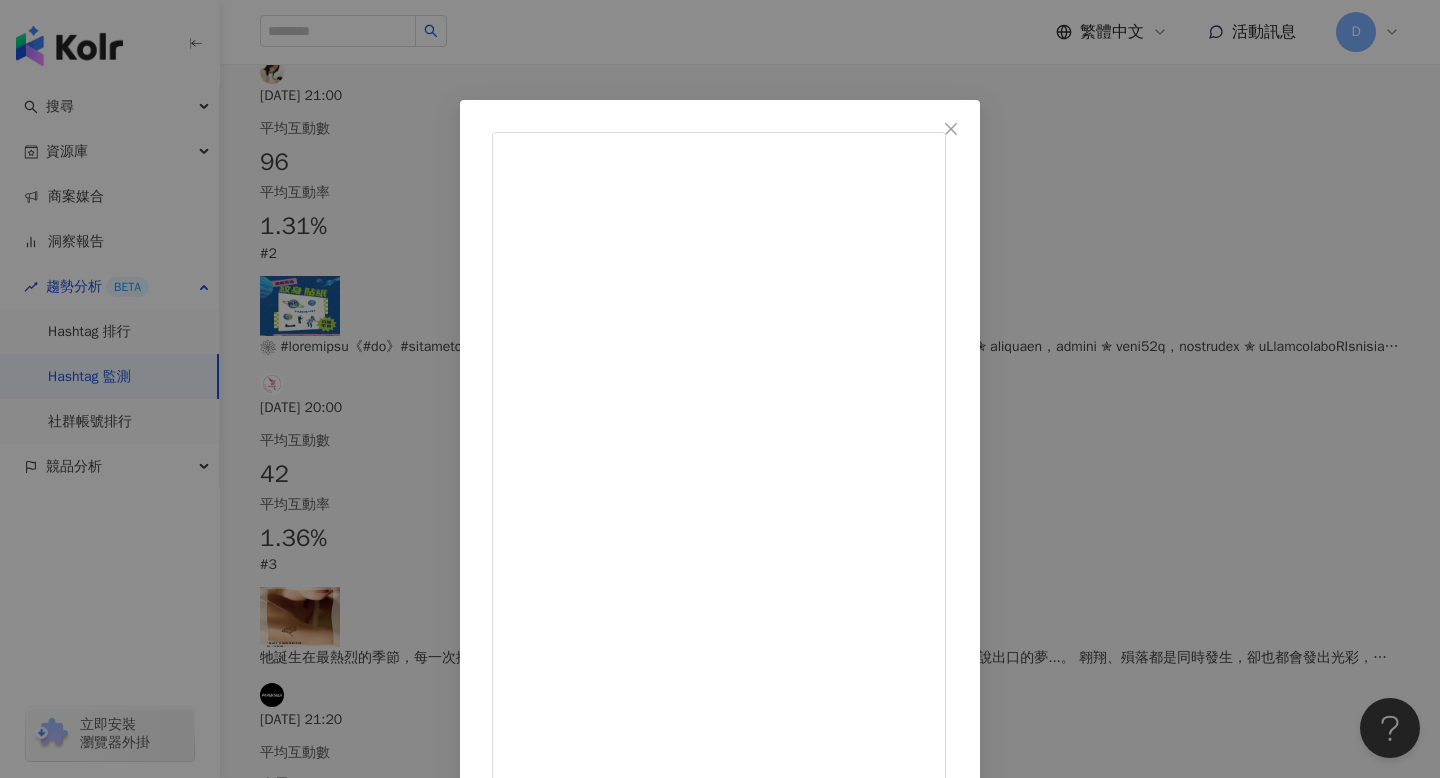 scroll, scrollTop: 119, scrollLeft: 0, axis: vertical 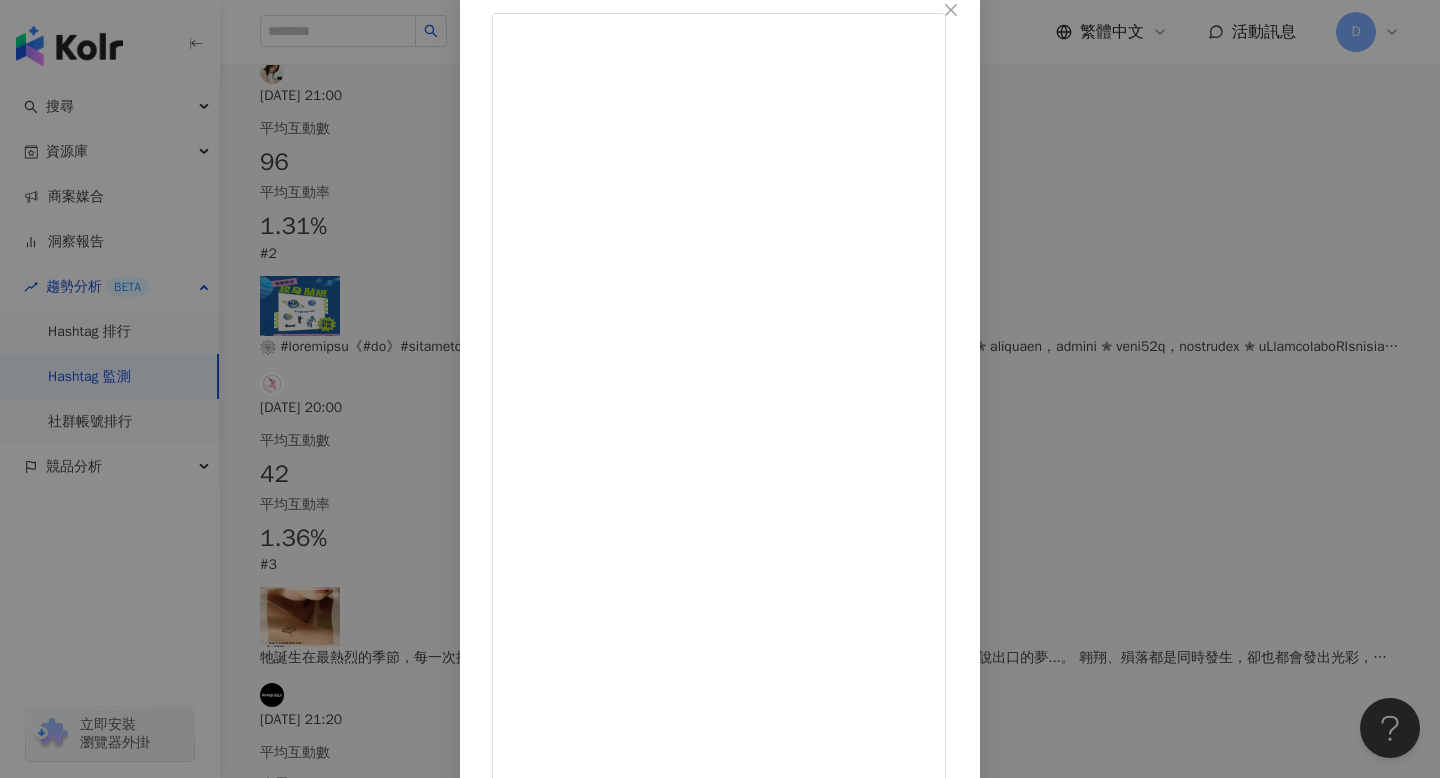 click on "PAPERSELF Asia Official [DATE] 不是每個人都能駕馭銀河，
但你一出現，星星就開始說話了。
當你走進銀河，就不是地球規則了。
打破萬有引力，每一步都自帶光源。
【銀河宇宙】為自己而亮，是靈魂閃光的具象化。
#paperself #tattoo #無痛感刺青 #紋身貼紙 #galaxy 13 2,121 查看原始貼文" at bounding box center (720, 389) 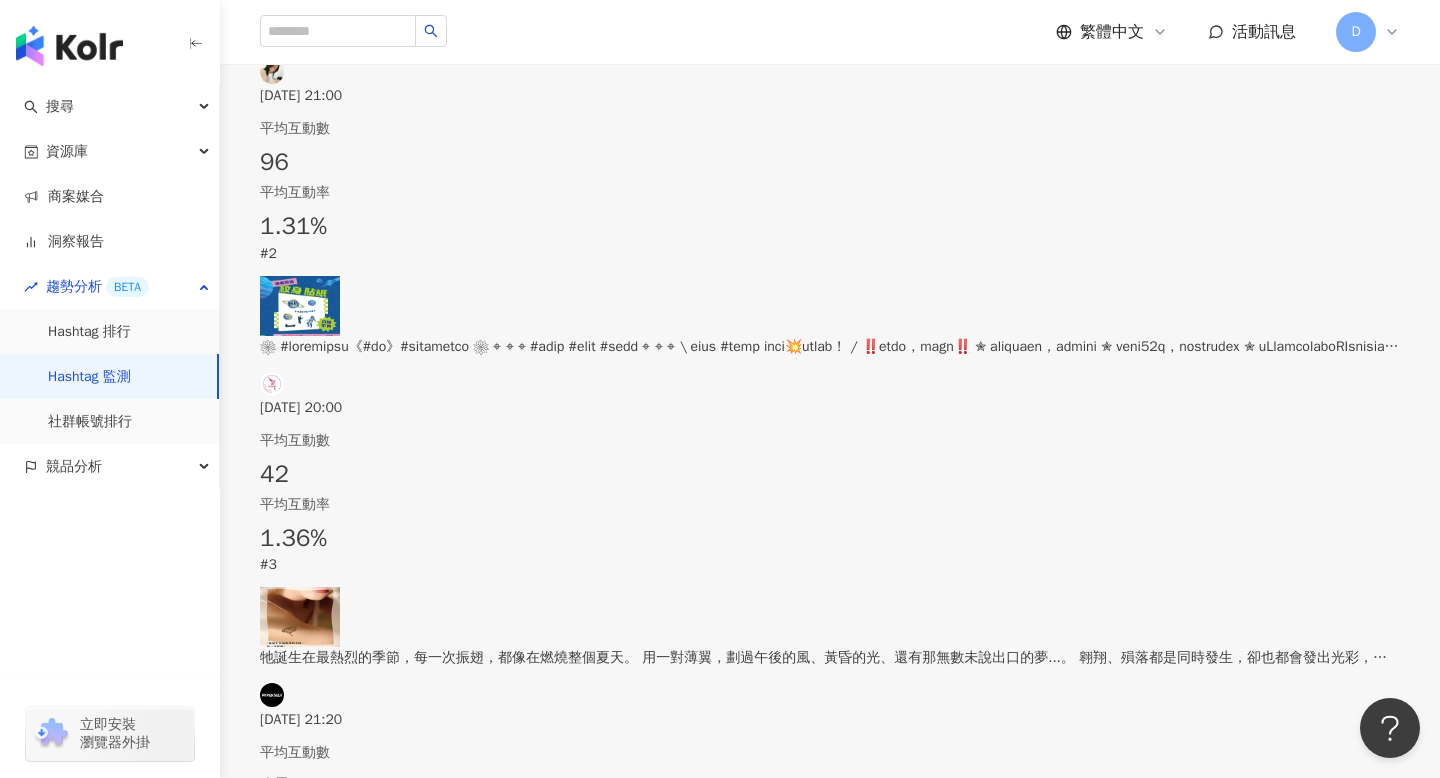 click on "[DATE] 20:00" at bounding box center [830, 1371] 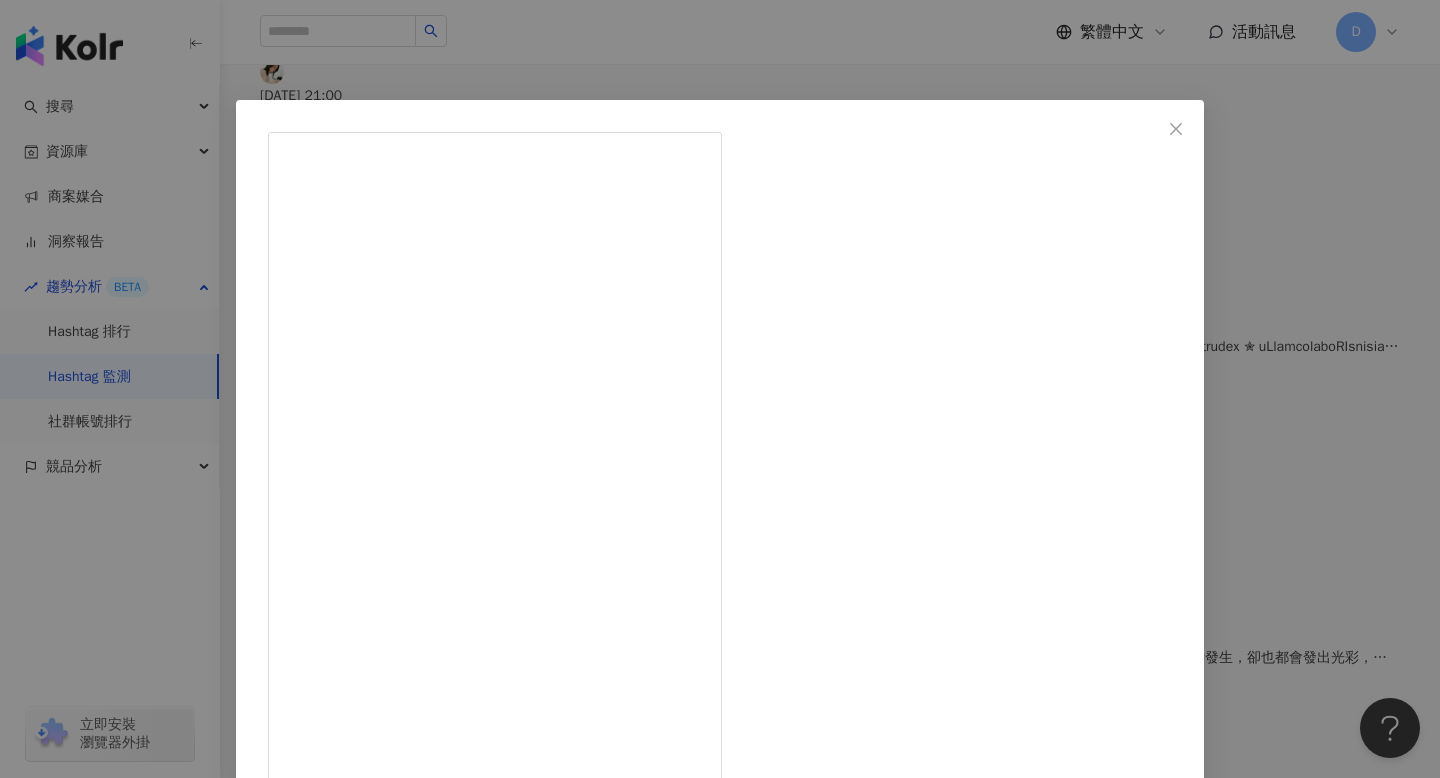 scroll, scrollTop: 309, scrollLeft: 0, axis: vertical 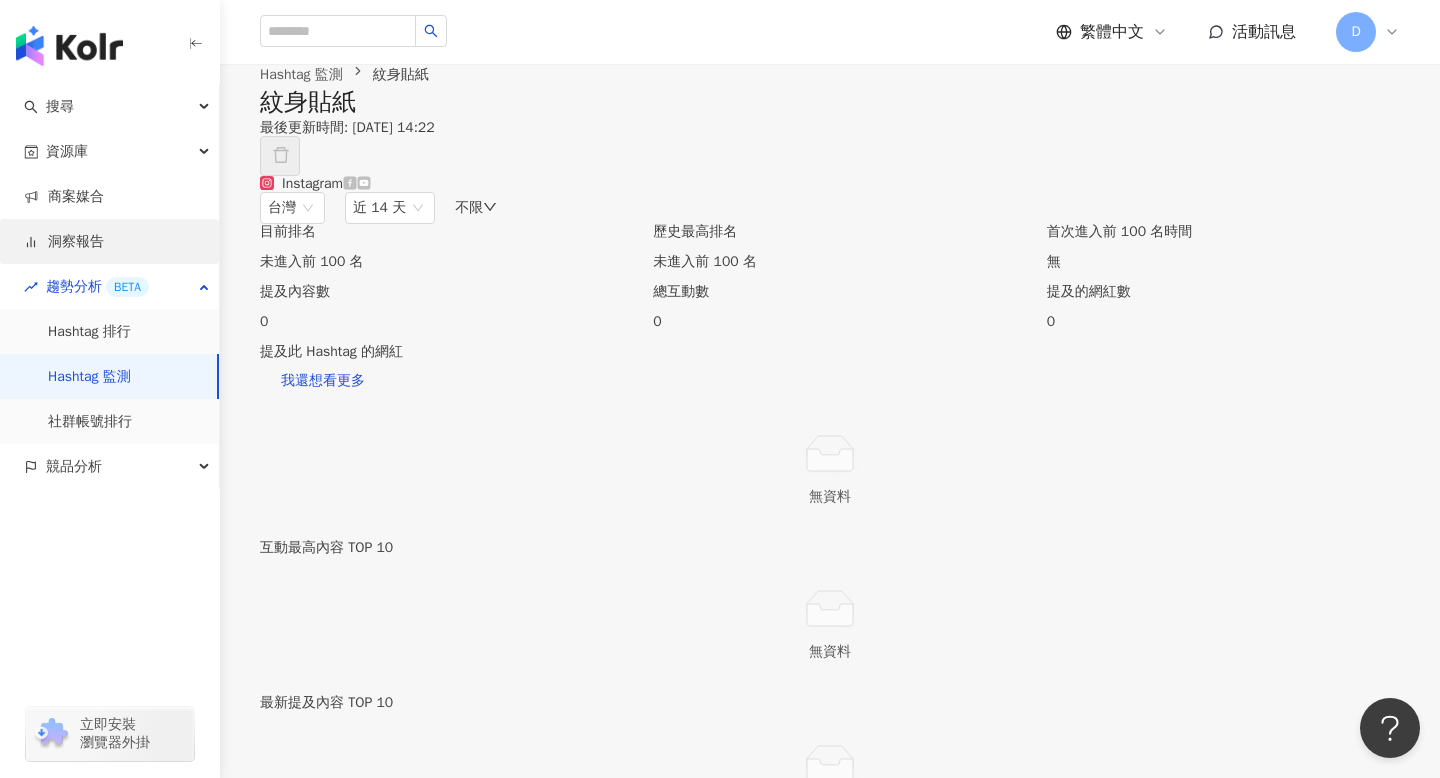 click on "洞察報告" at bounding box center [64, 242] 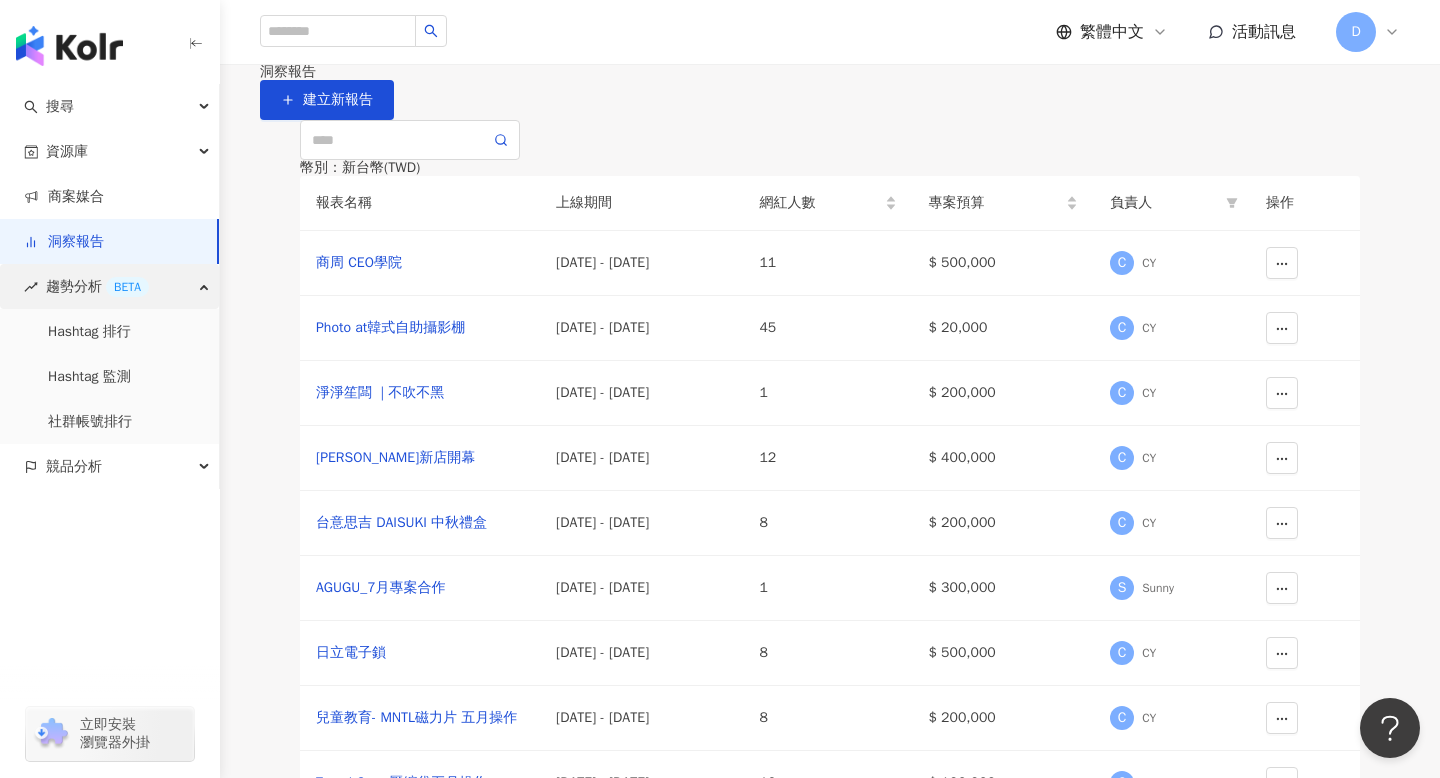 click on "趨勢分析 BETA" at bounding box center [109, 286] 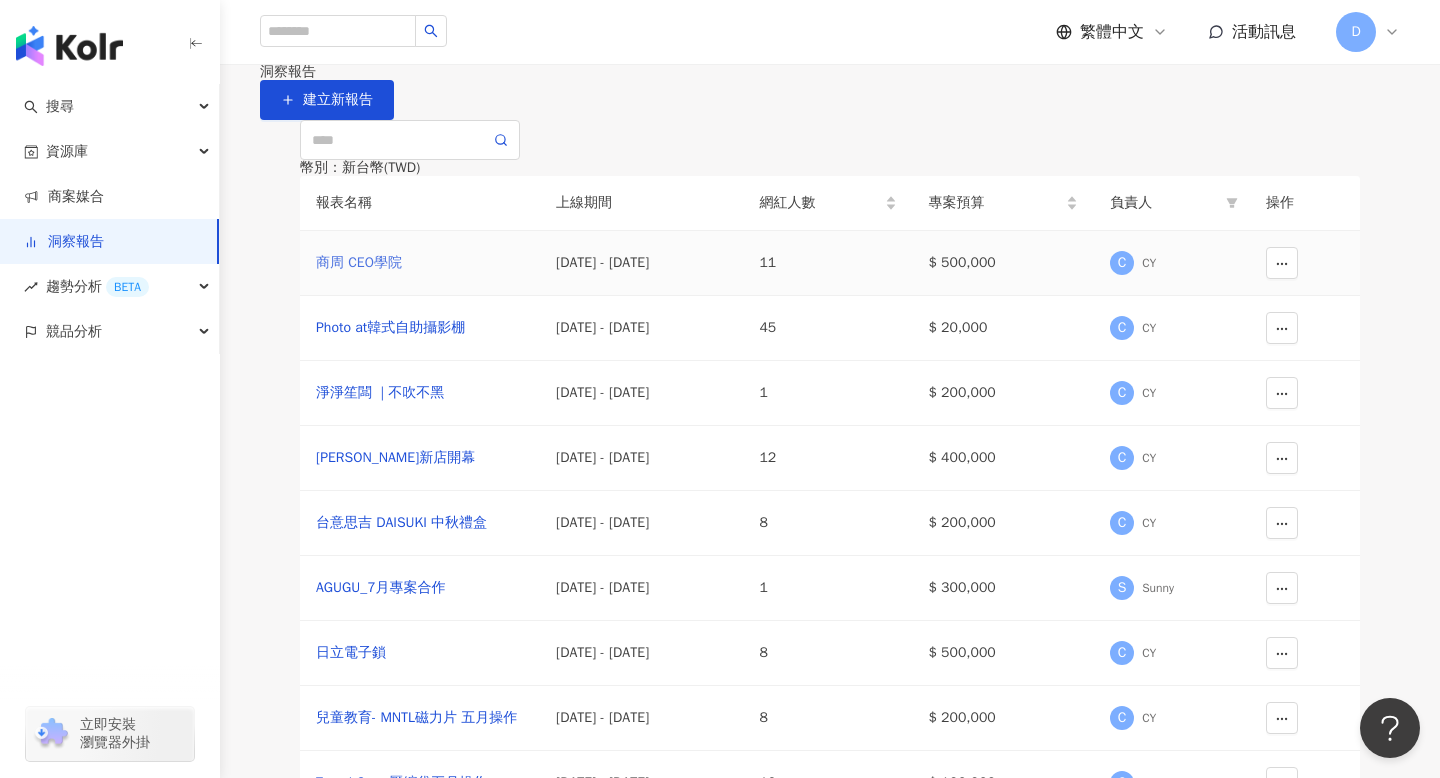 click on "商周 CEO學院" at bounding box center (420, 263) 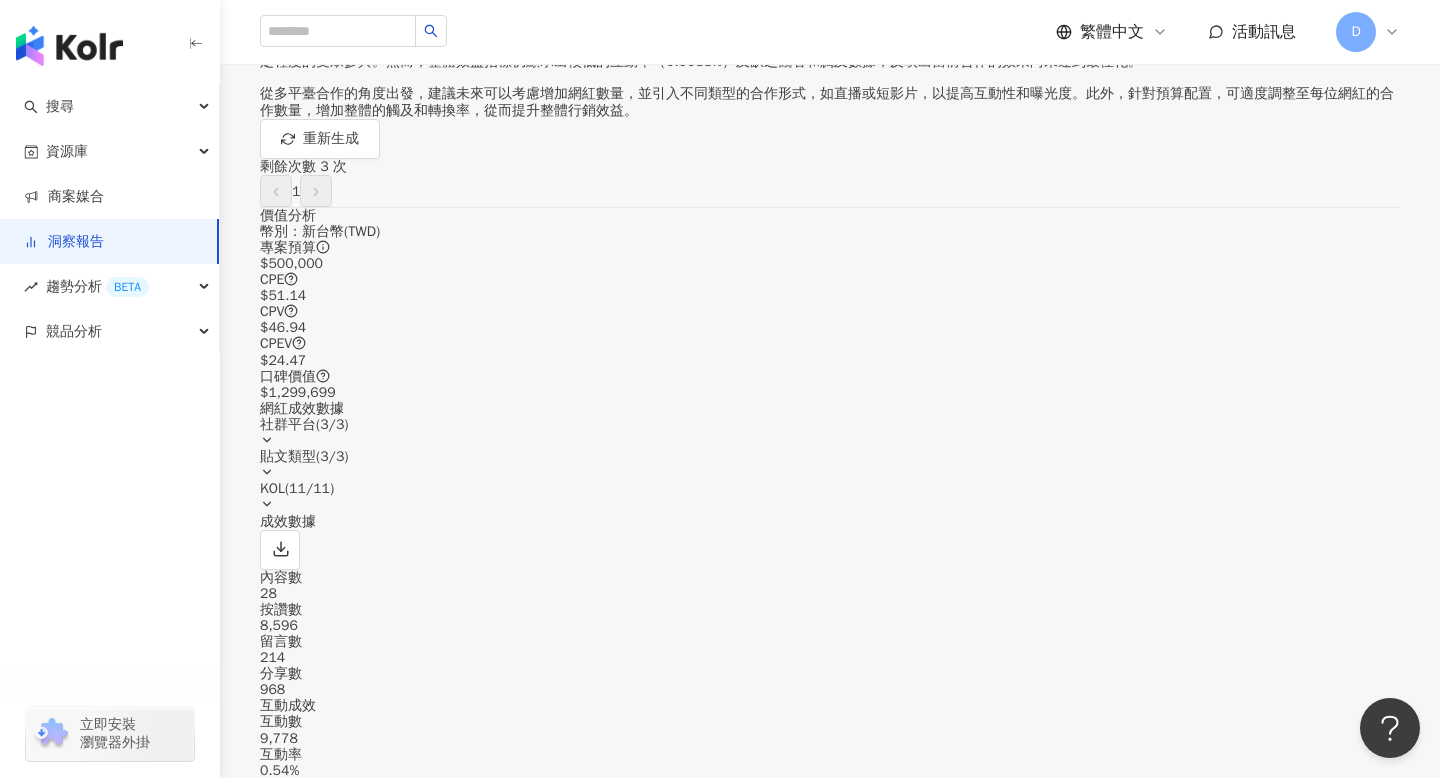 scroll, scrollTop: 332, scrollLeft: 0, axis: vertical 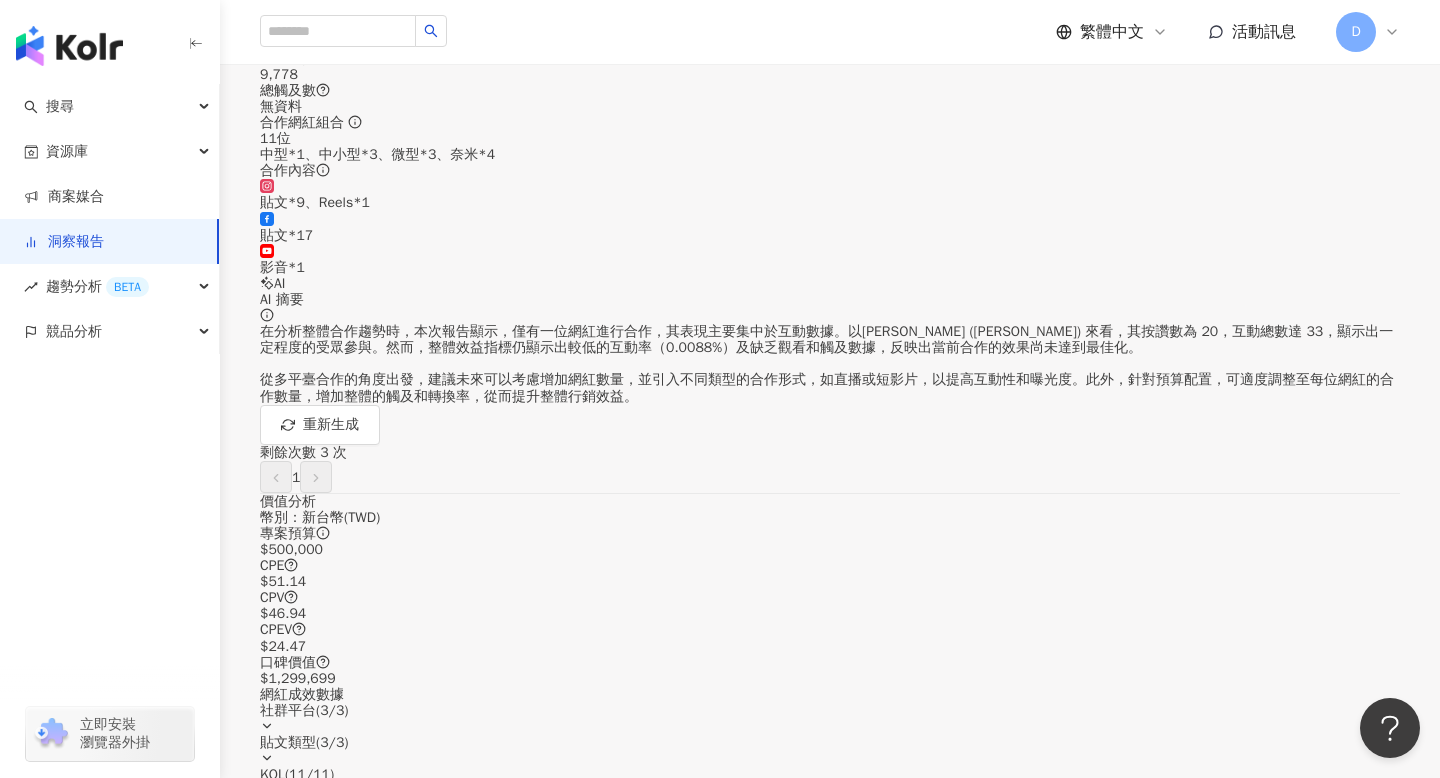 click on "貼文牆" at bounding box center [357, -157] 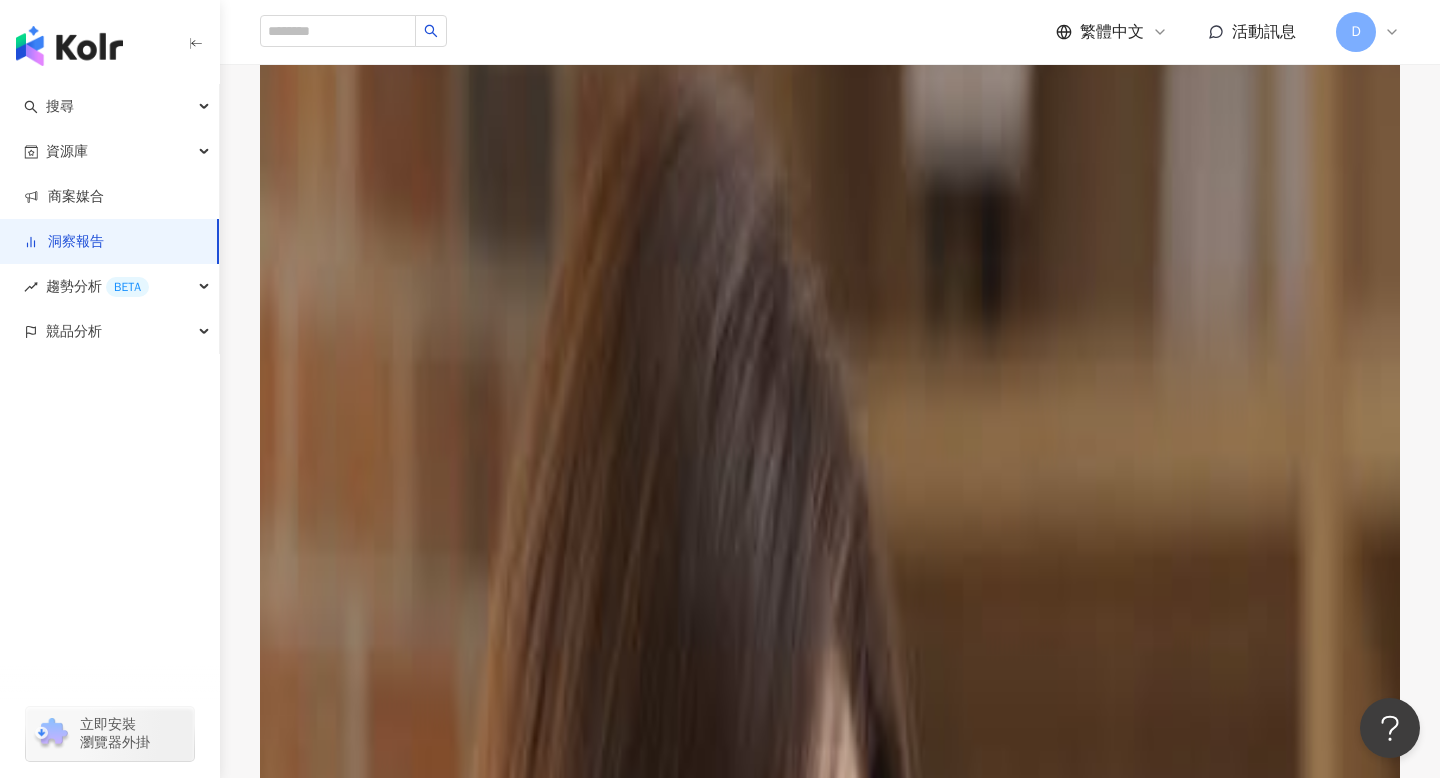 scroll, scrollTop: 0, scrollLeft: 0, axis: both 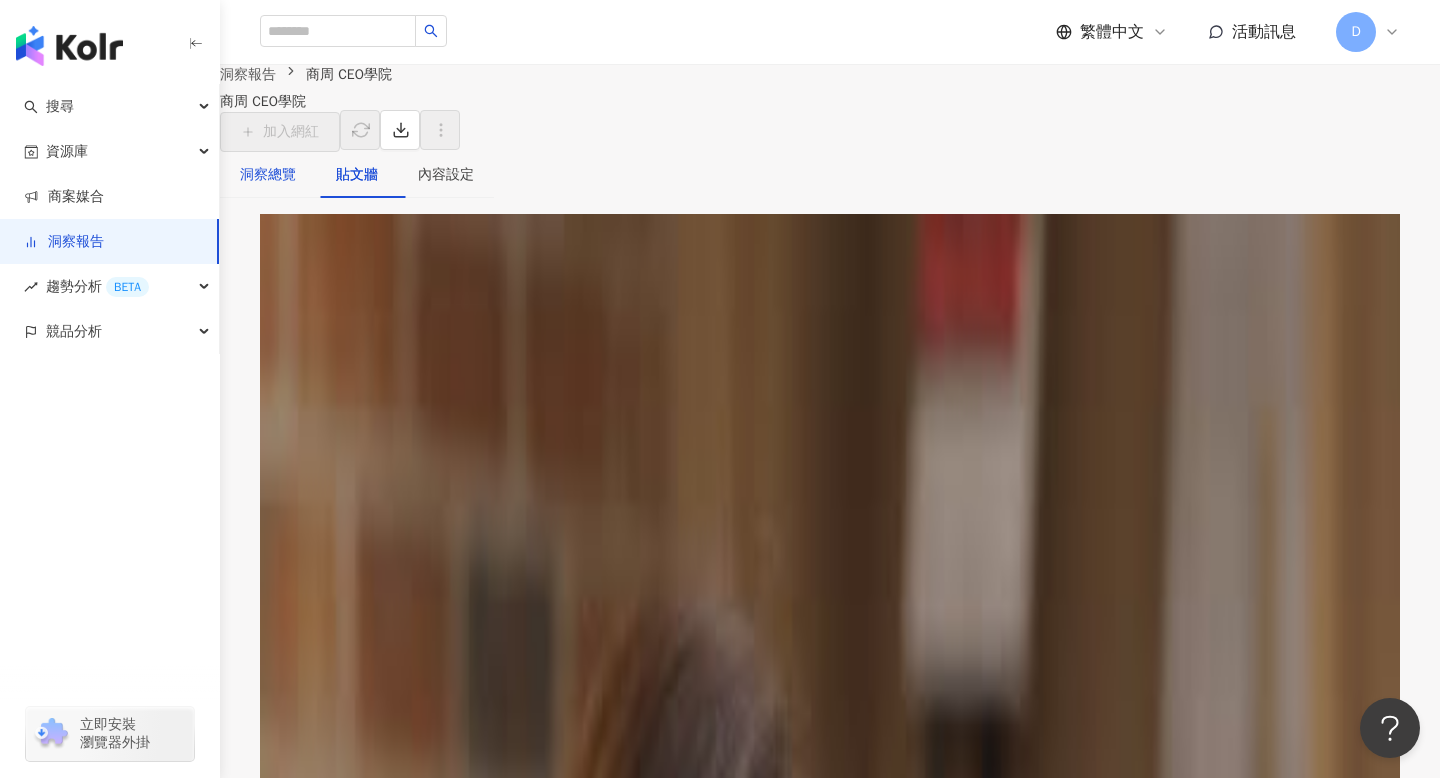 click on "洞察總覽" at bounding box center (268, 175) 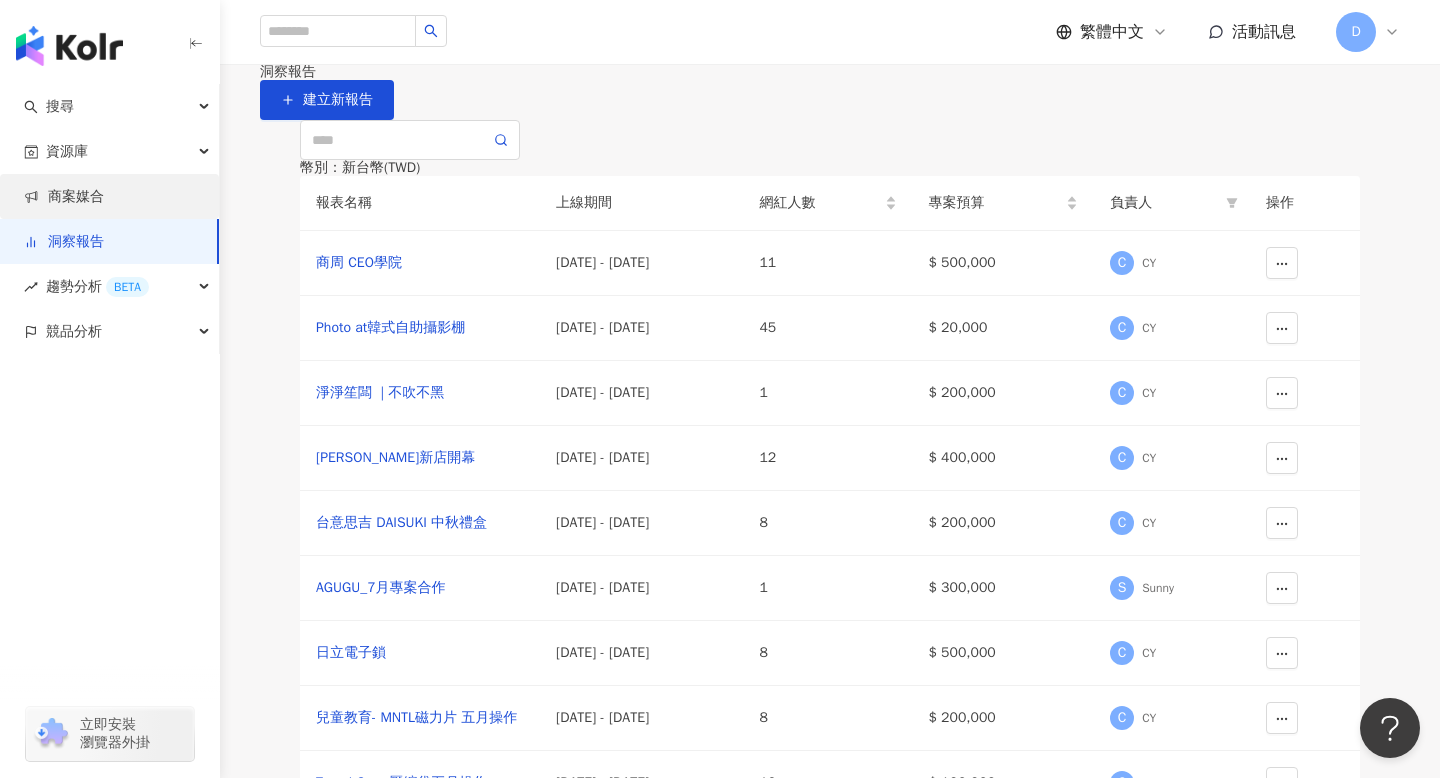 click on "商案媒合" at bounding box center (64, 197) 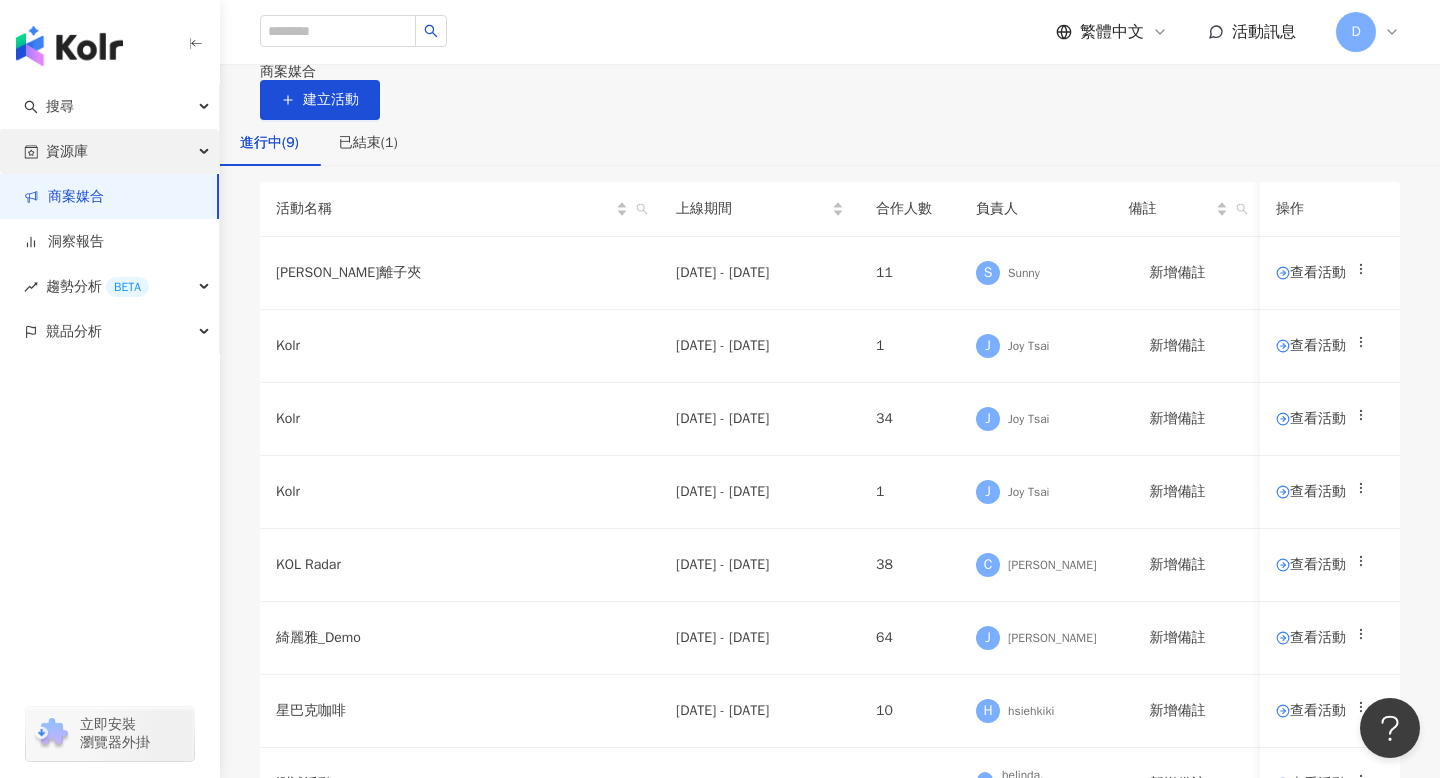 click on "資源庫" at bounding box center [109, 151] 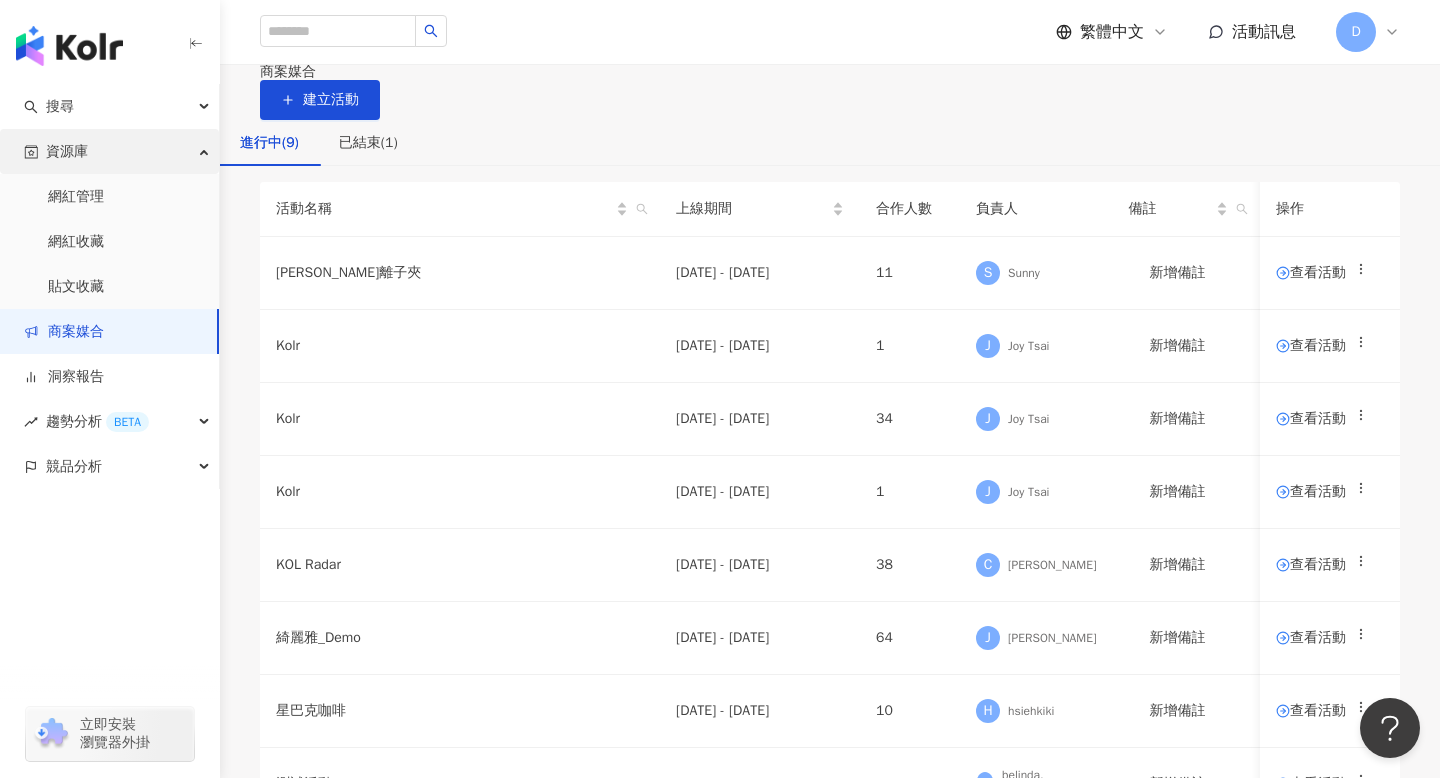 click on "資源庫" at bounding box center (109, 151) 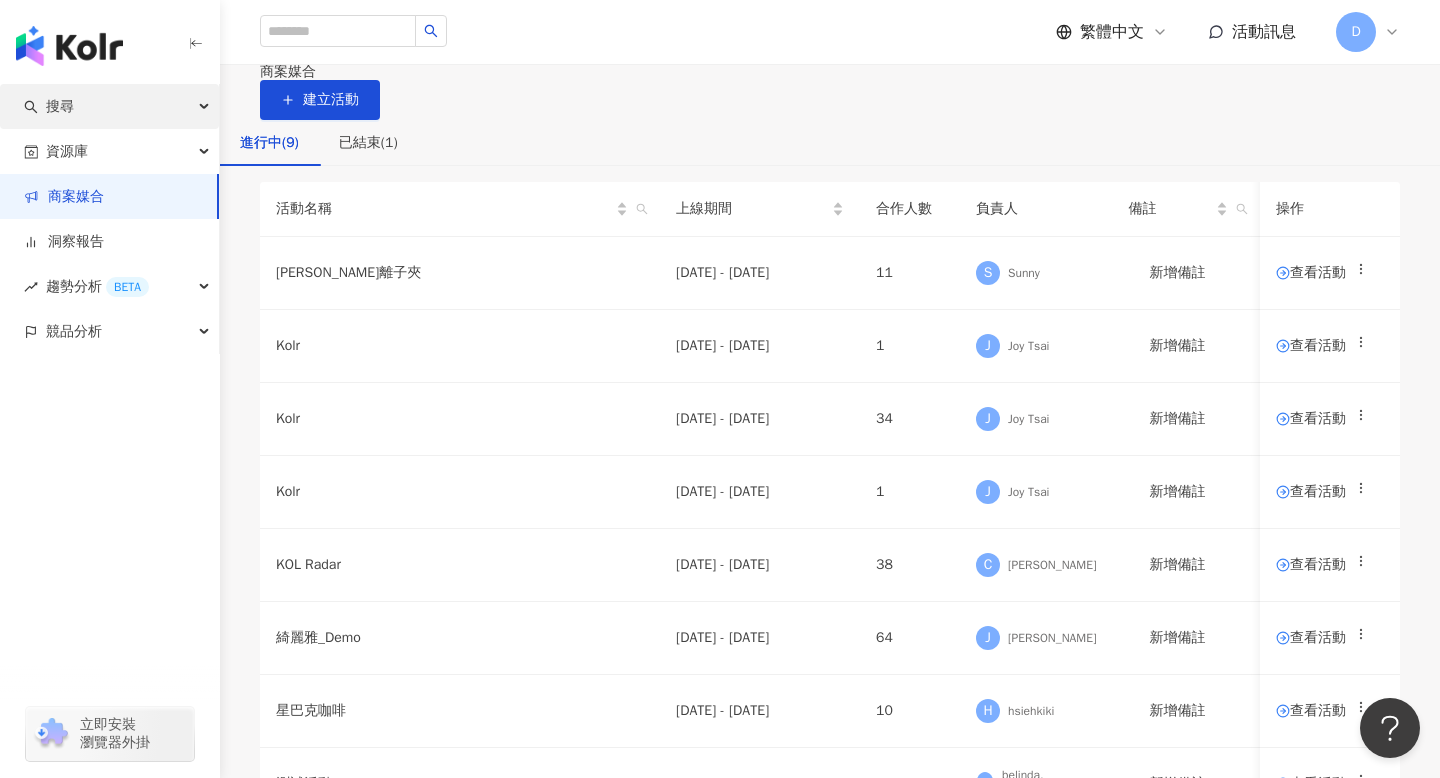 click on "搜尋" at bounding box center (109, 106) 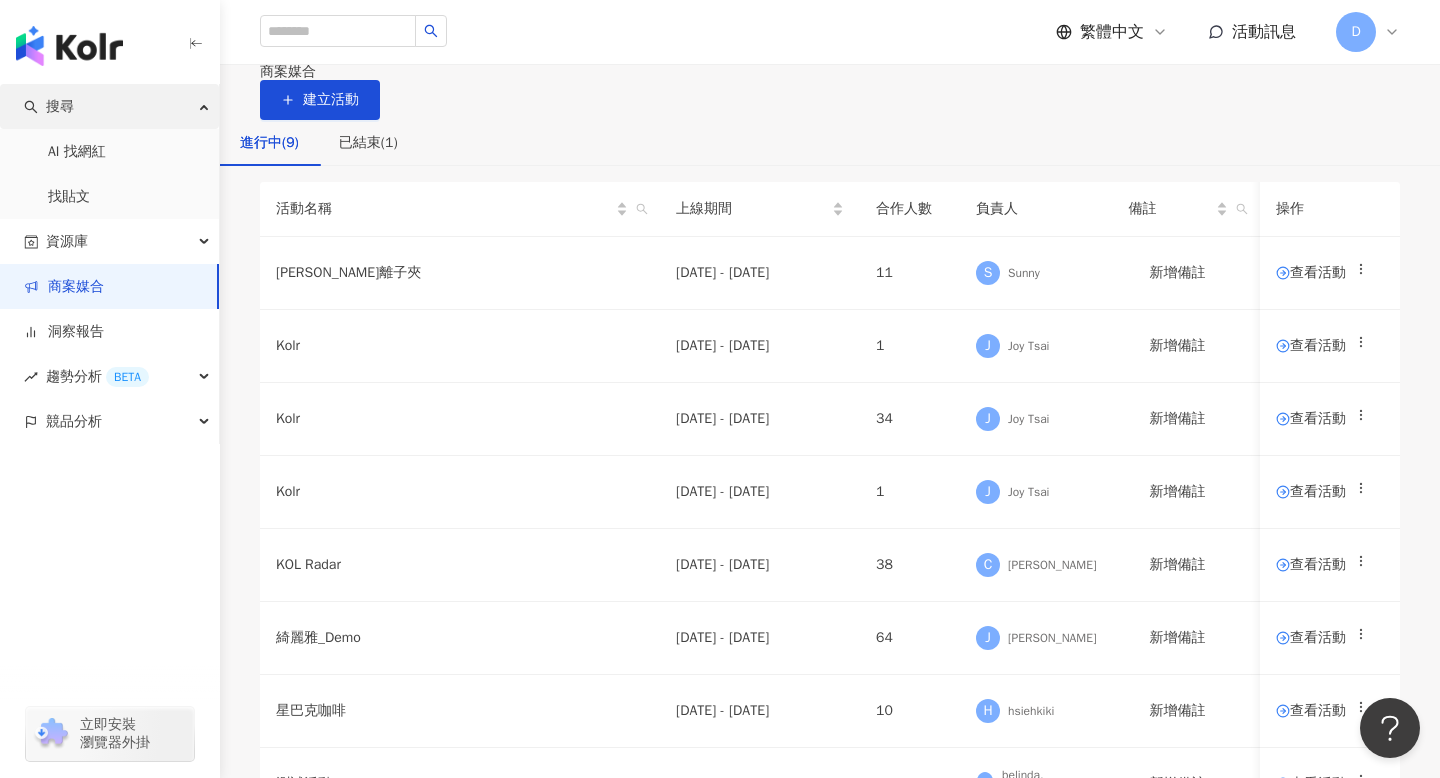 click on "搜尋" at bounding box center [109, 106] 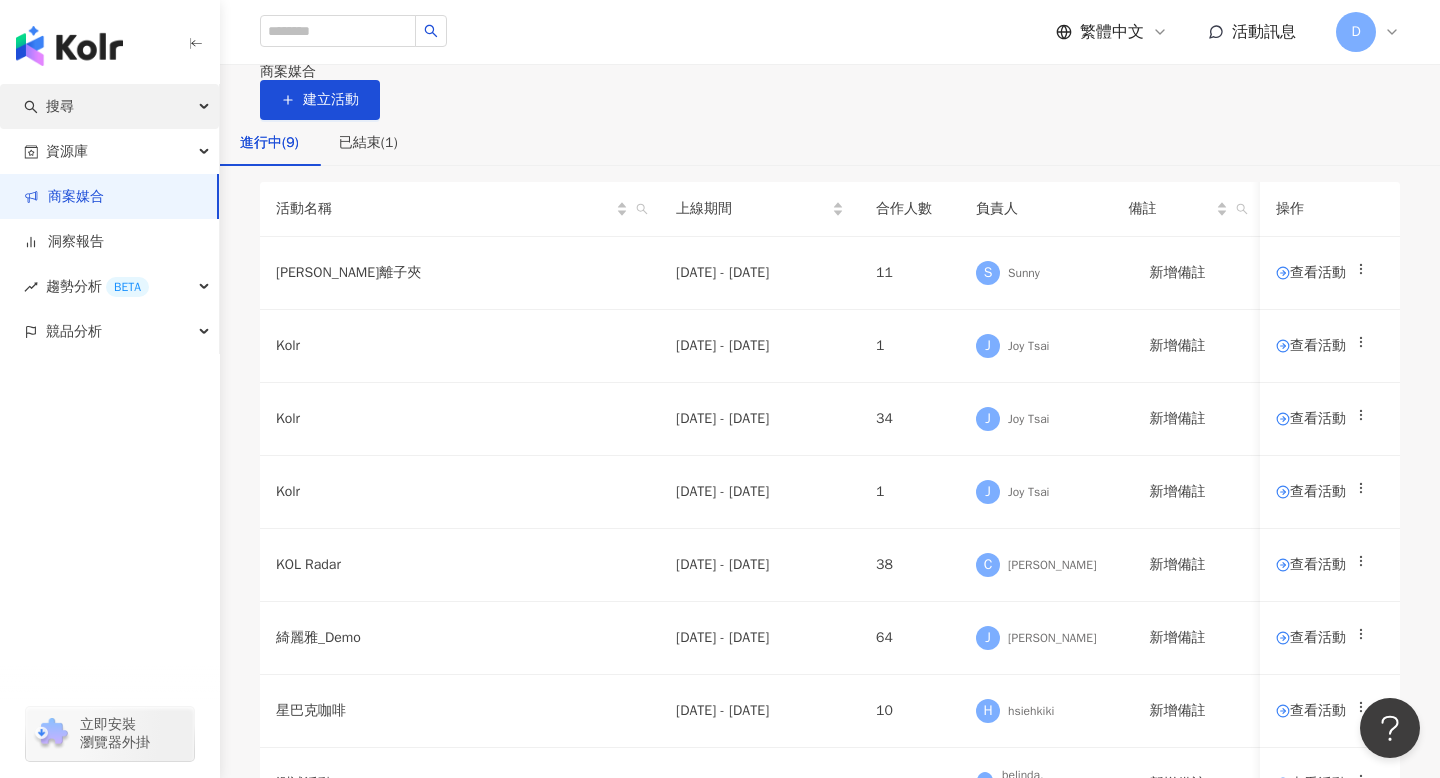 click on "搜尋" at bounding box center [109, 106] 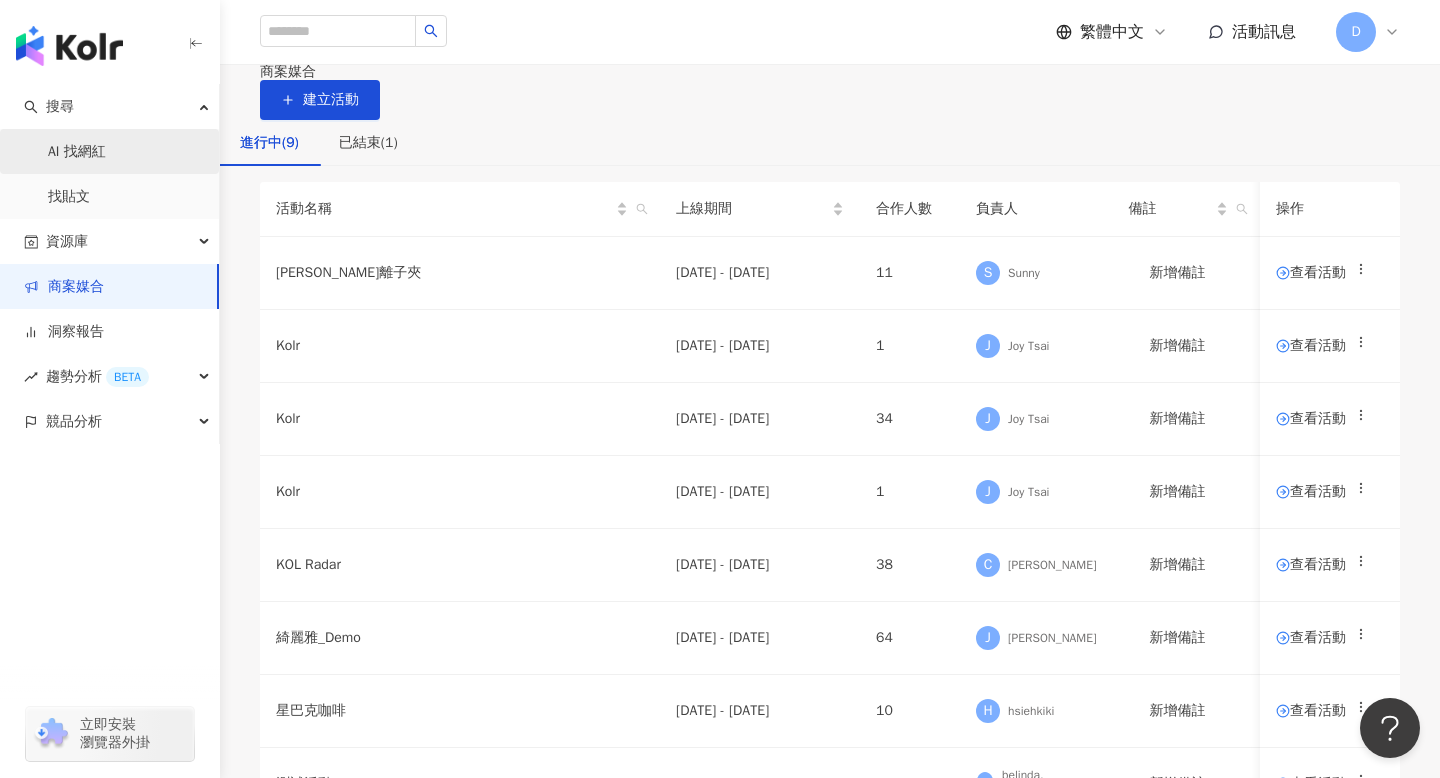 click on "AI 找網紅" at bounding box center (77, 152) 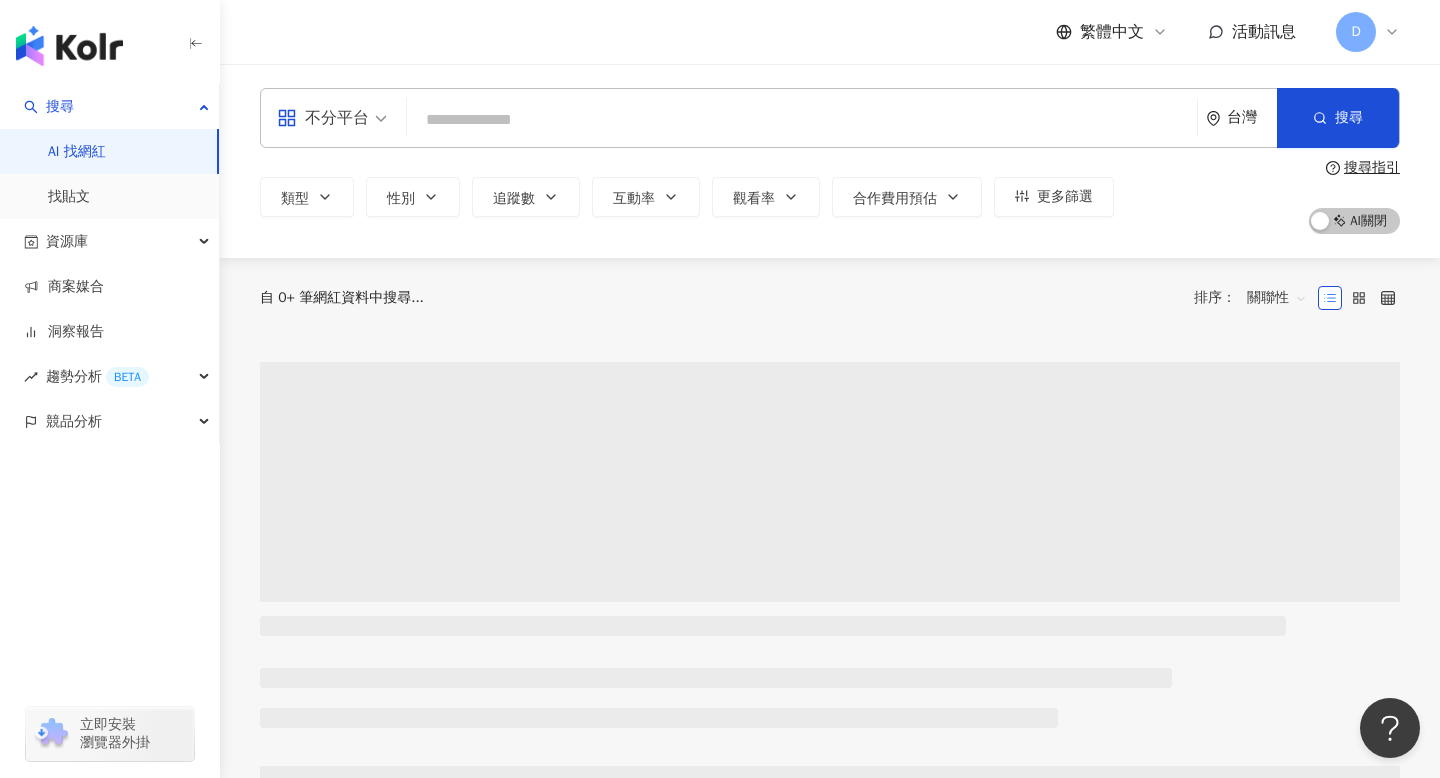 click at bounding box center (802, 120) 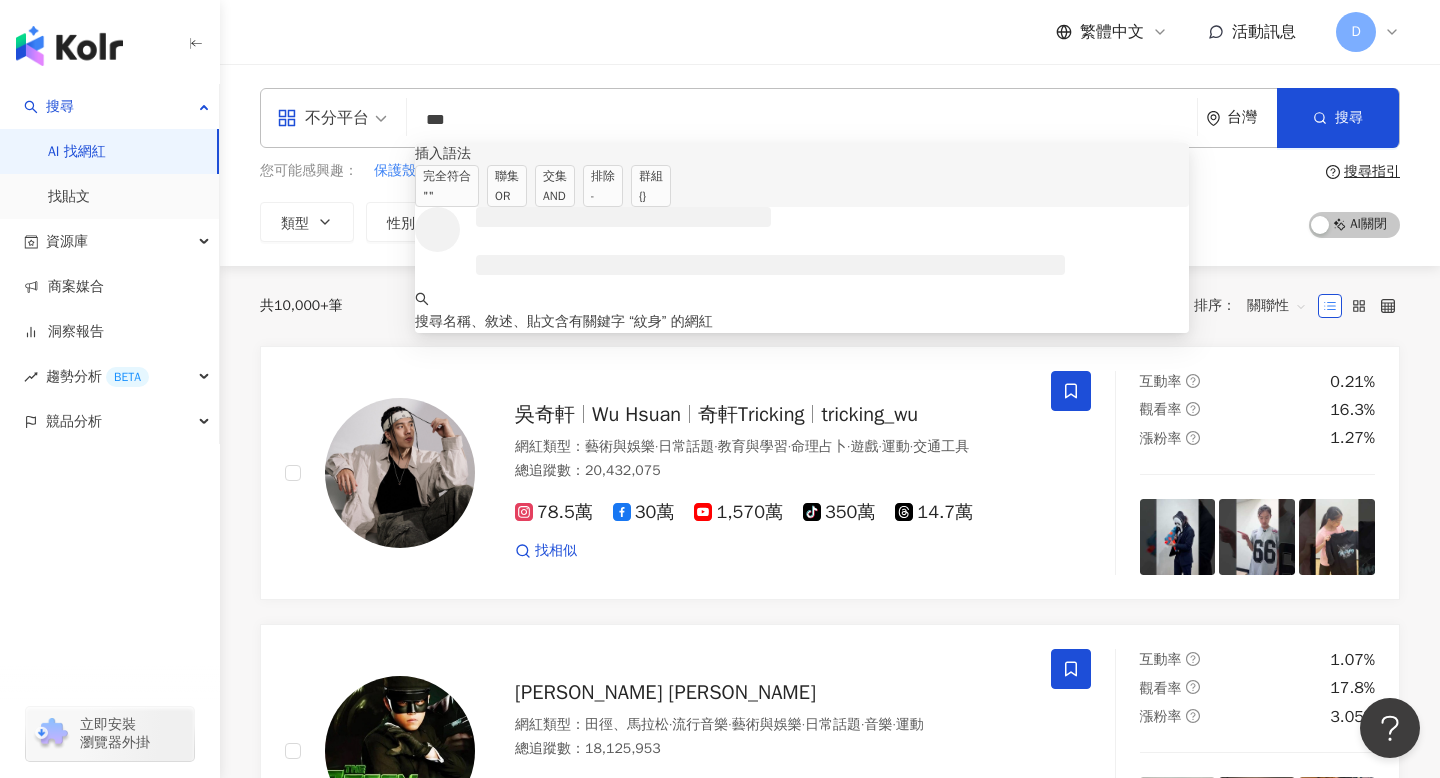 click on "交集 AND" at bounding box center (555, 186) 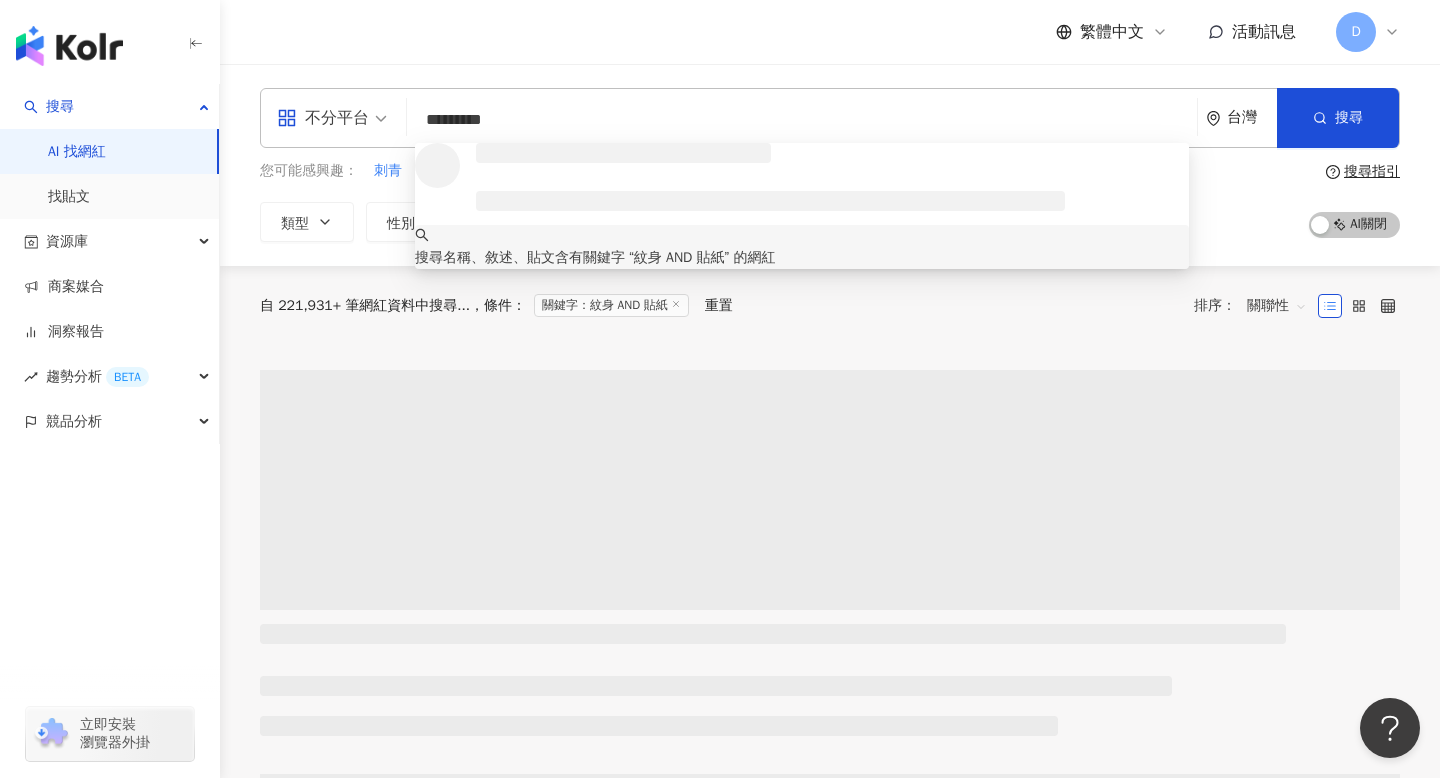 click on "繁體中文 活動訊息 D" at bounding box center (830, 32) 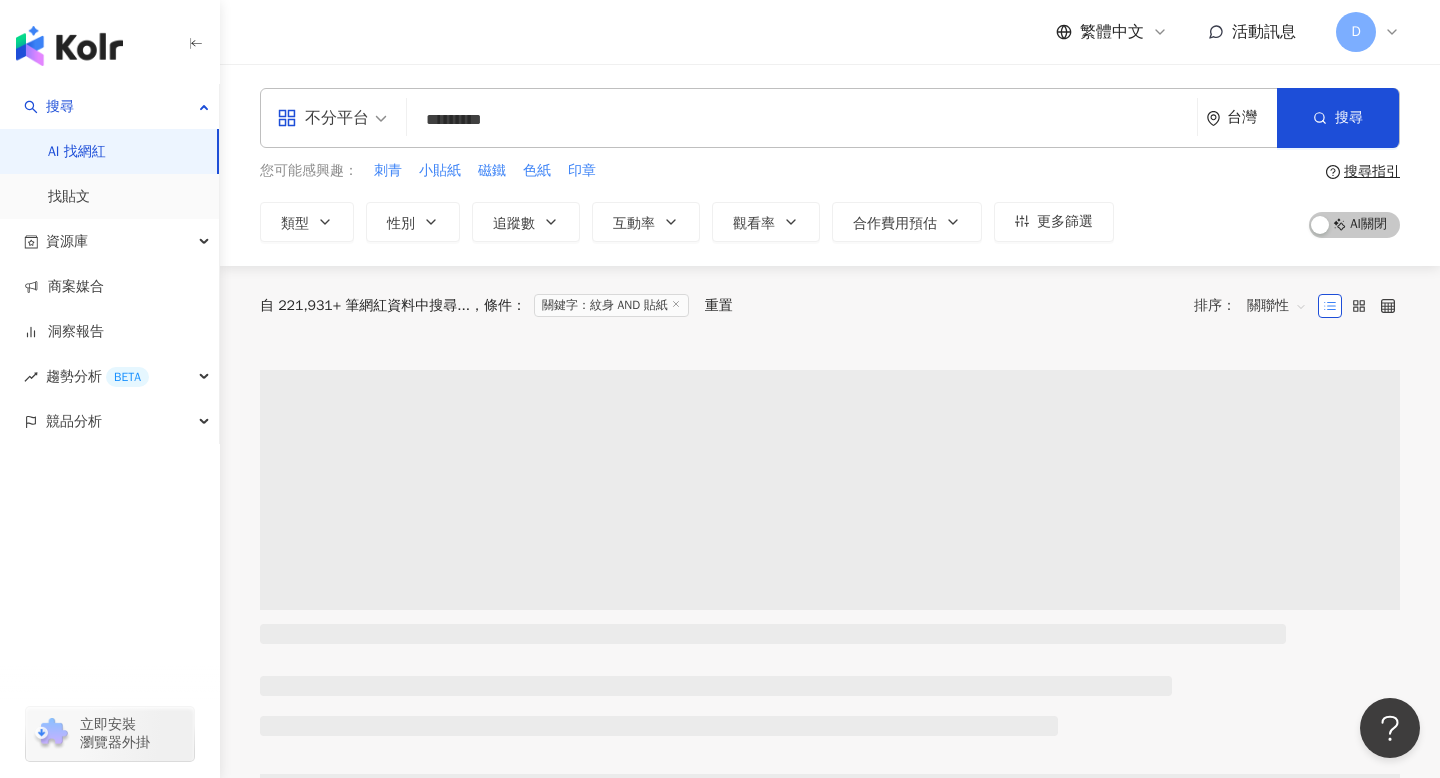 click on "繁體中文 活動訊息 D" at bounding box center [830, 32] 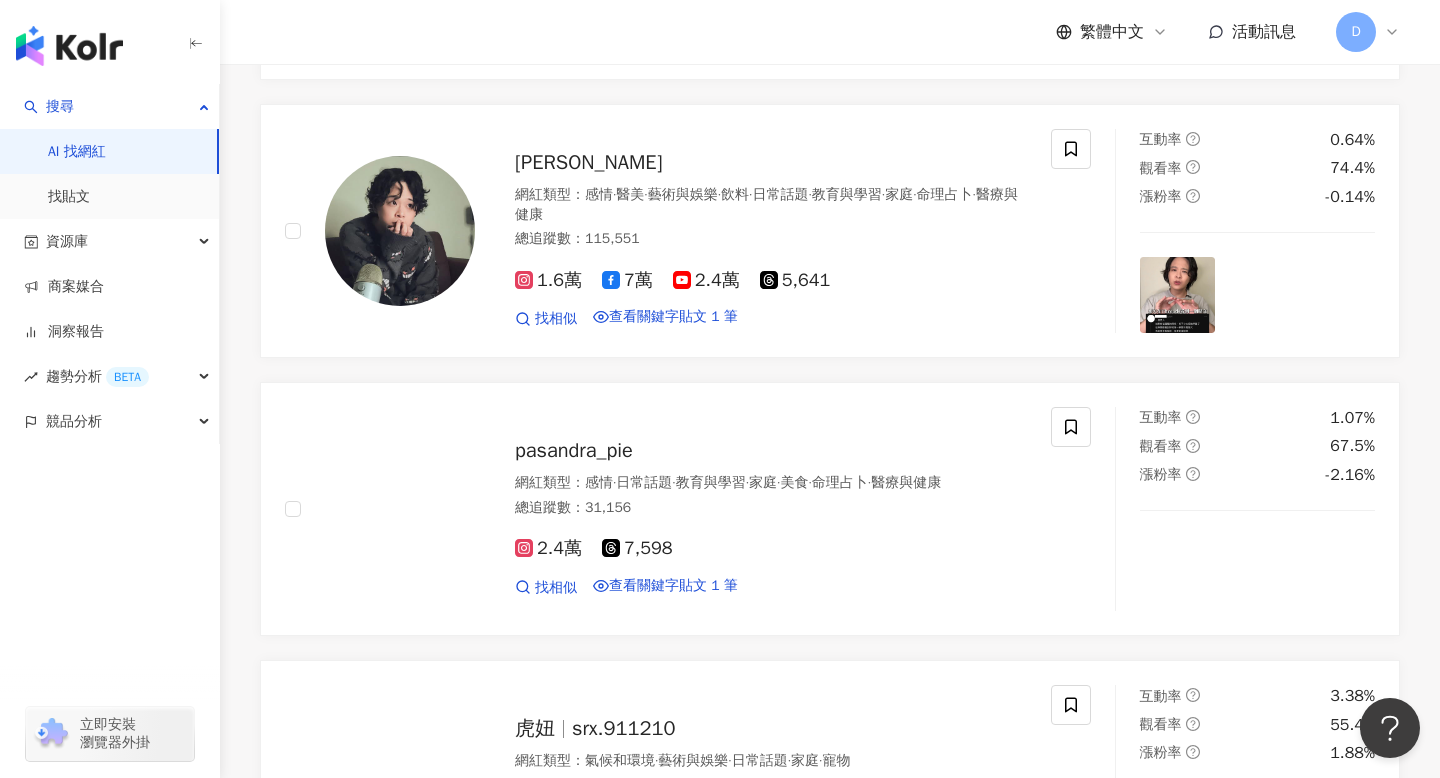 scroll, scrollTop: 2144, scrollLeft: 0, axis: vertical 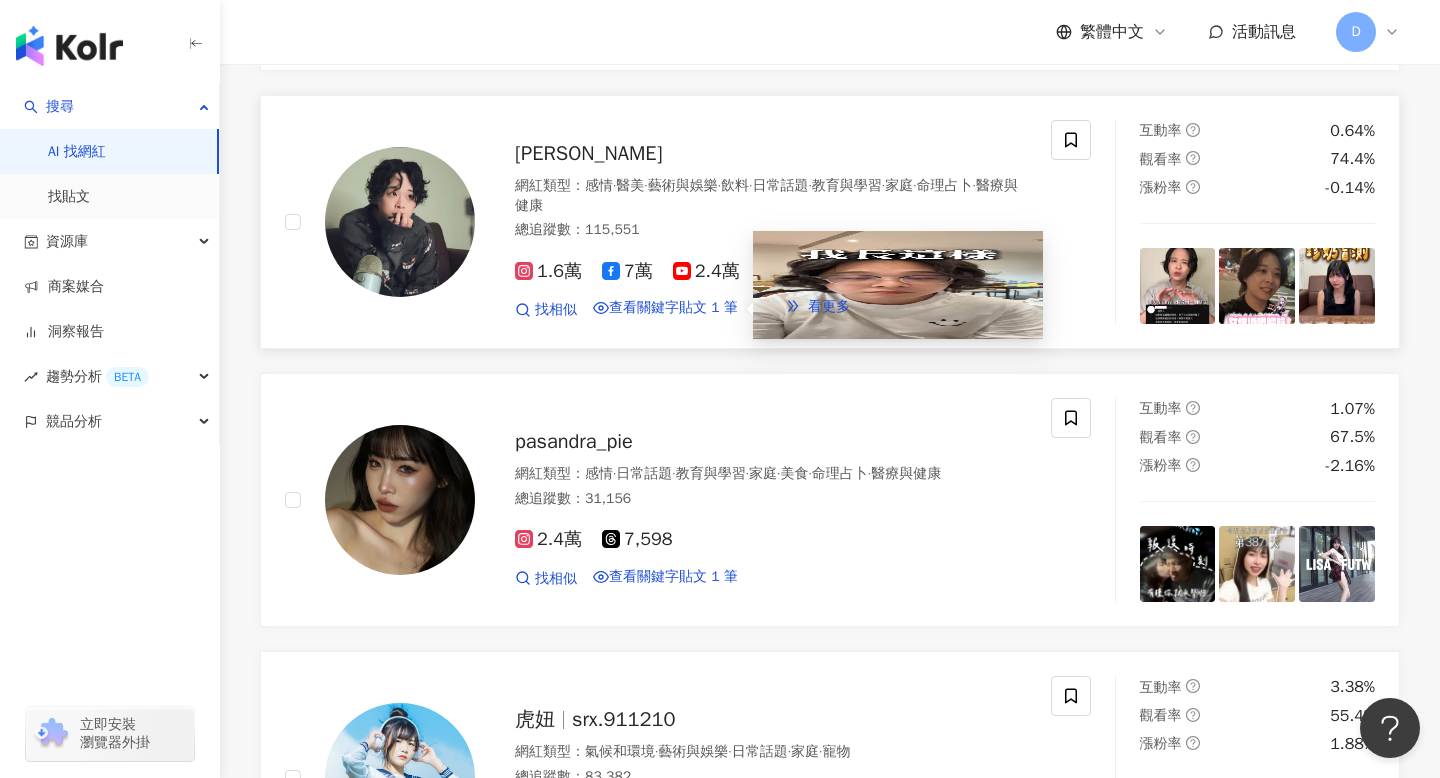 click at bounding box center (898, 285) 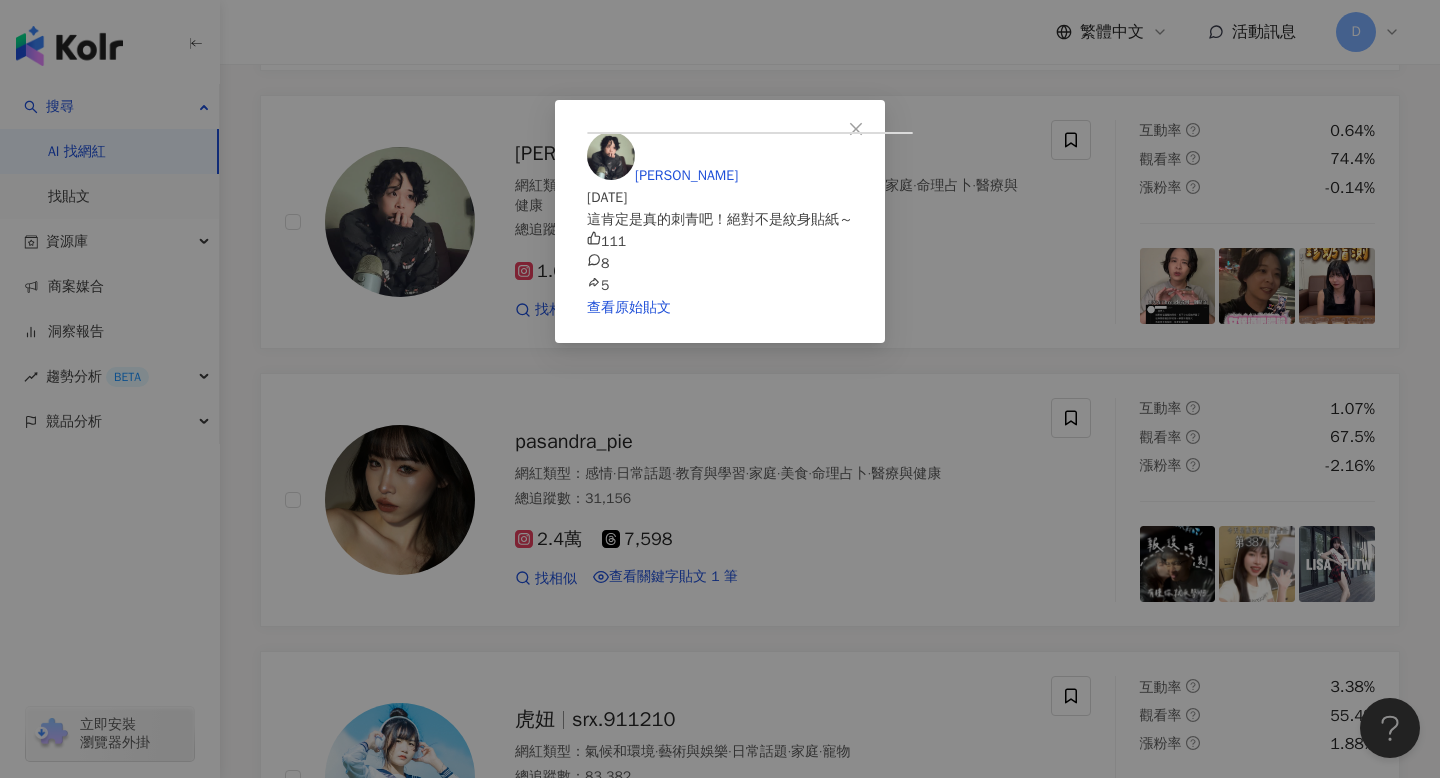 click on "[PERSON_NAME] [DATE] 這肯定是真的刺青吧！絕對不是紋身貼紙～ 111 8 5 查看原始貼文" at bounding box center (720, 389) 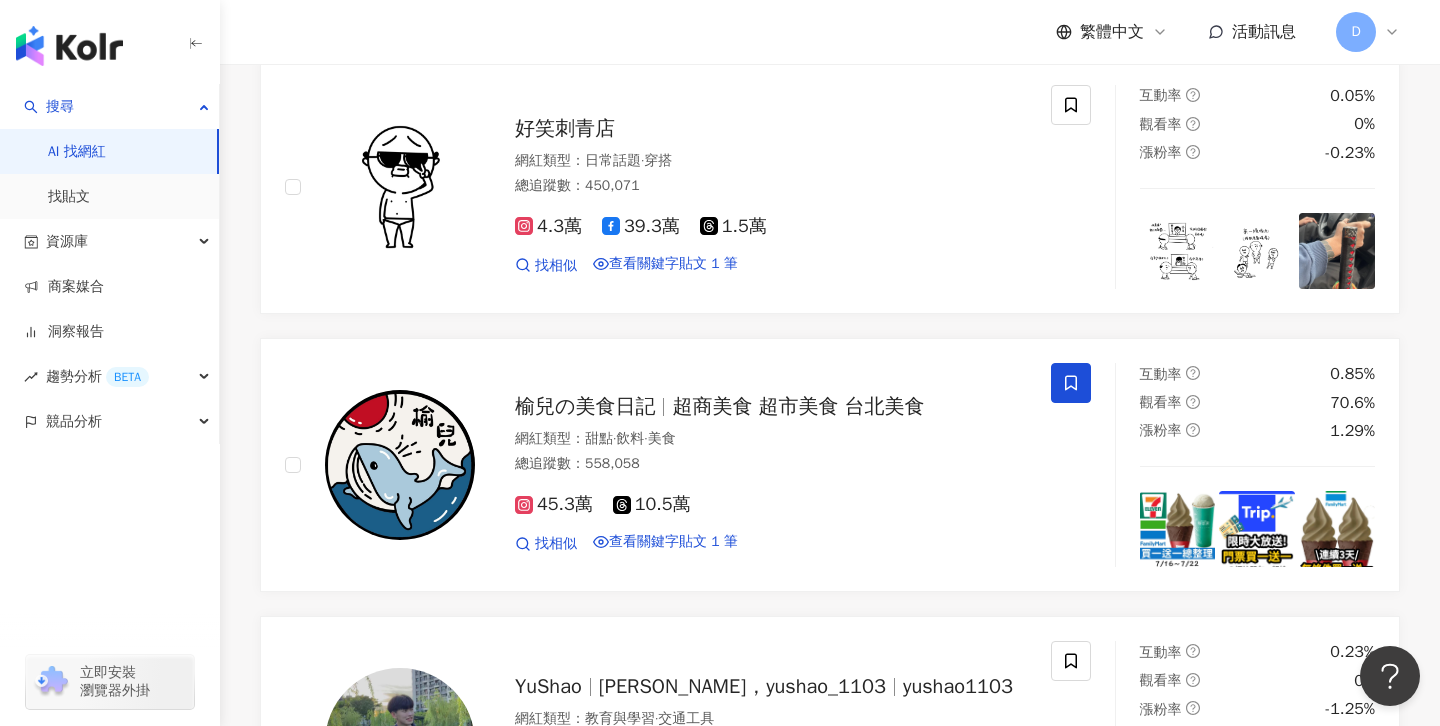 scroll, scrollTop: 0, scrollLeft: 0, axis: both 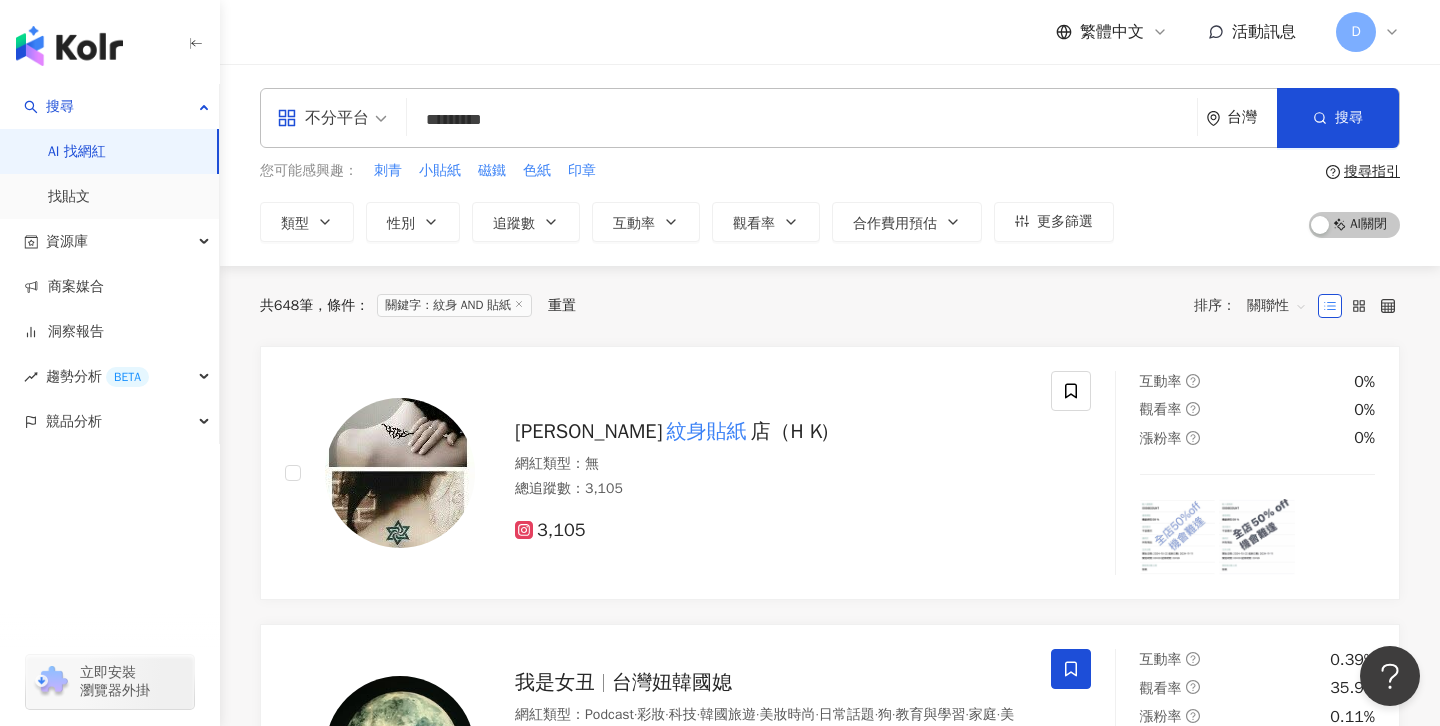 click on "關聯性" at bounding box center (1277, 306) 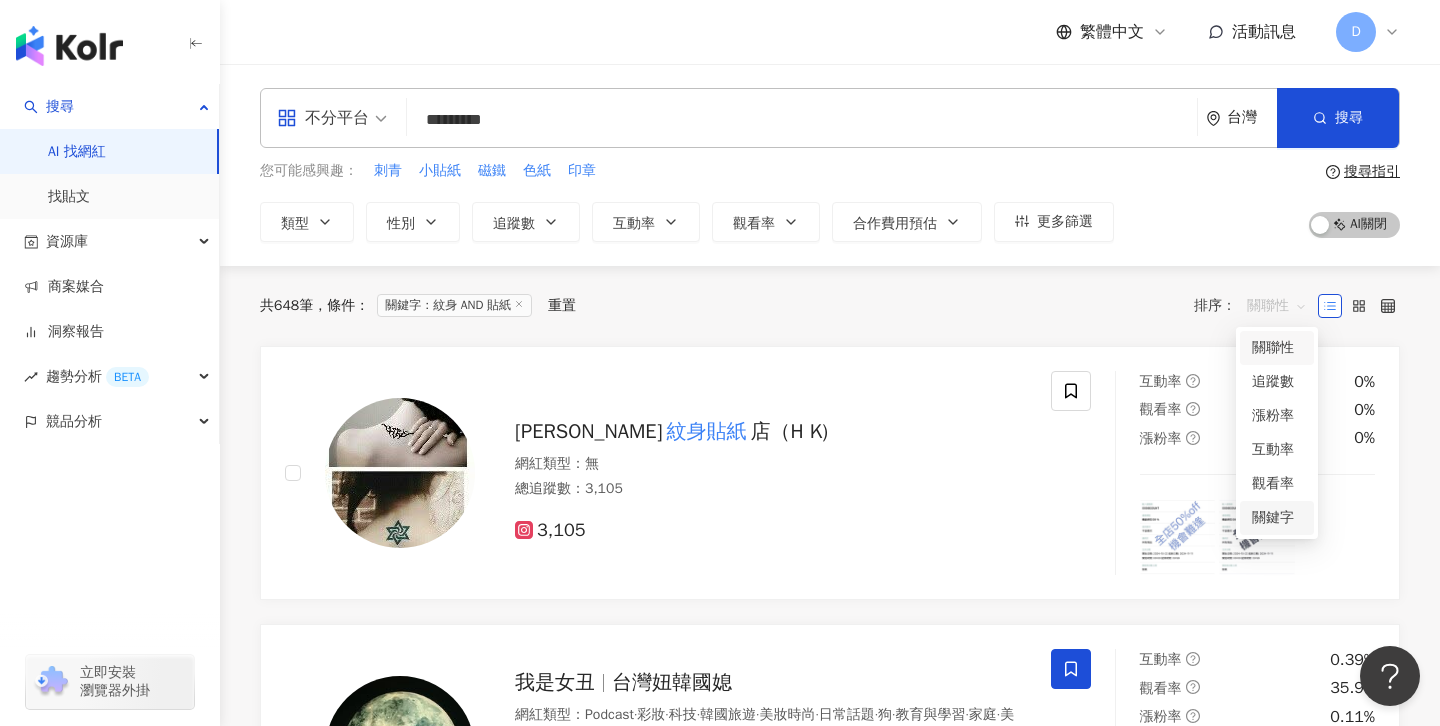 click on "關鍵字" at bounding box center (1277, 518) 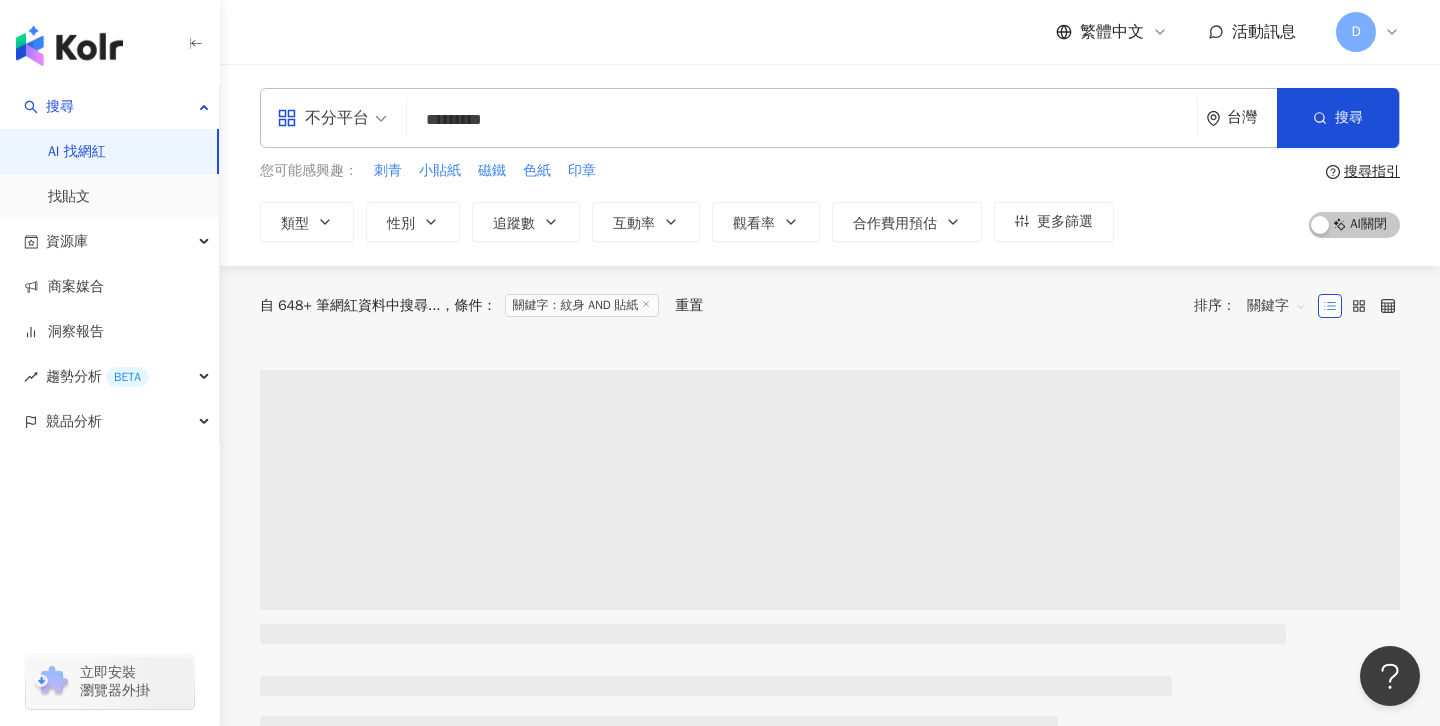 click on "自 648+ 筆網紅資料中搜尋... 條件 ： 關鍵字：紋身 AND 貼紙 重置 排序： 關鍵字 關鍵字" at bounding box center (830, 306) 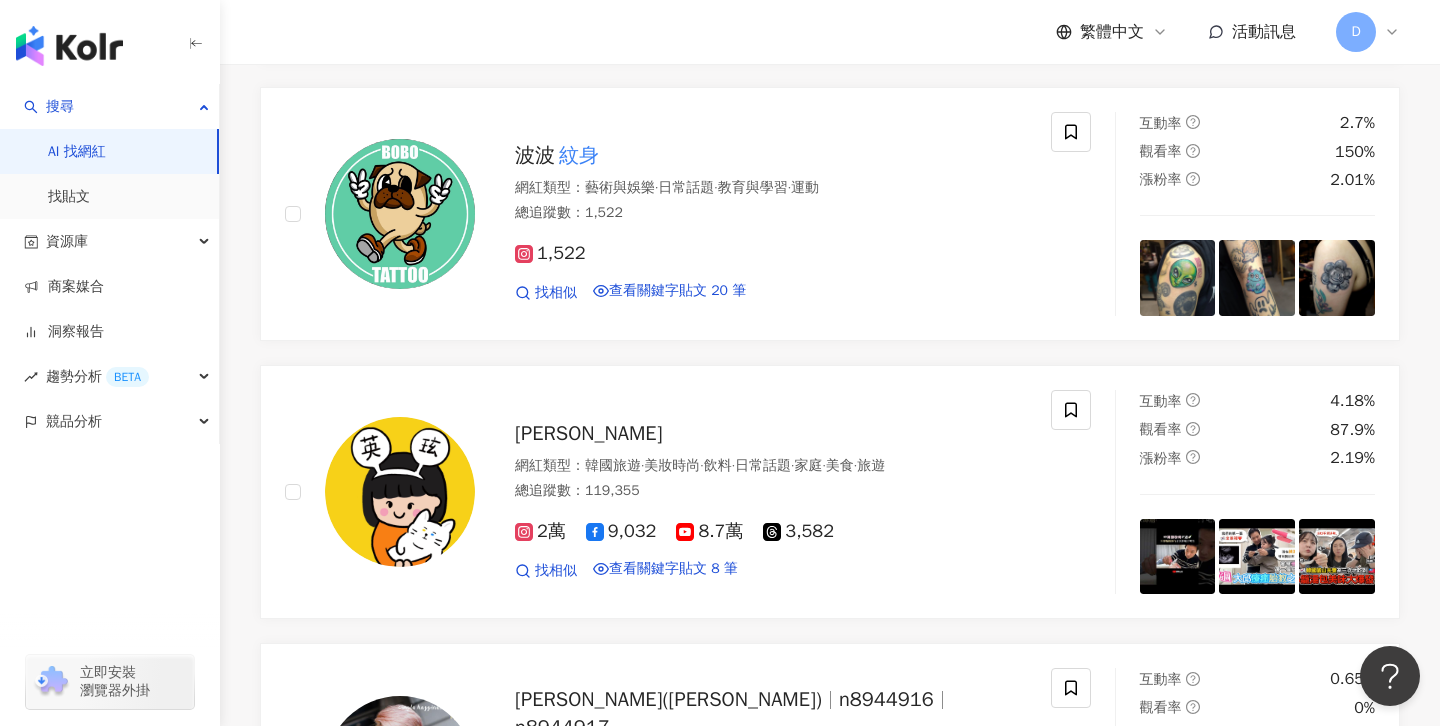 scroll, scrollTop: 0, scrollLeft: 0, axis: both 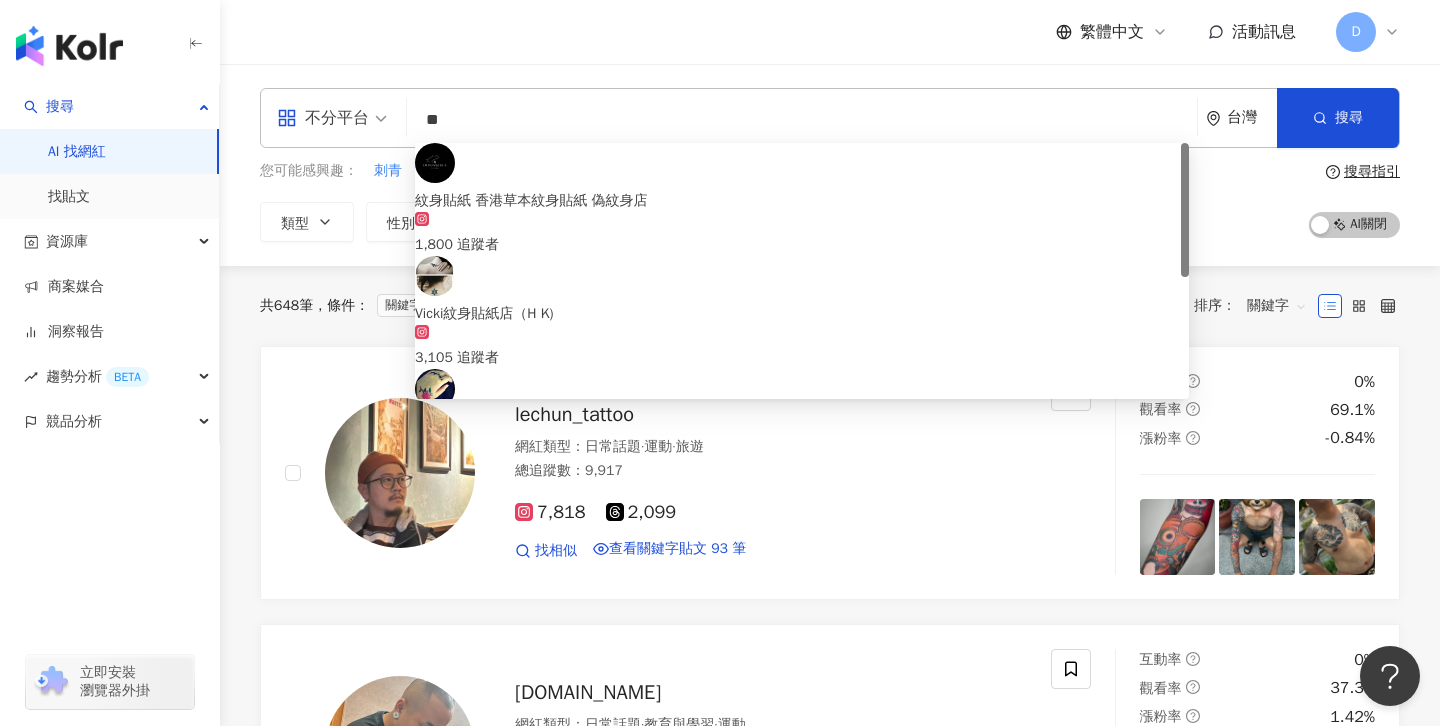 drag, startPoint x: 454, startPoint y: 121, endPoint x: 589, endPoint y: 132, distance: 135.4474 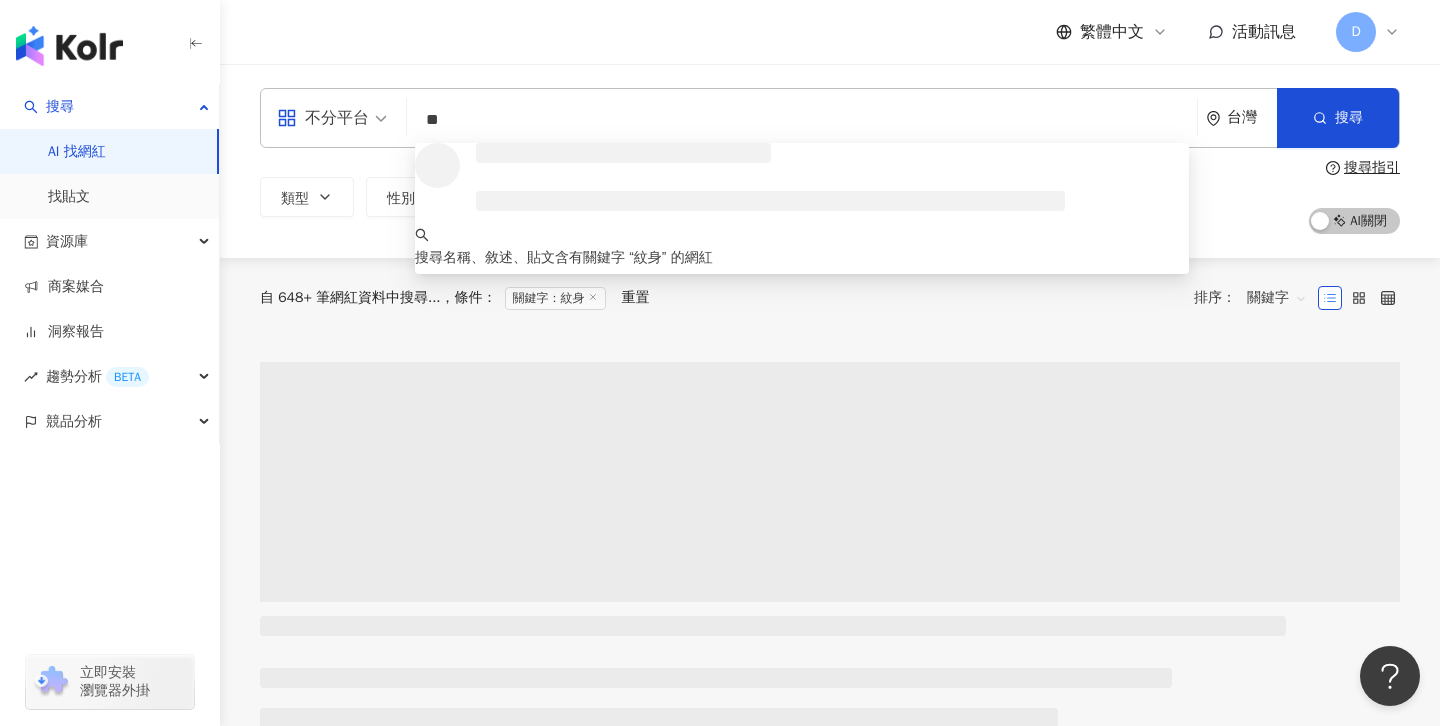 type on "**" 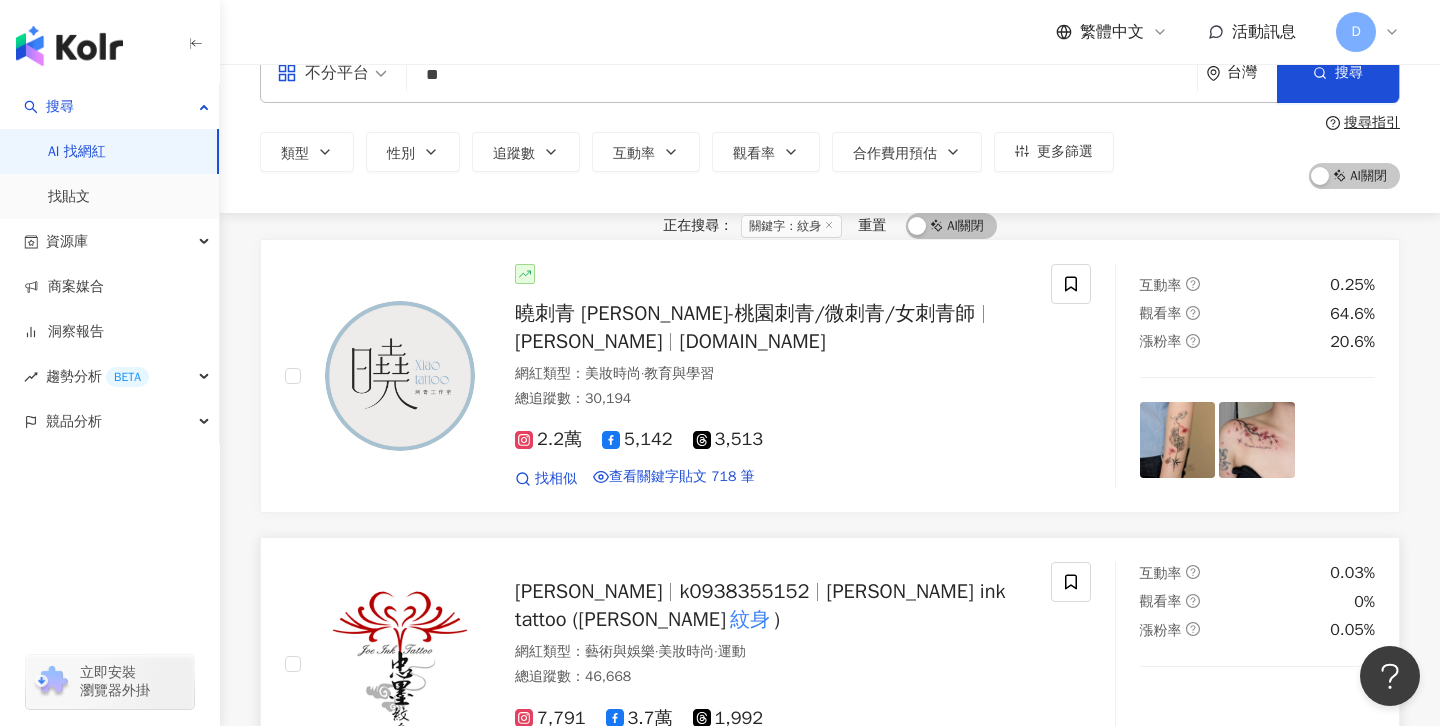 scroll, scrollTop: 0, scrollLeft: 0, axis: both 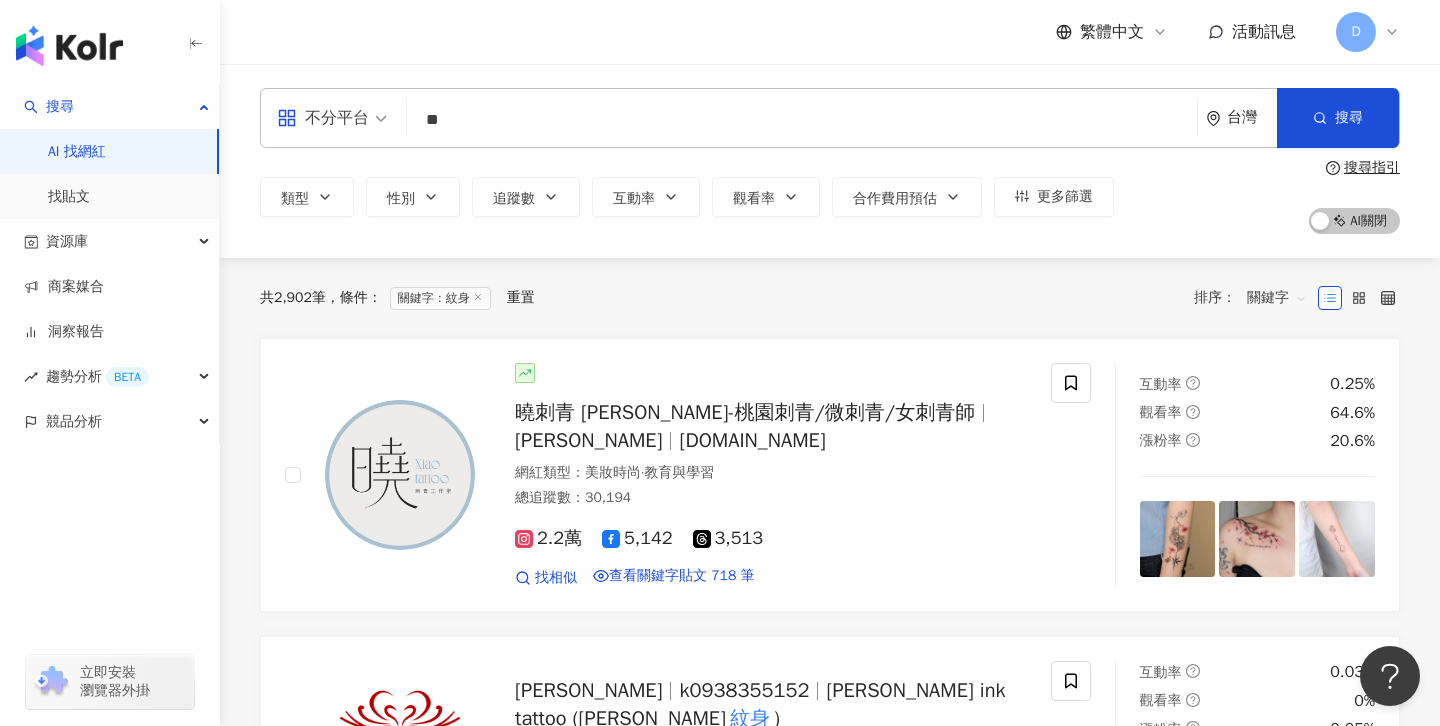 click on "關鍵字" at bounding box center (1277, 298) 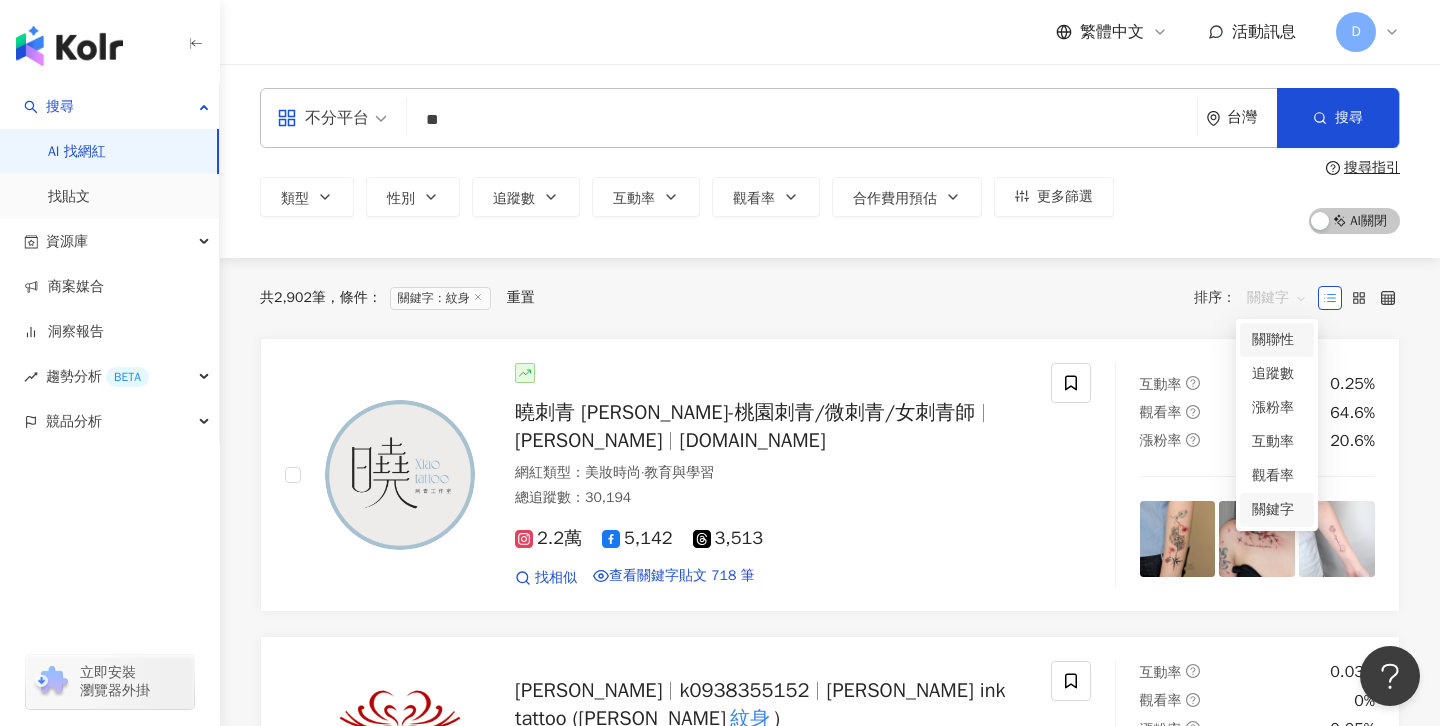 click on "關聯性" at bounding box center [1277, 340] 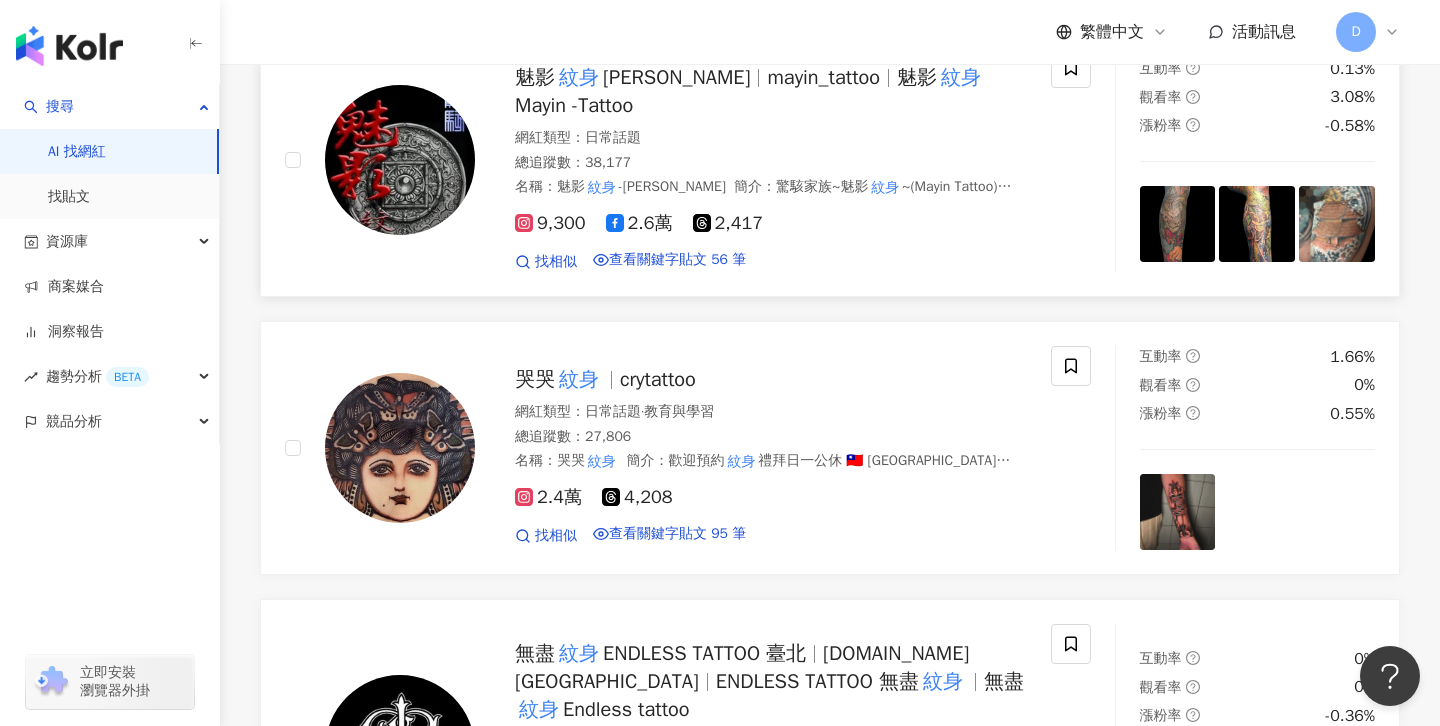 scroll, scrollTop: 0, scrollLeft: 0, axis: both 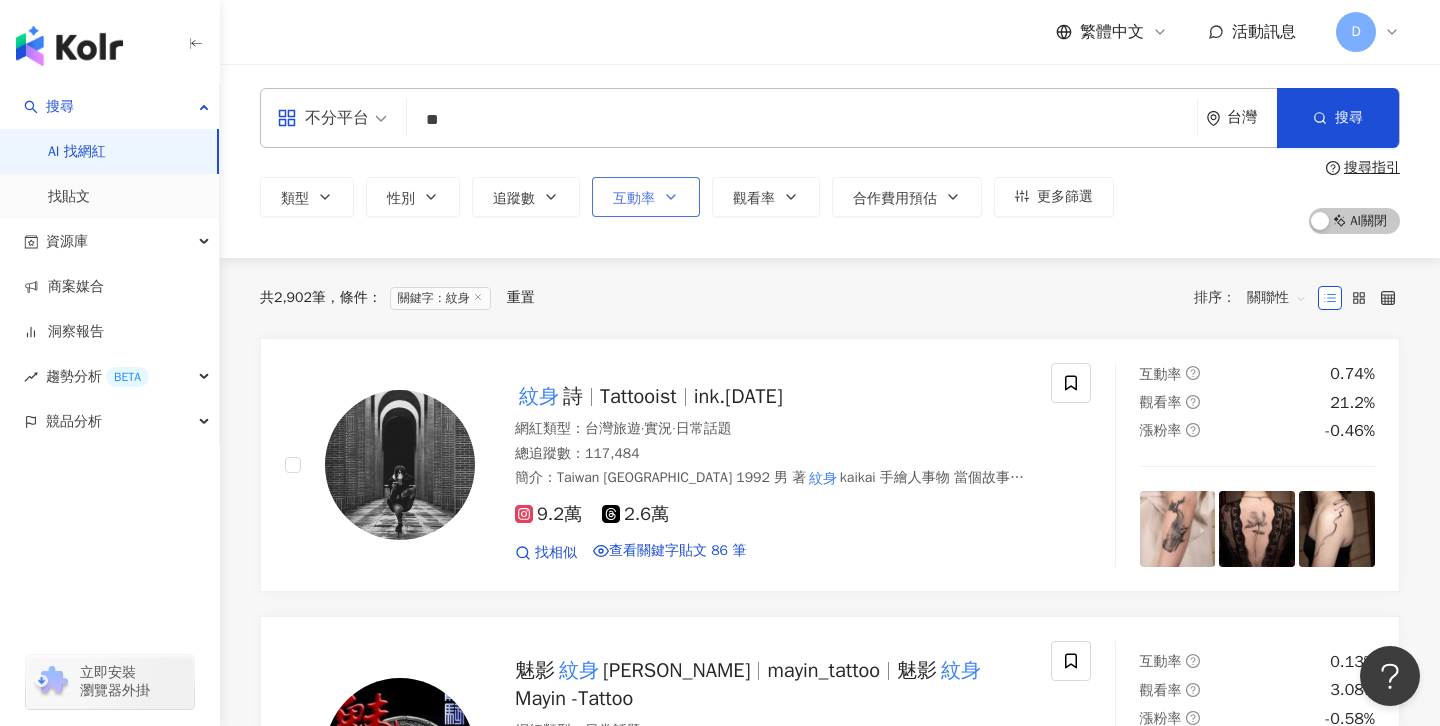 click on "互動率" at bounding box center (634, 199) 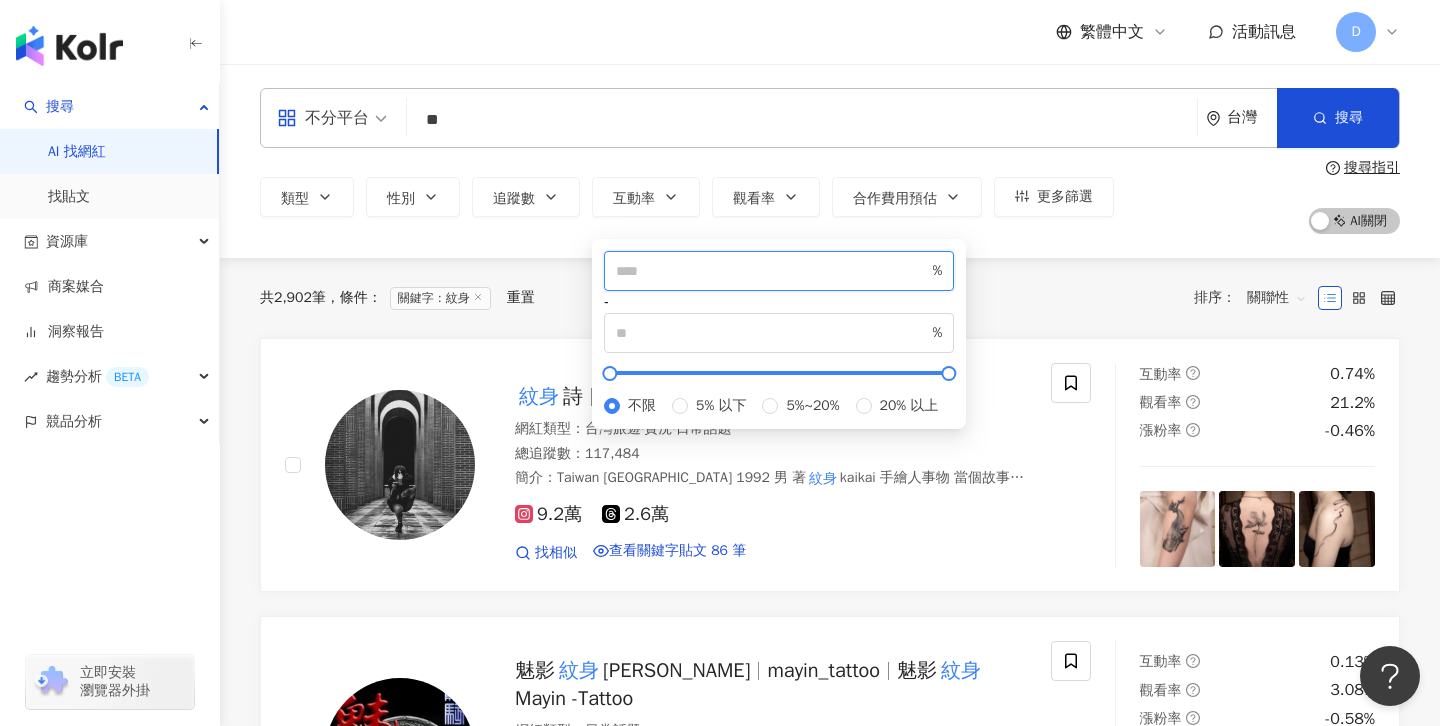click at bounding box center (772, 271) 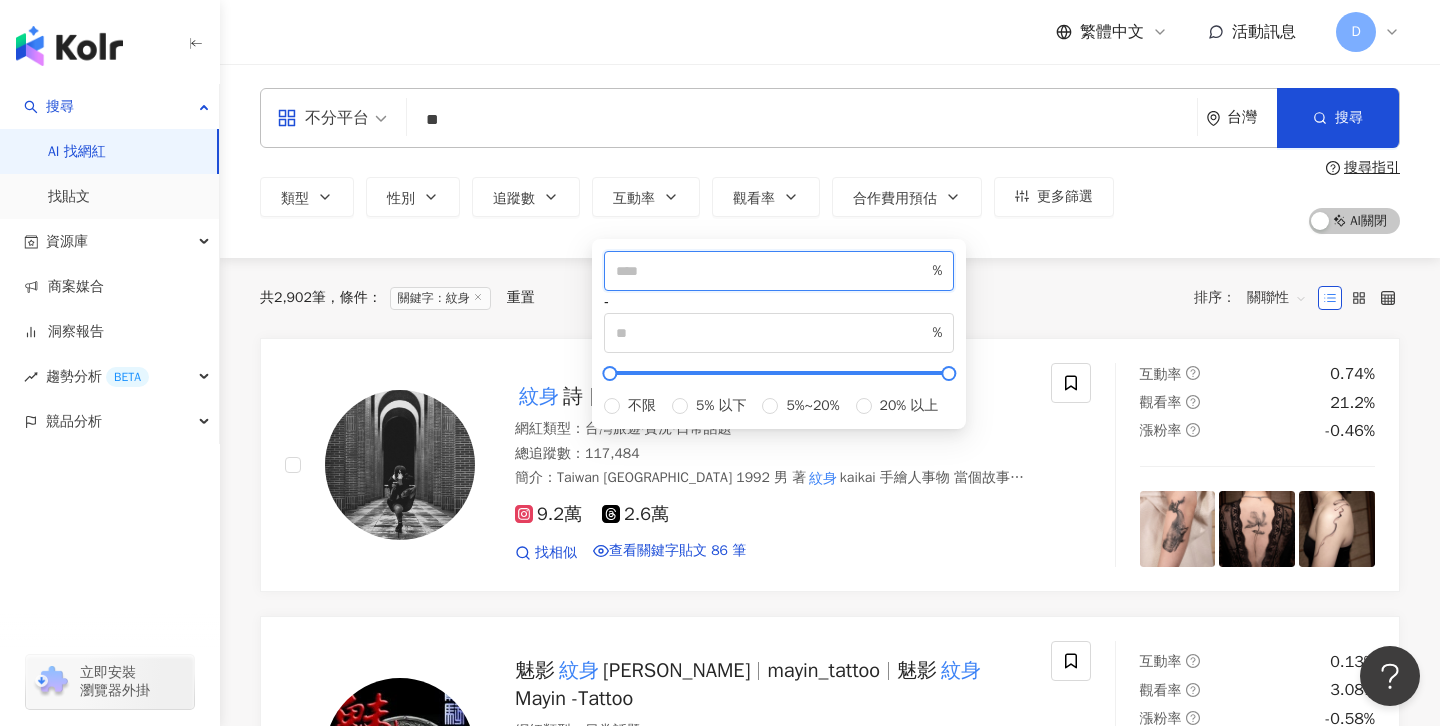 type on "*" 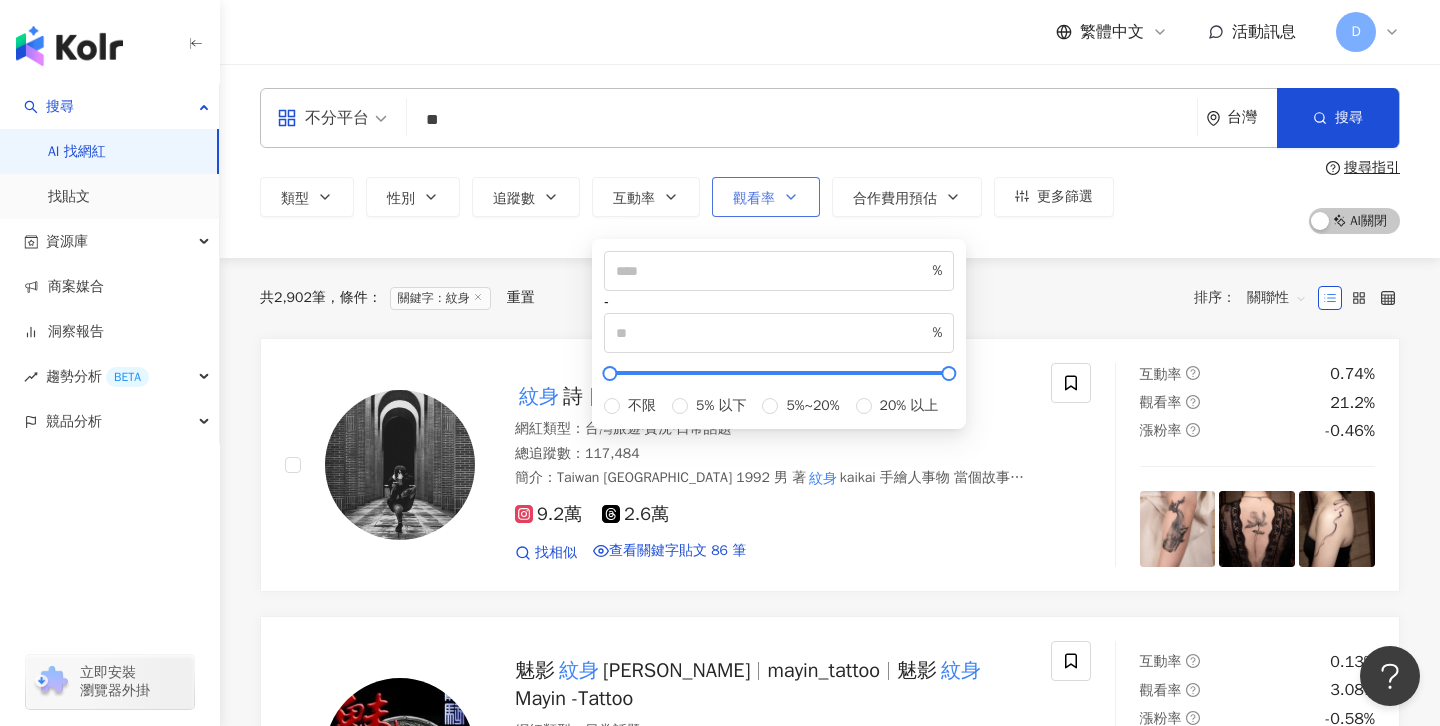 click on "觀看率" at bounding box center (766, 197) 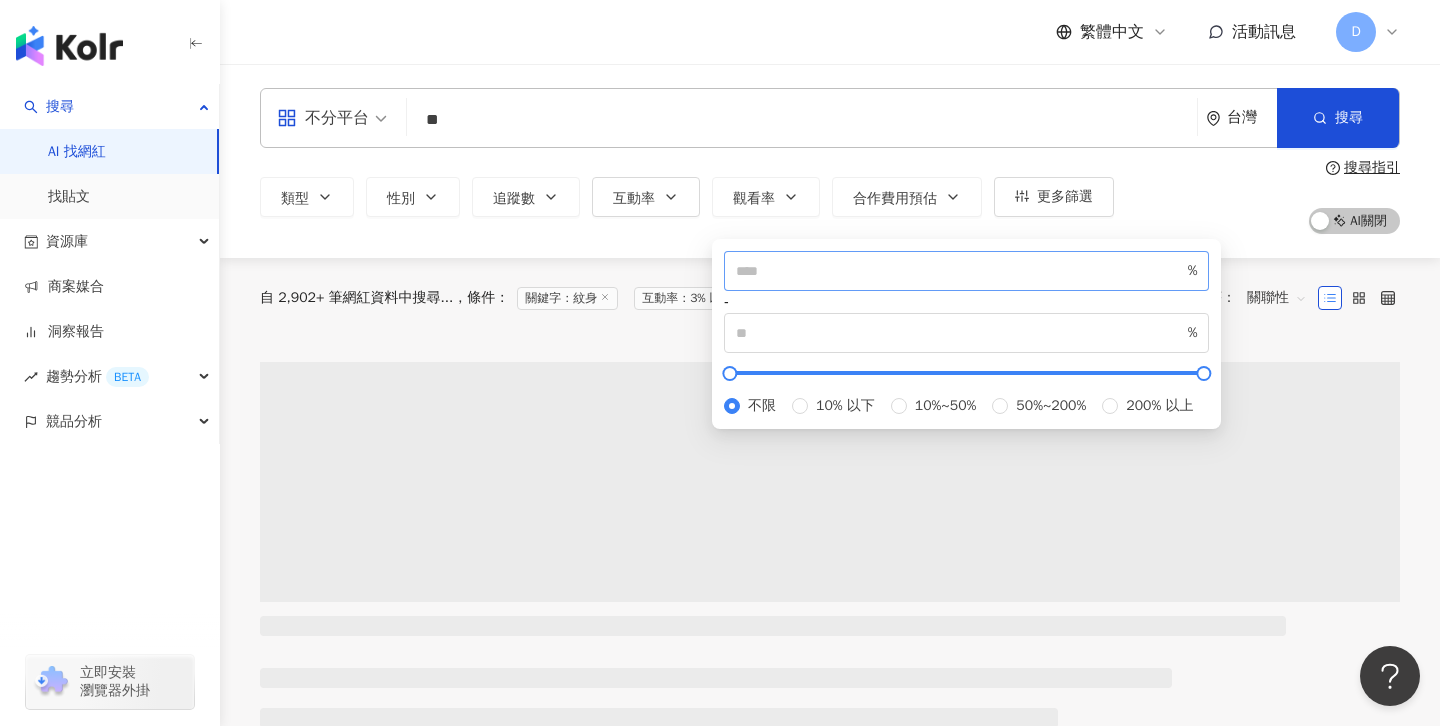 click on "%" at bounding box center [966, 271] 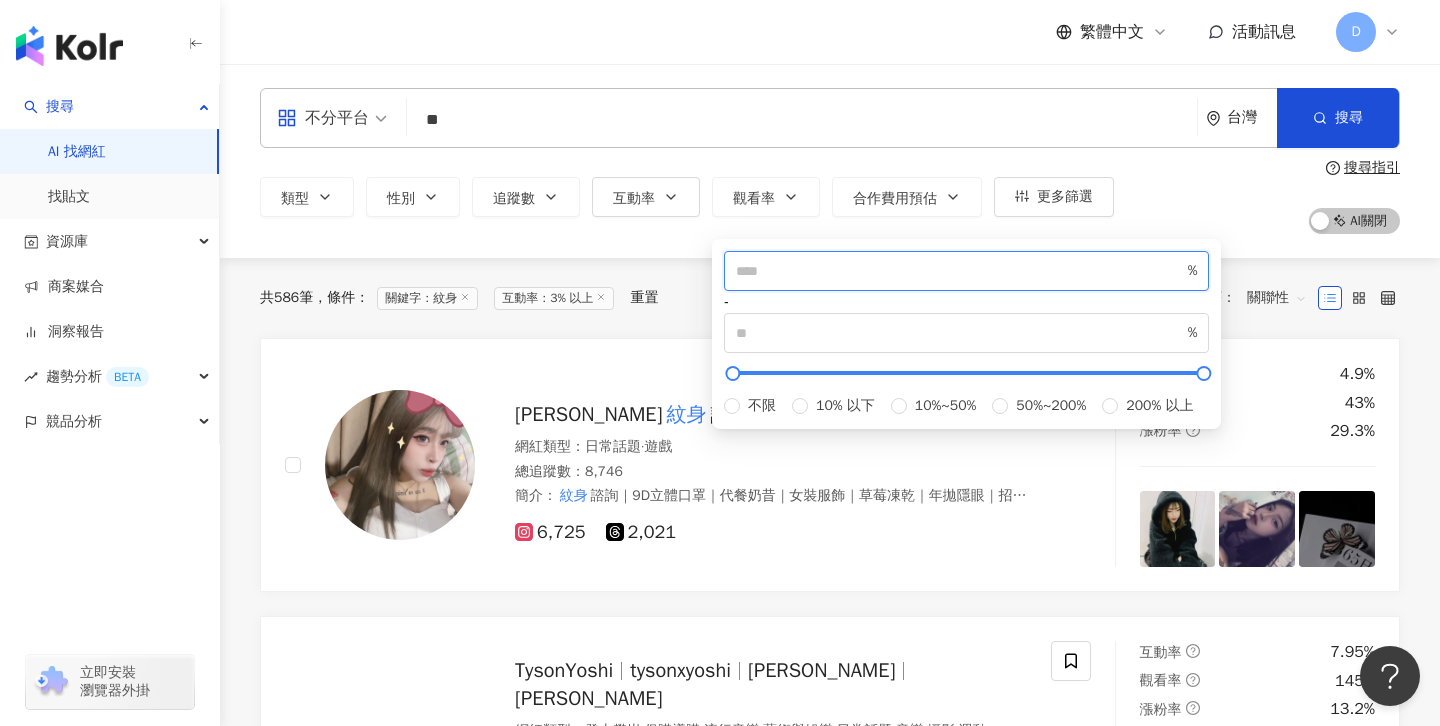 type on "**" 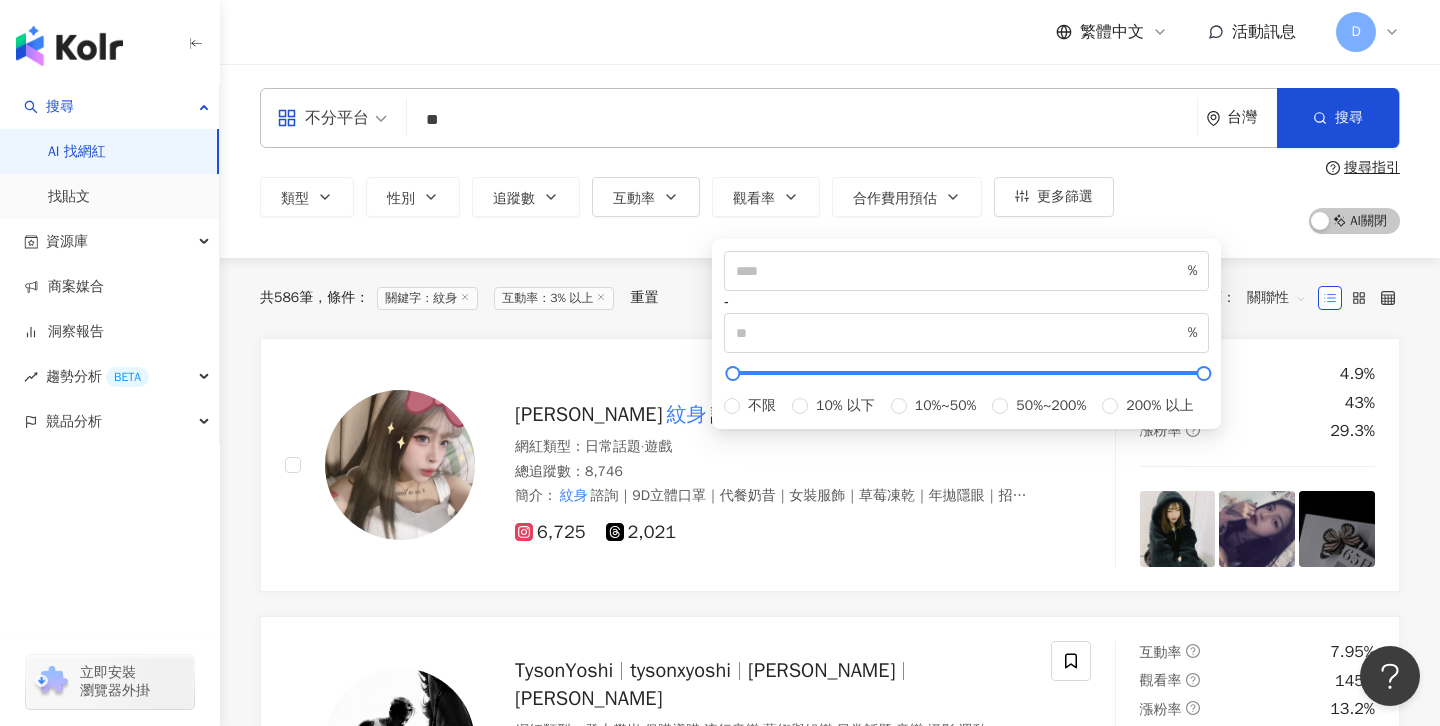 click on "共  586  筆 條件 ： 關鍵字：紋身 互動率：3% 以上 重置 排序： 關聯性" at bounding box center [830, 298] 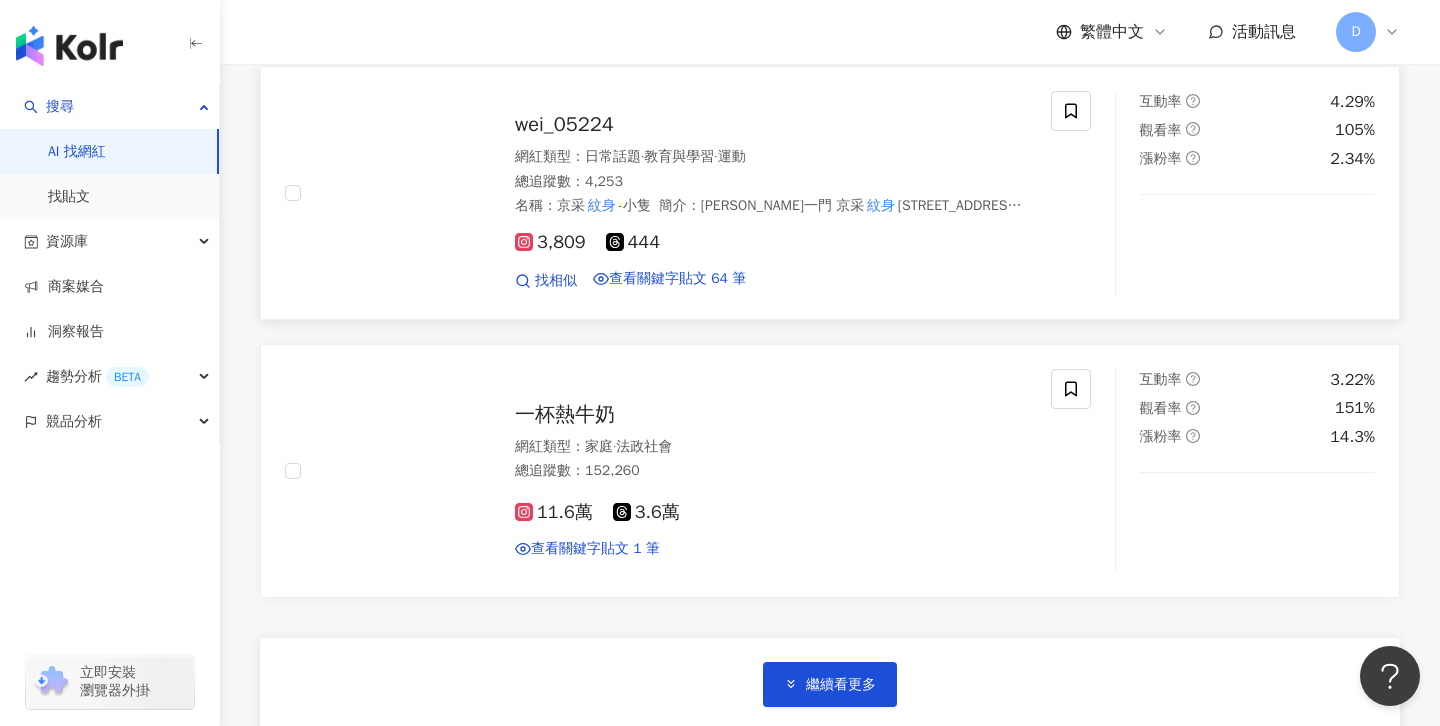 scroll, scrollTop: 2968, scrollLeft: 0, axis: vertical 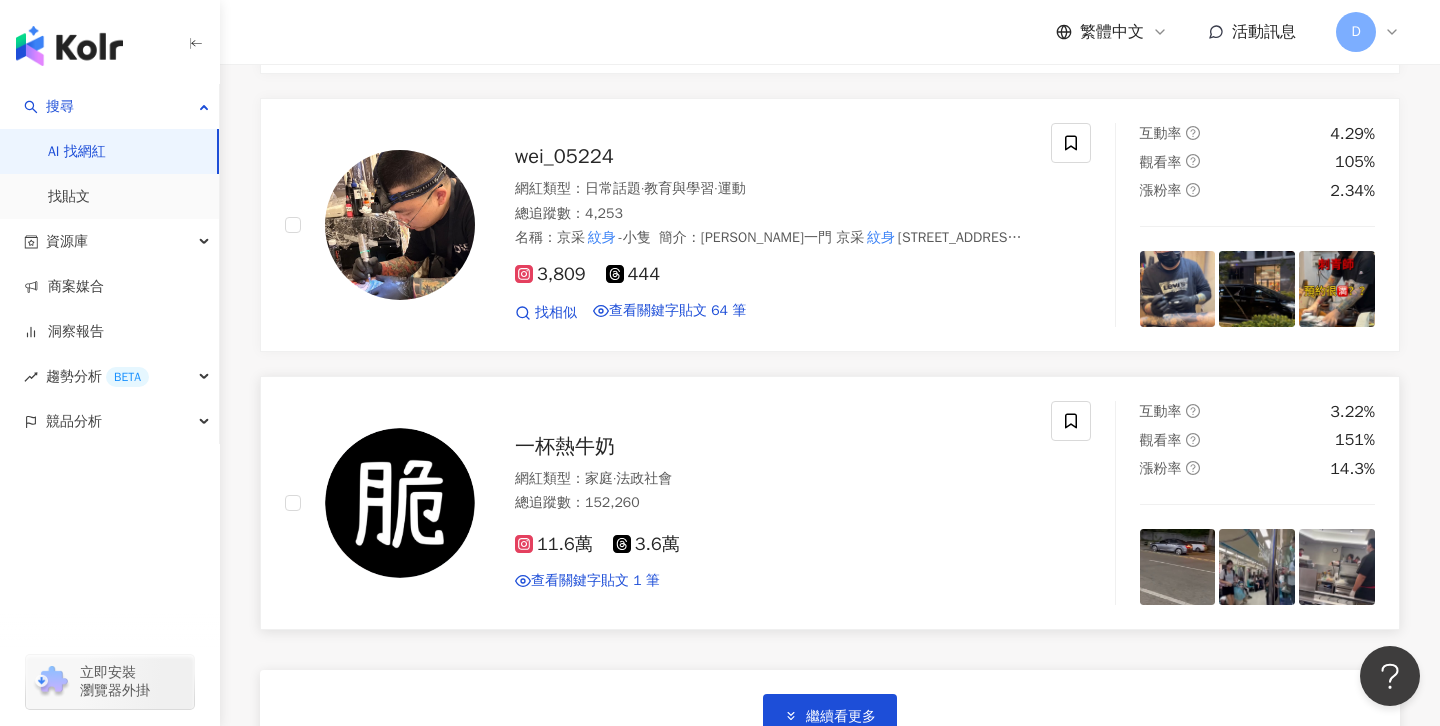 click on "一杯熱牛奶" at bounding box center (565, 446) 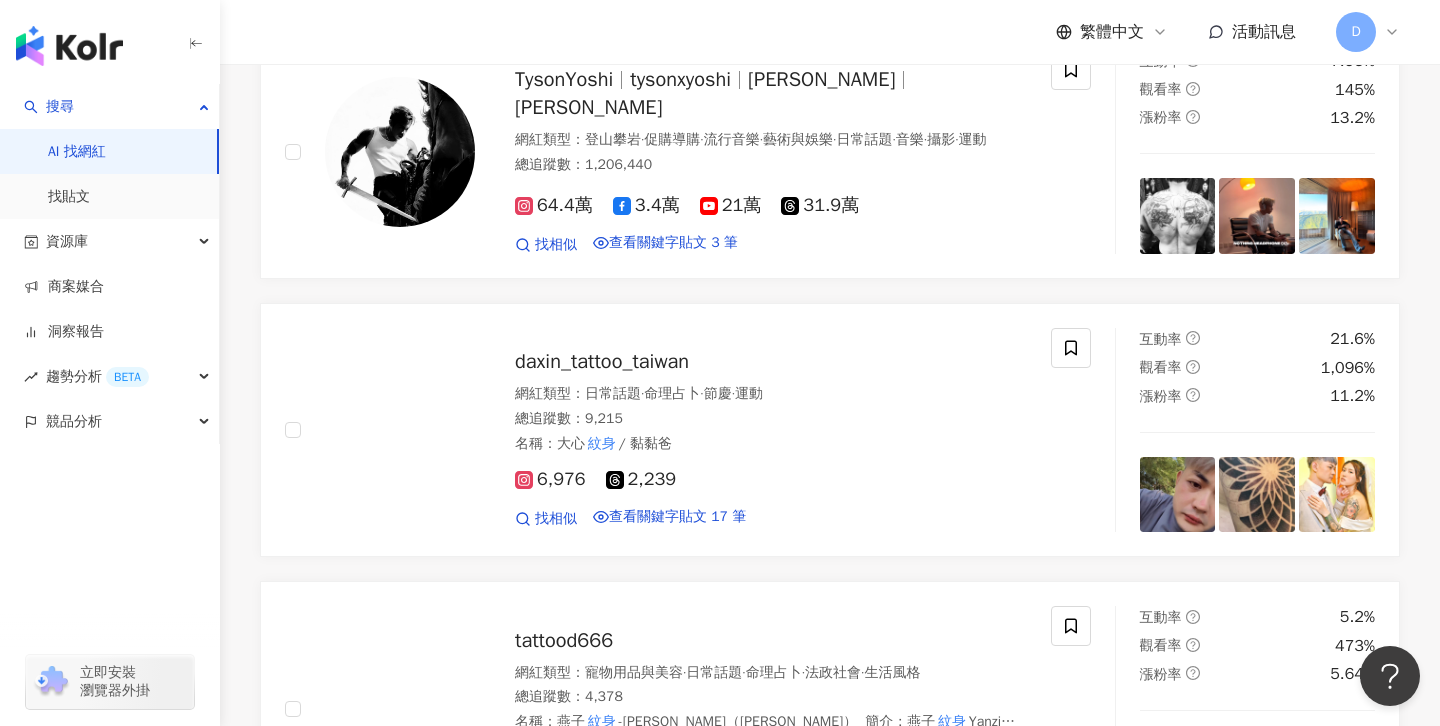 scroll, scrollTop: 0, scrollLeft: 0, axis: both 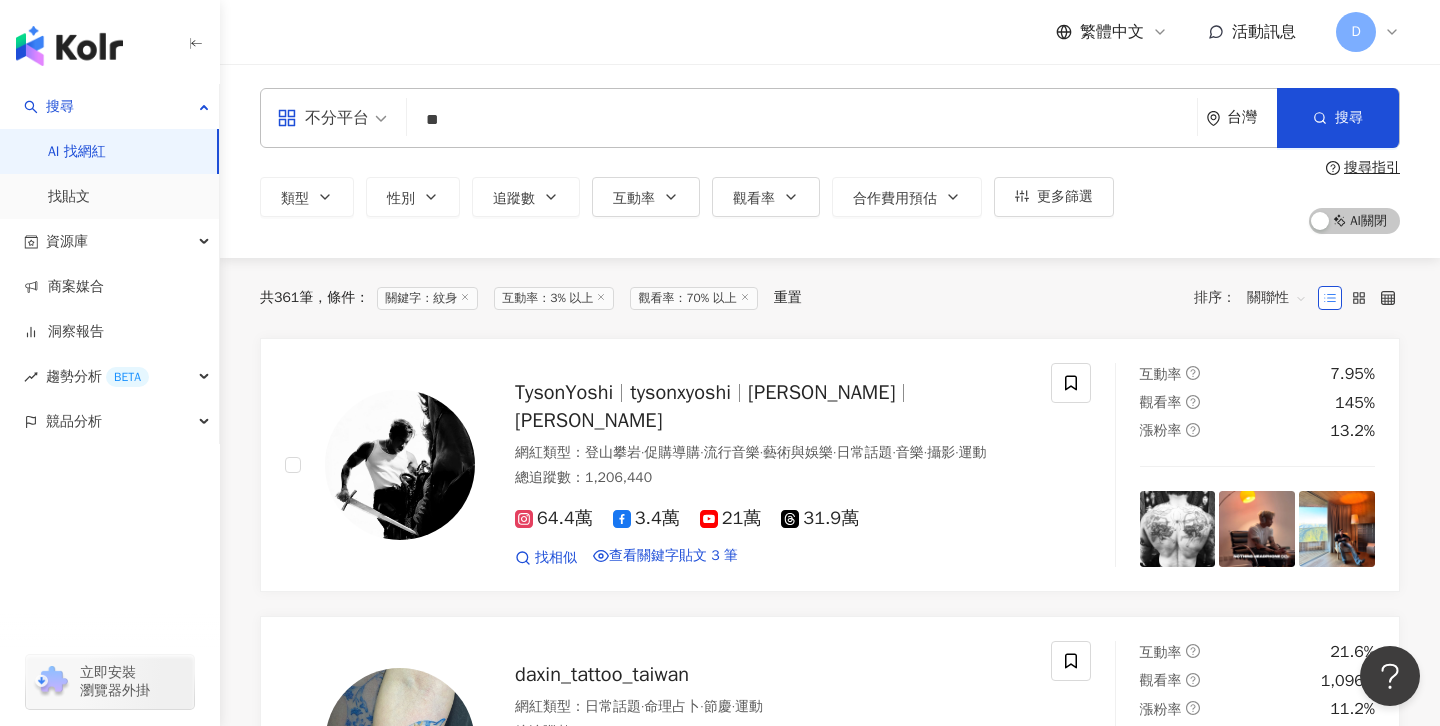 click on "**" at bounding box center [802, 120] 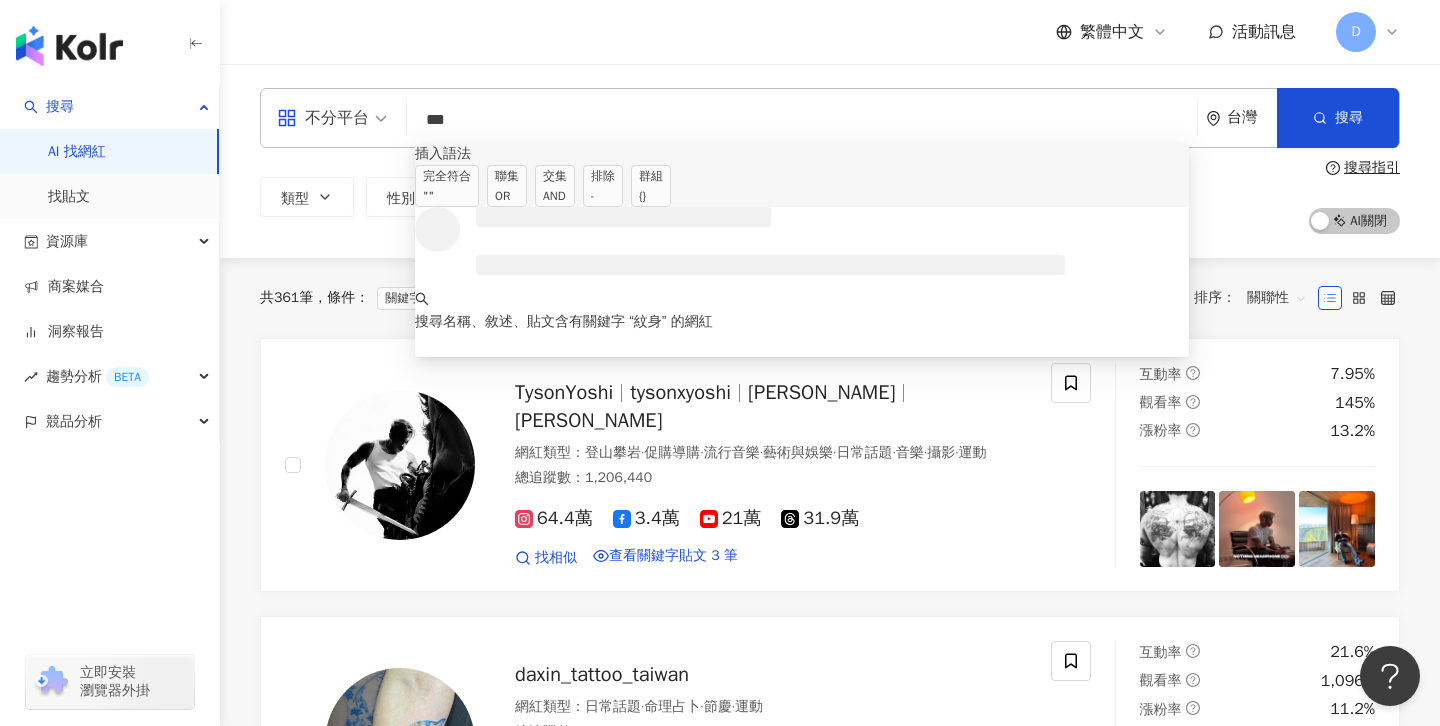 click on "AND" at bounding box center (555, 196) 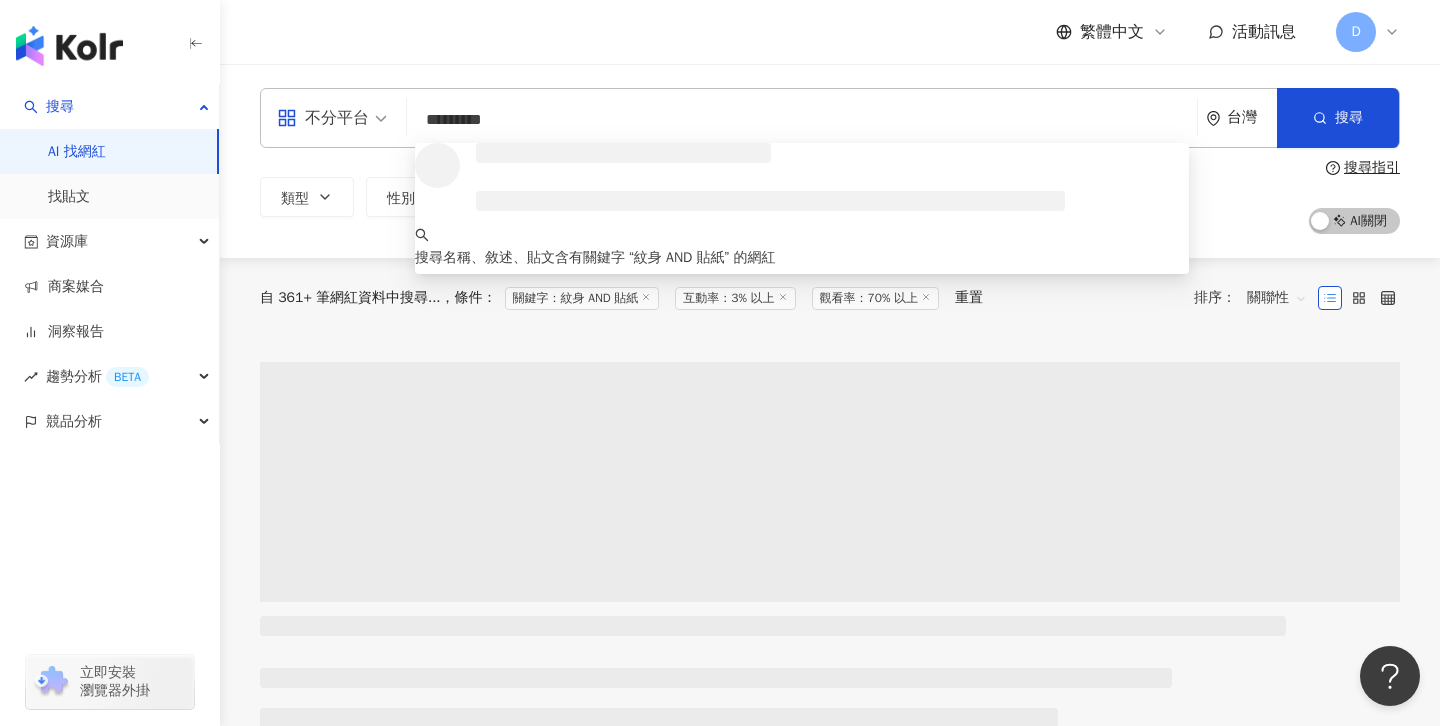 type on "*********" 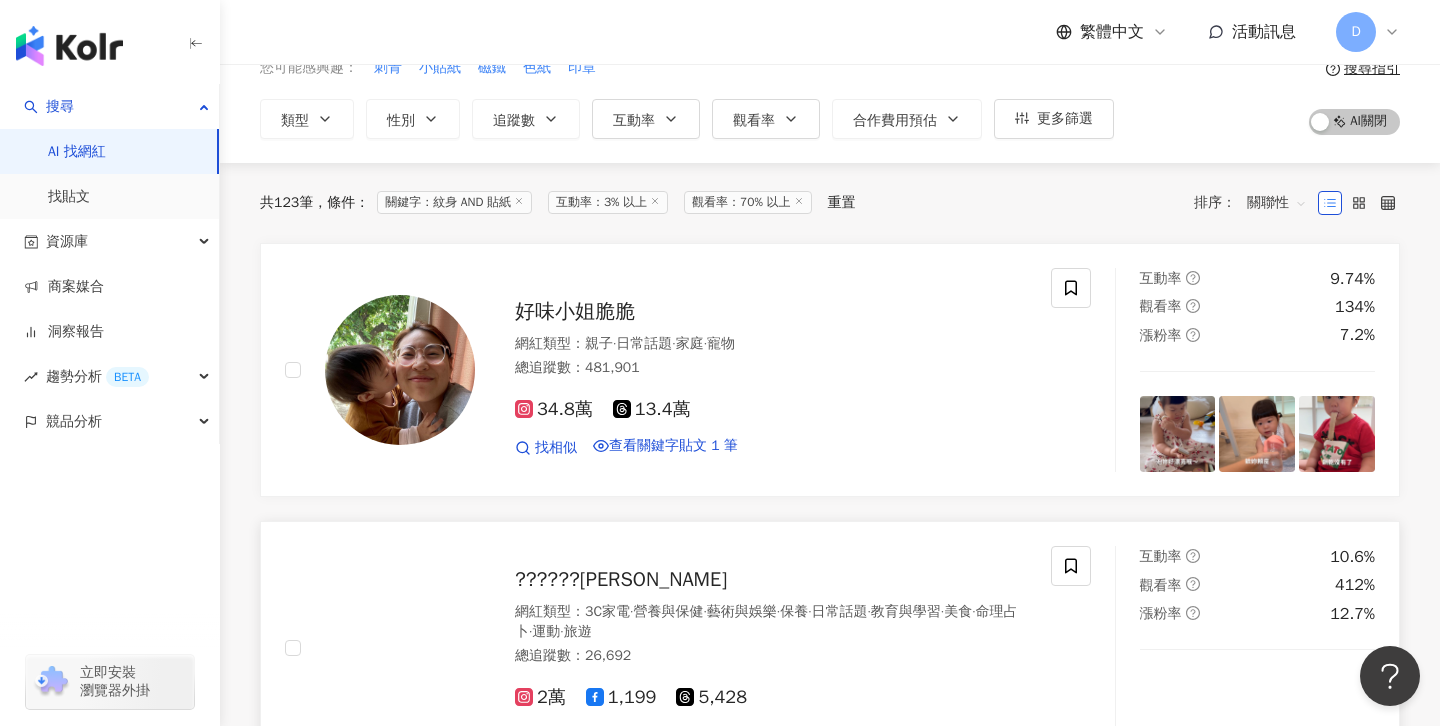 scroll, scrollTop: 139, scrollLeft: 0, axis: vertical 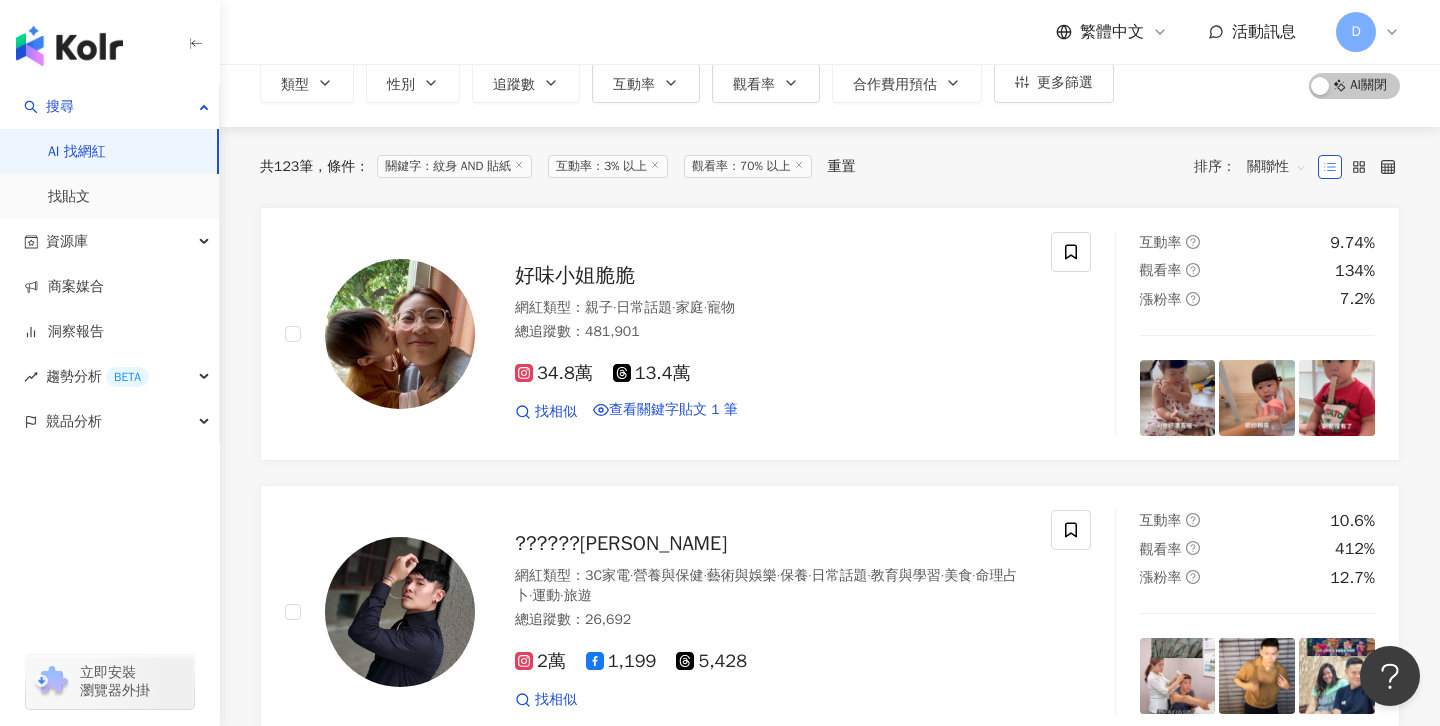 click on "共  123  筆 條件 ： 關鍵字：紋身 AND 貼紙 互動率：3% 以上 觀看率：70% 以上 重置 排序： 關聯性" at bounding box center [830, 167] 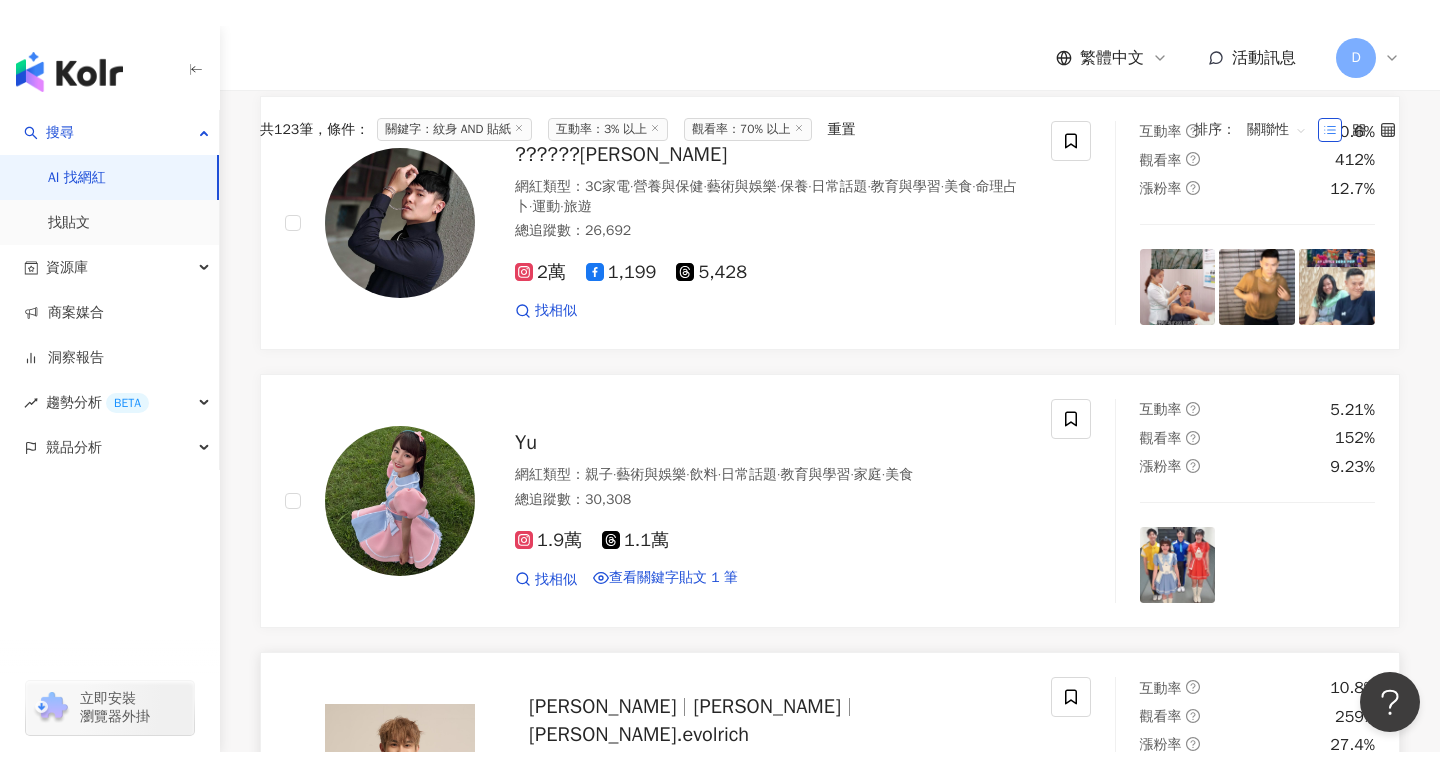 scroll, scrollTop: 0, scrollLeft: 0, axis: both 